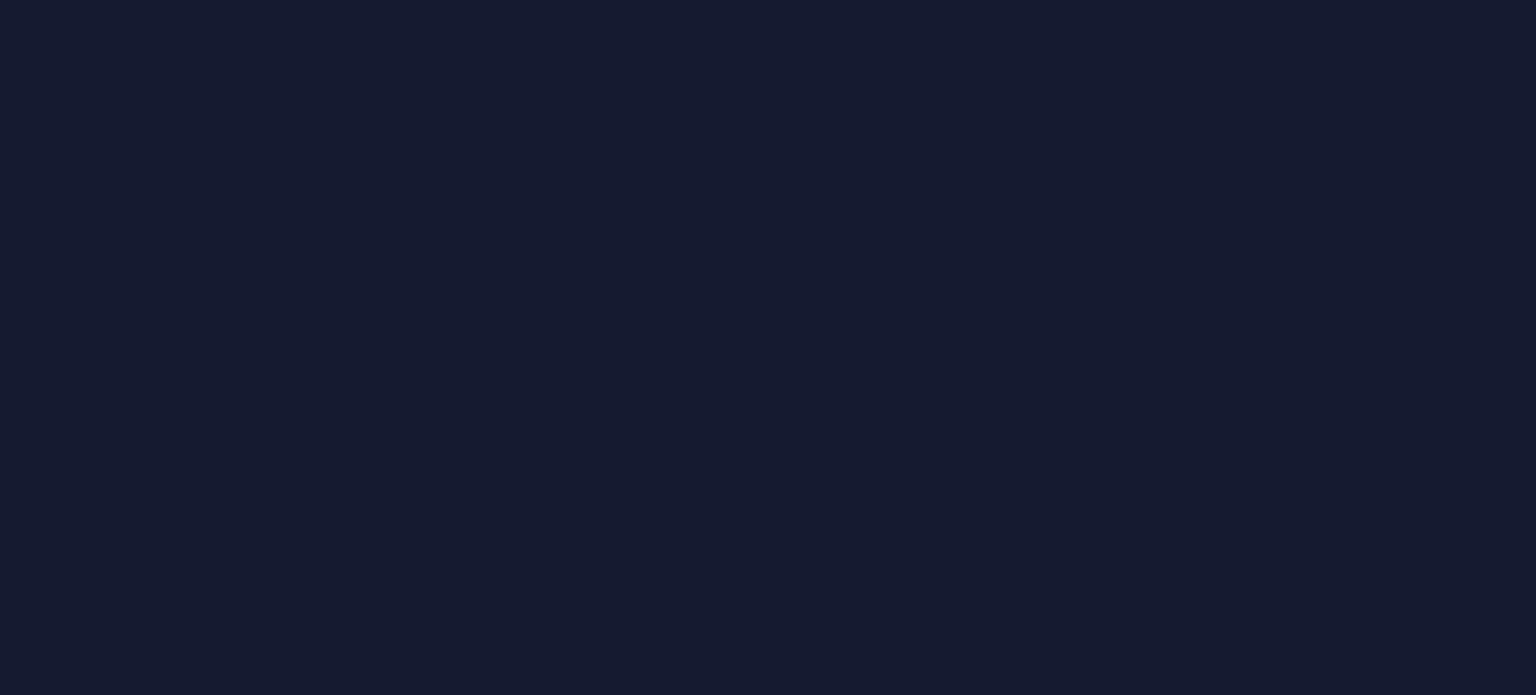 scroll, scrollTop: 0, scrollLeft: 0, axis: both 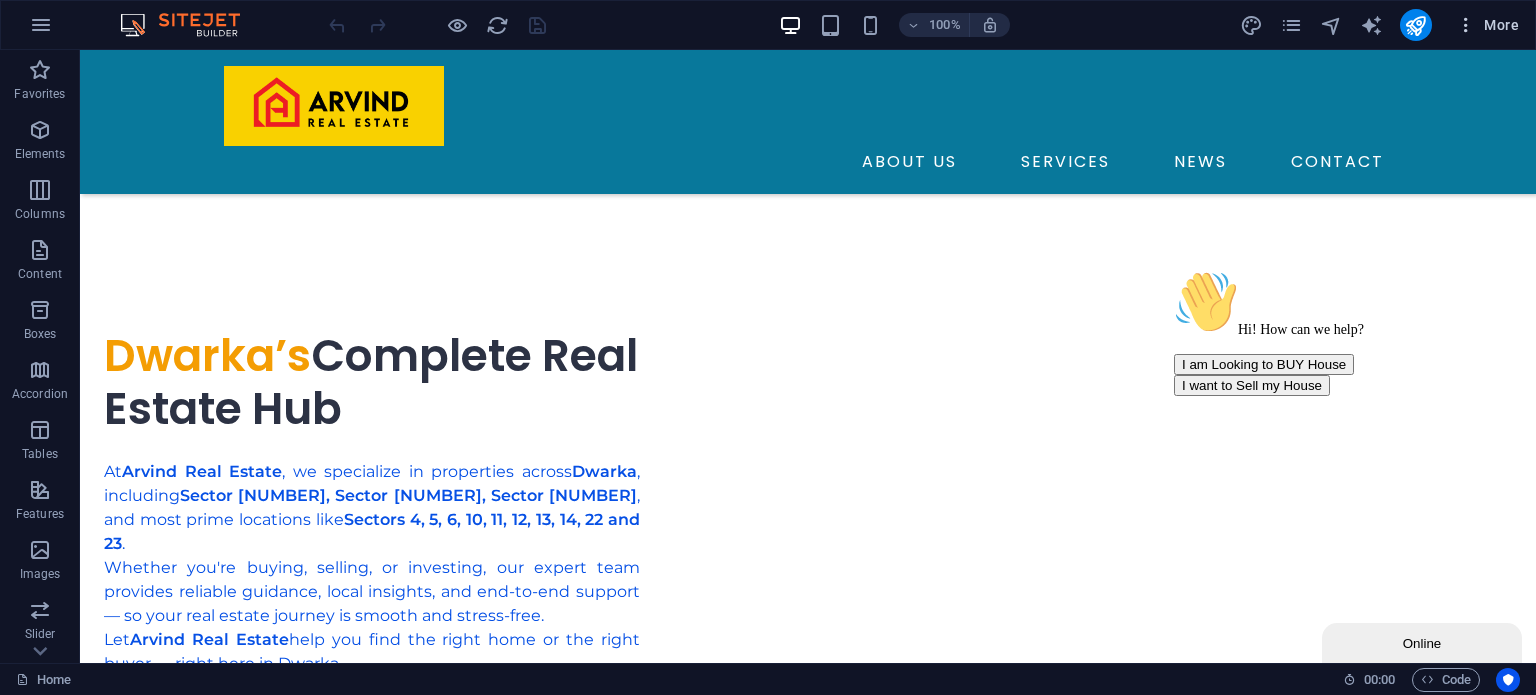 click at bounding box center (1466, 25) 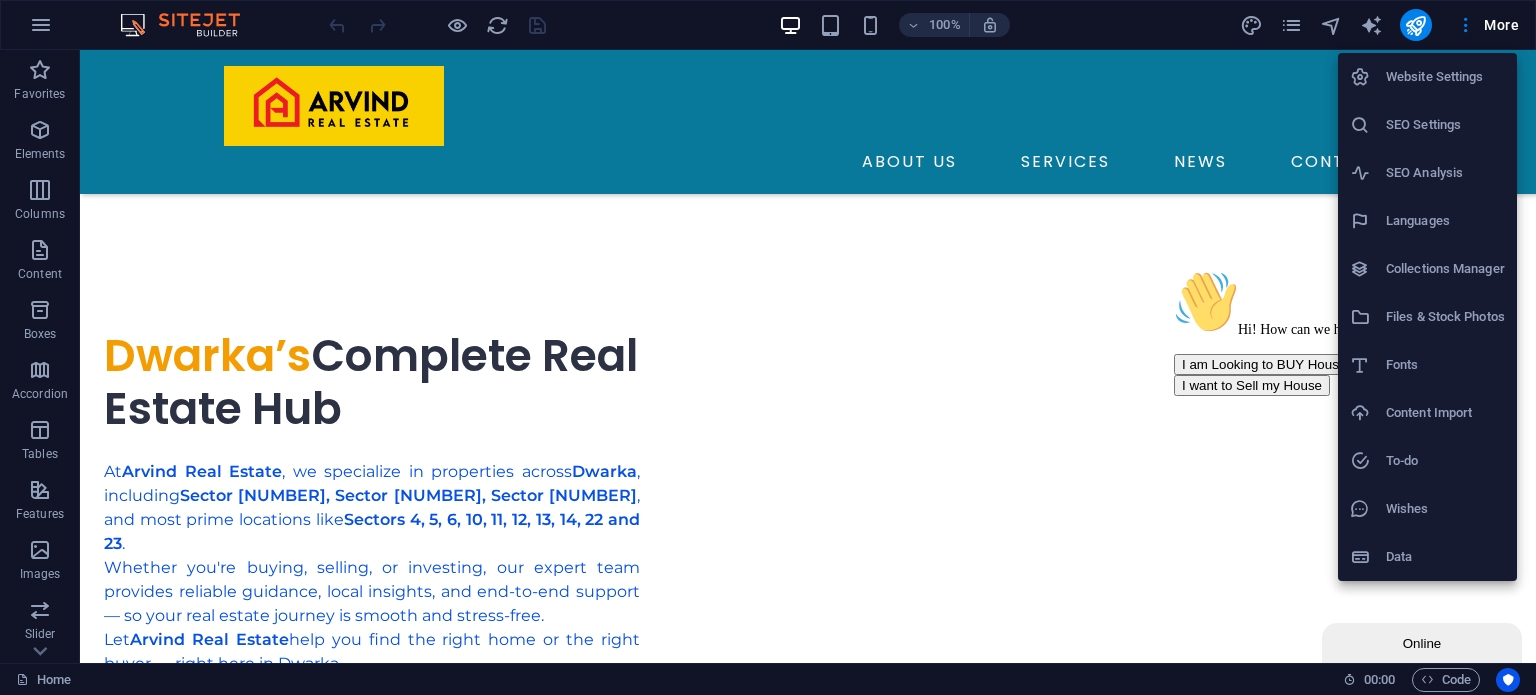 click at bounding box center (768, 347) 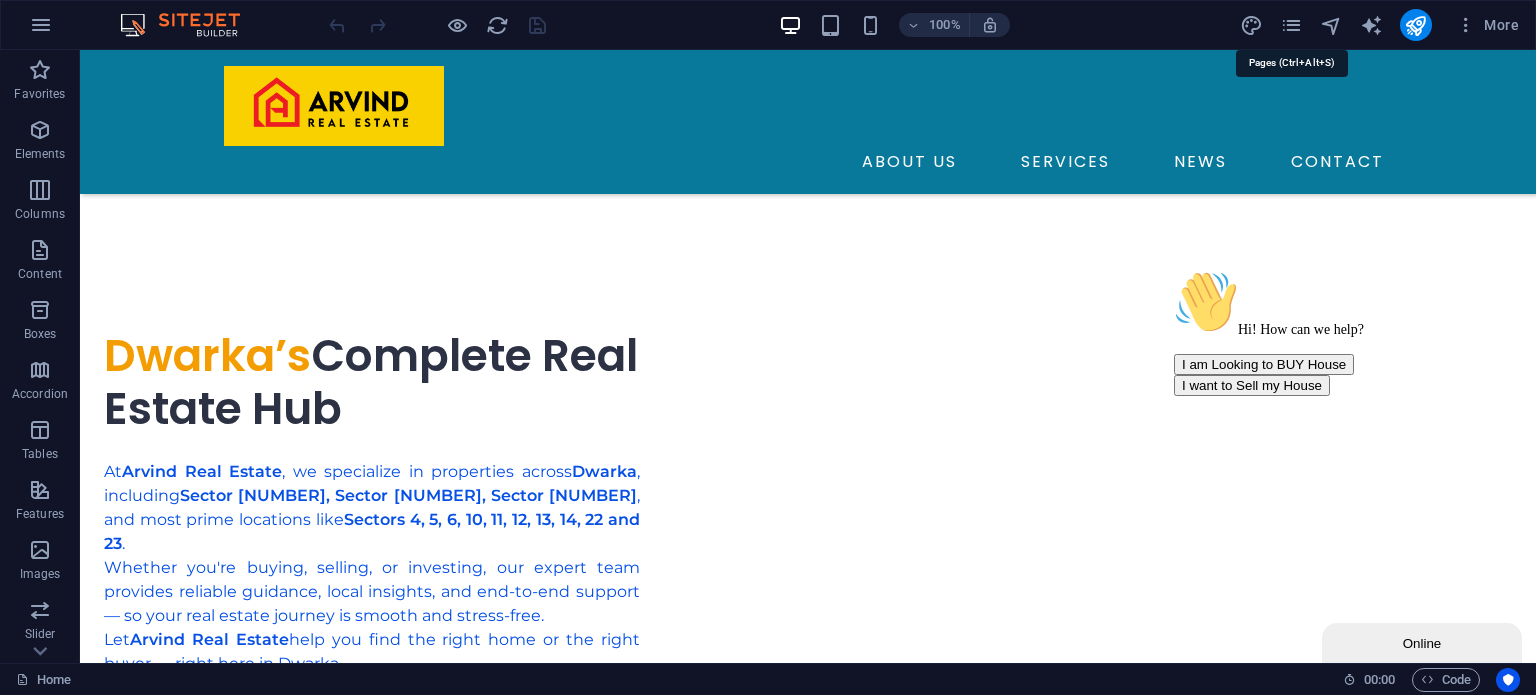 click at bounding box center (1291, 25) 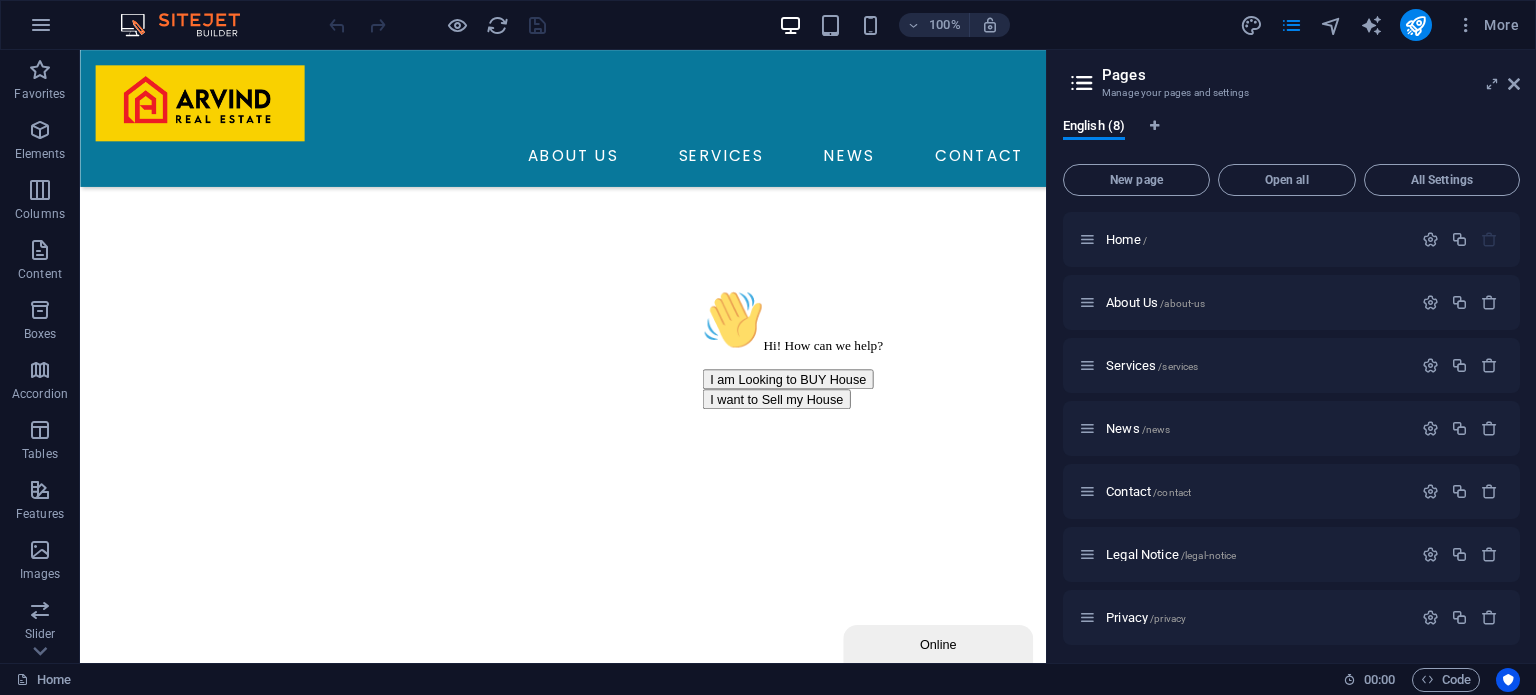 scroll, scrollTop: 7161, scrollLeft: 0, axis: vertical 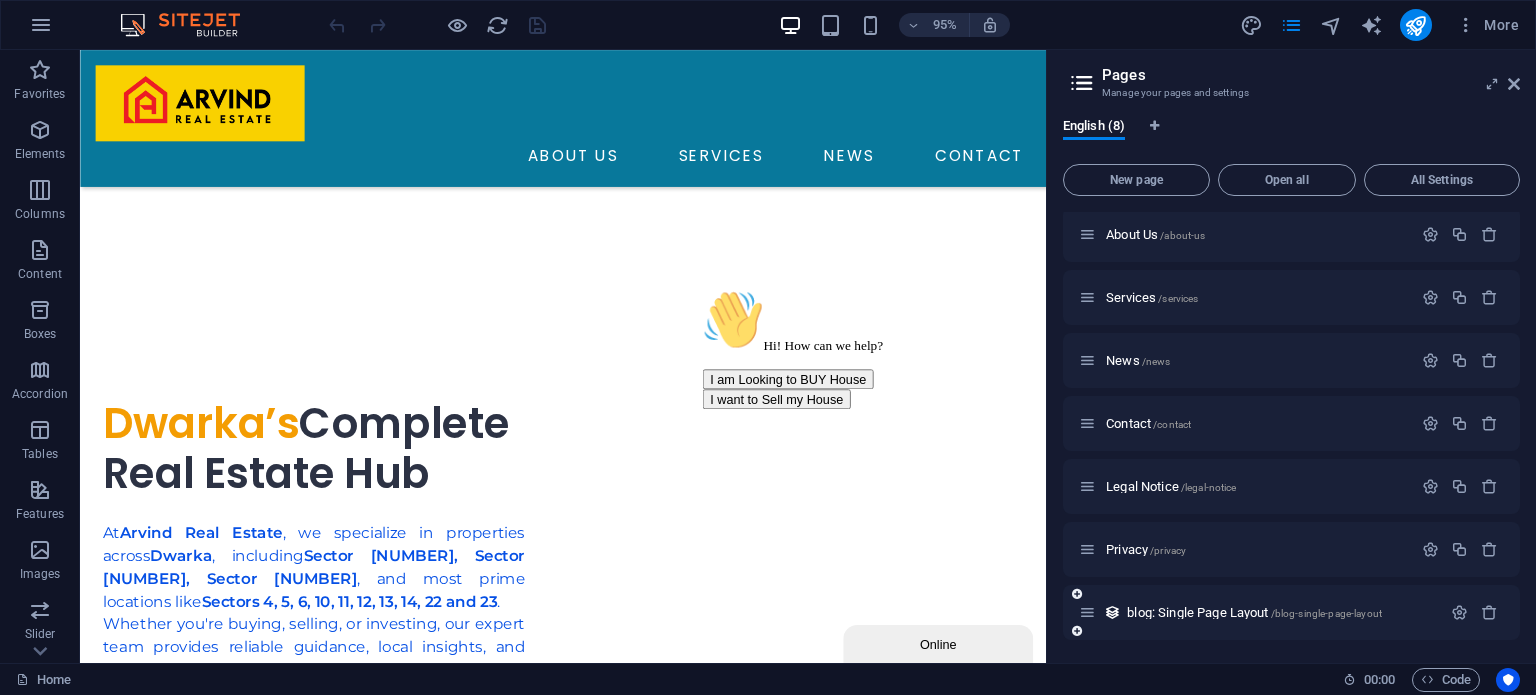 click on "blog: Single Page Layout /blog-single-page-layout" at bounding box center [1260, 612] 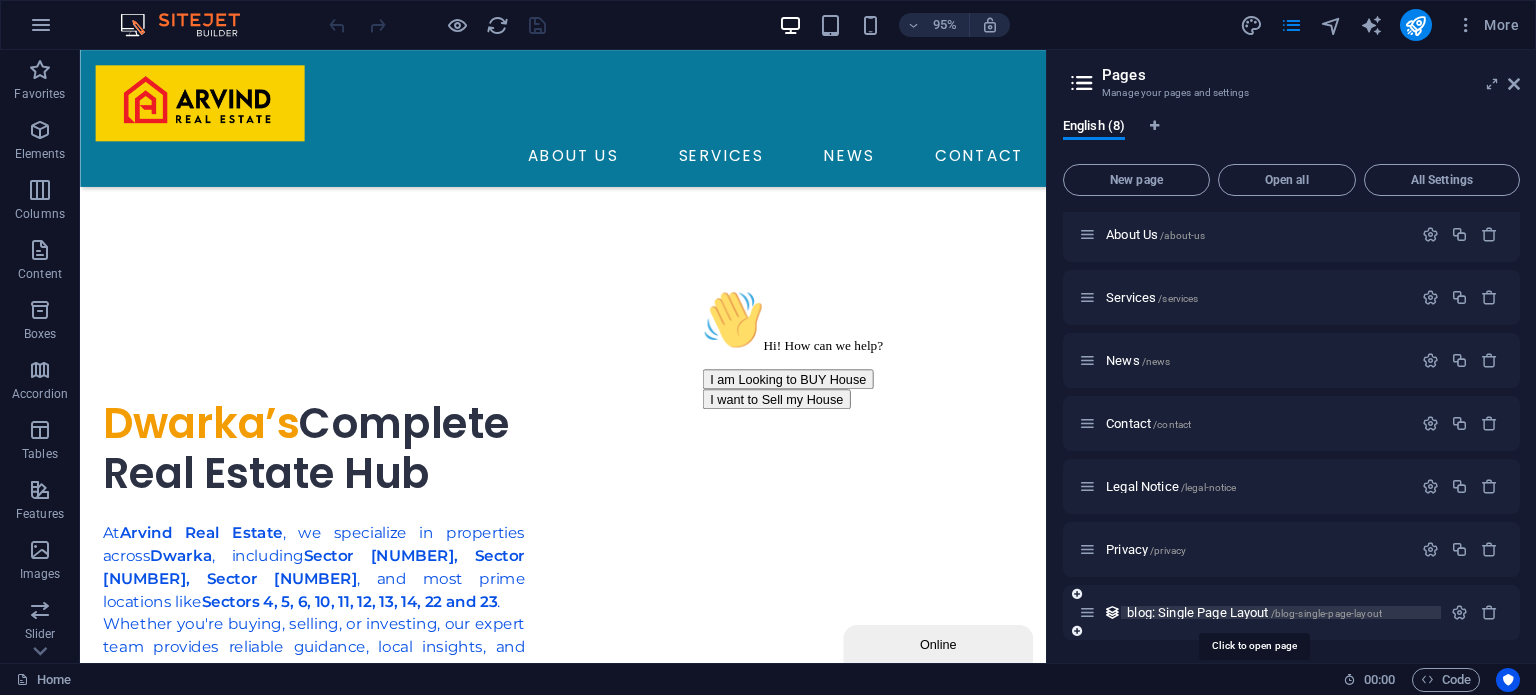 click on "blog: Single Page Layout /blog-single-page-layout" at bounding box center (1254, 612) 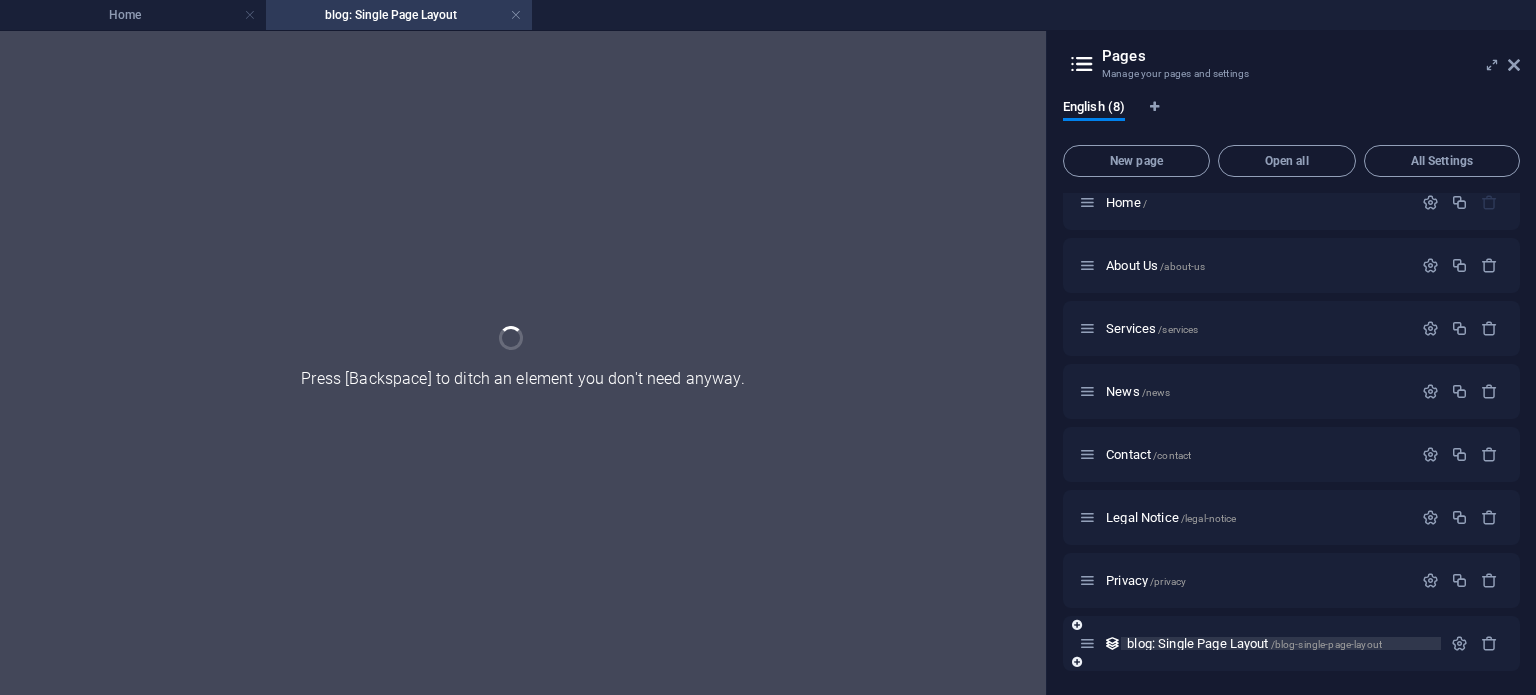 scroll, scrollTop: 17, scrollLeft: 0, axis: vertical 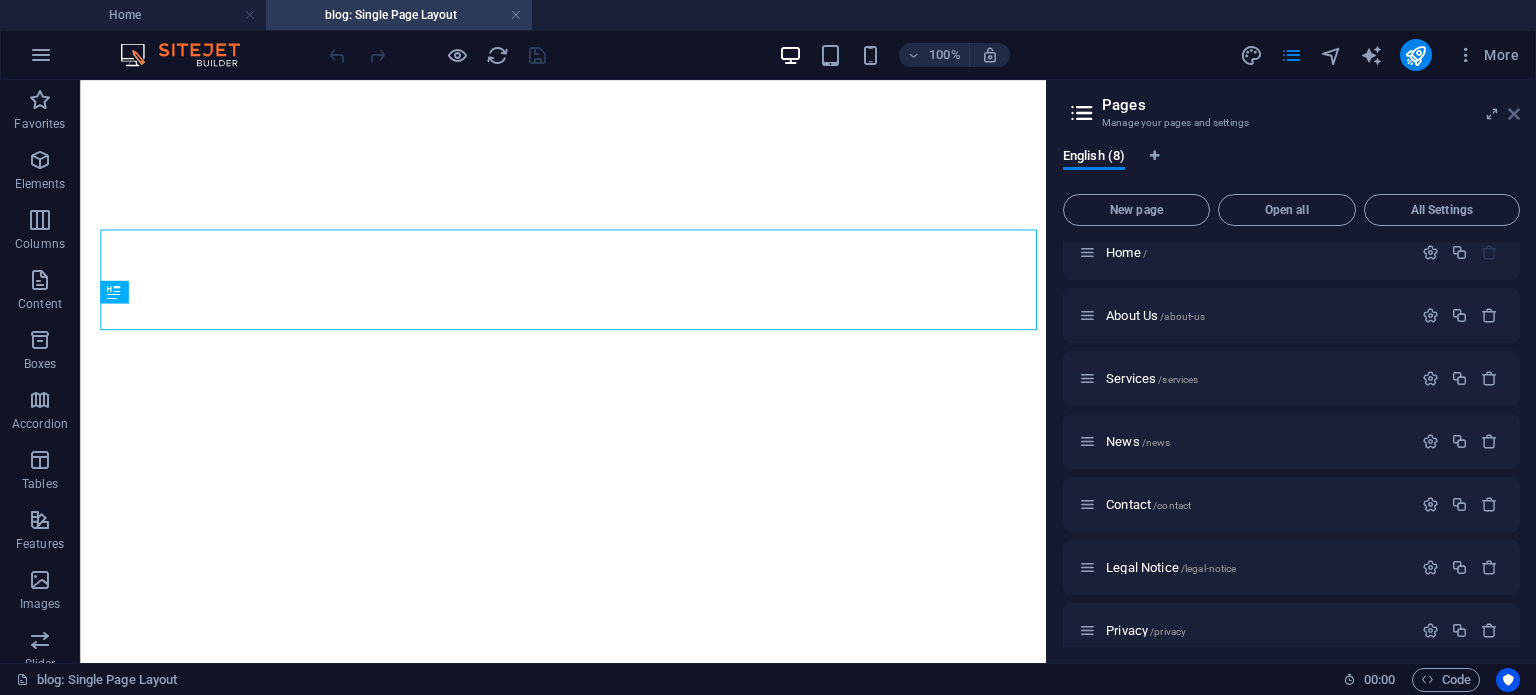 click on "More" at bounding box center [1487, 55] 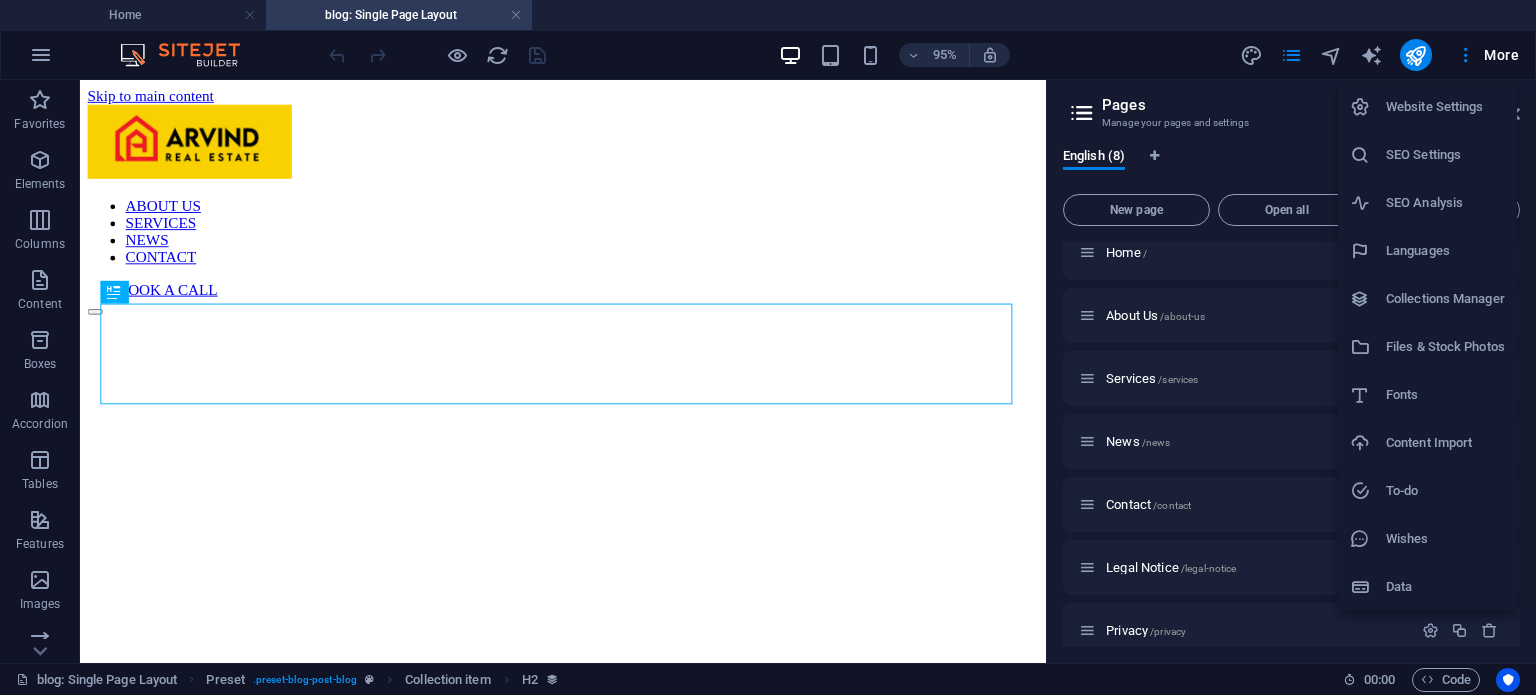 scroll, scrollTop: 0, scrollLeft: 0, axis: both 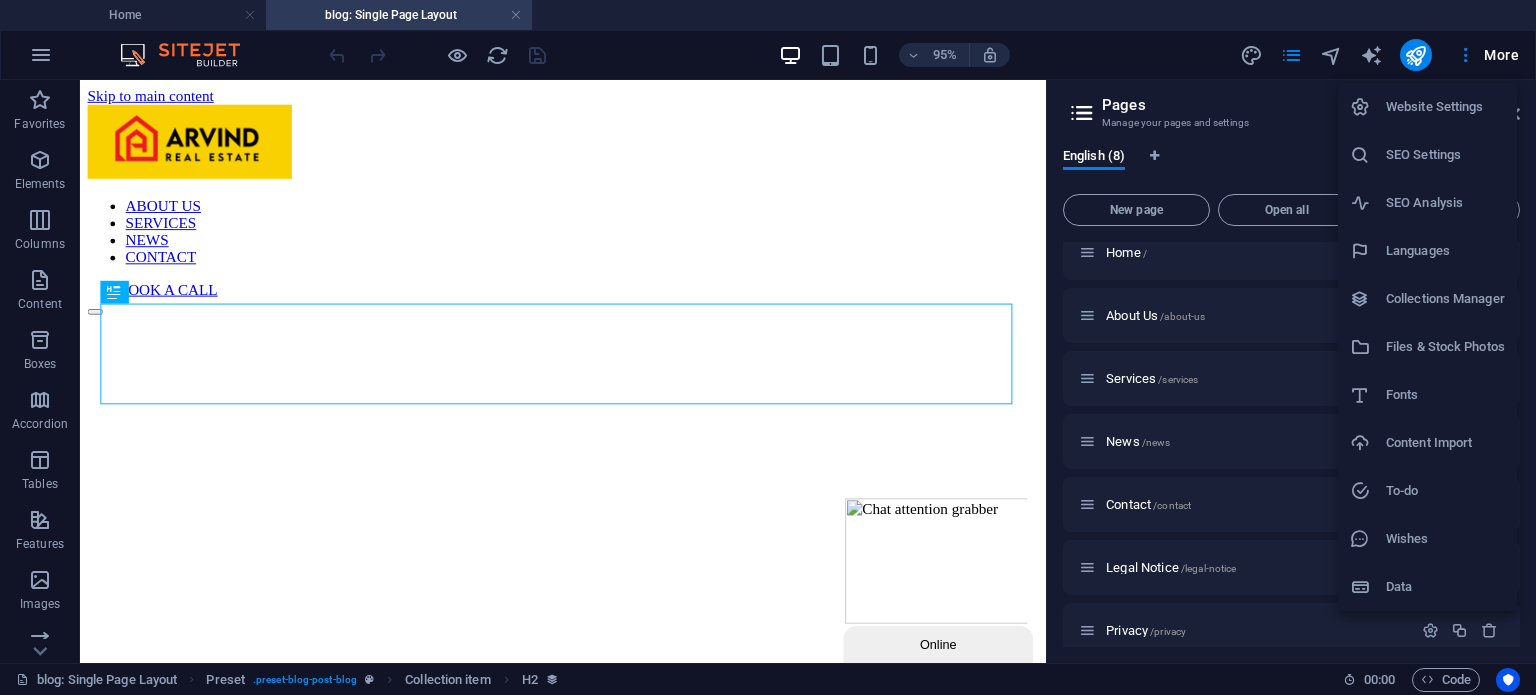 click at bounding box center (768, 347) 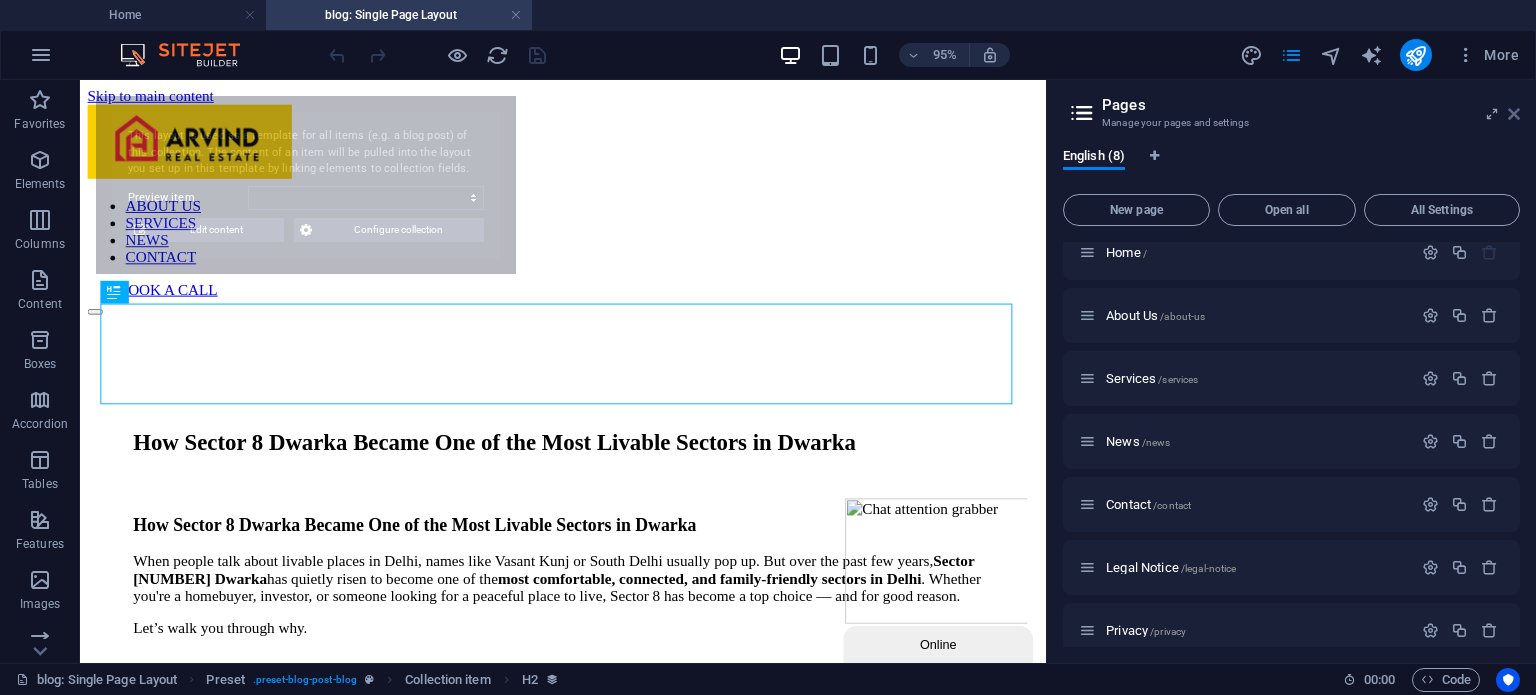 click at bounding box center [1514, 114] 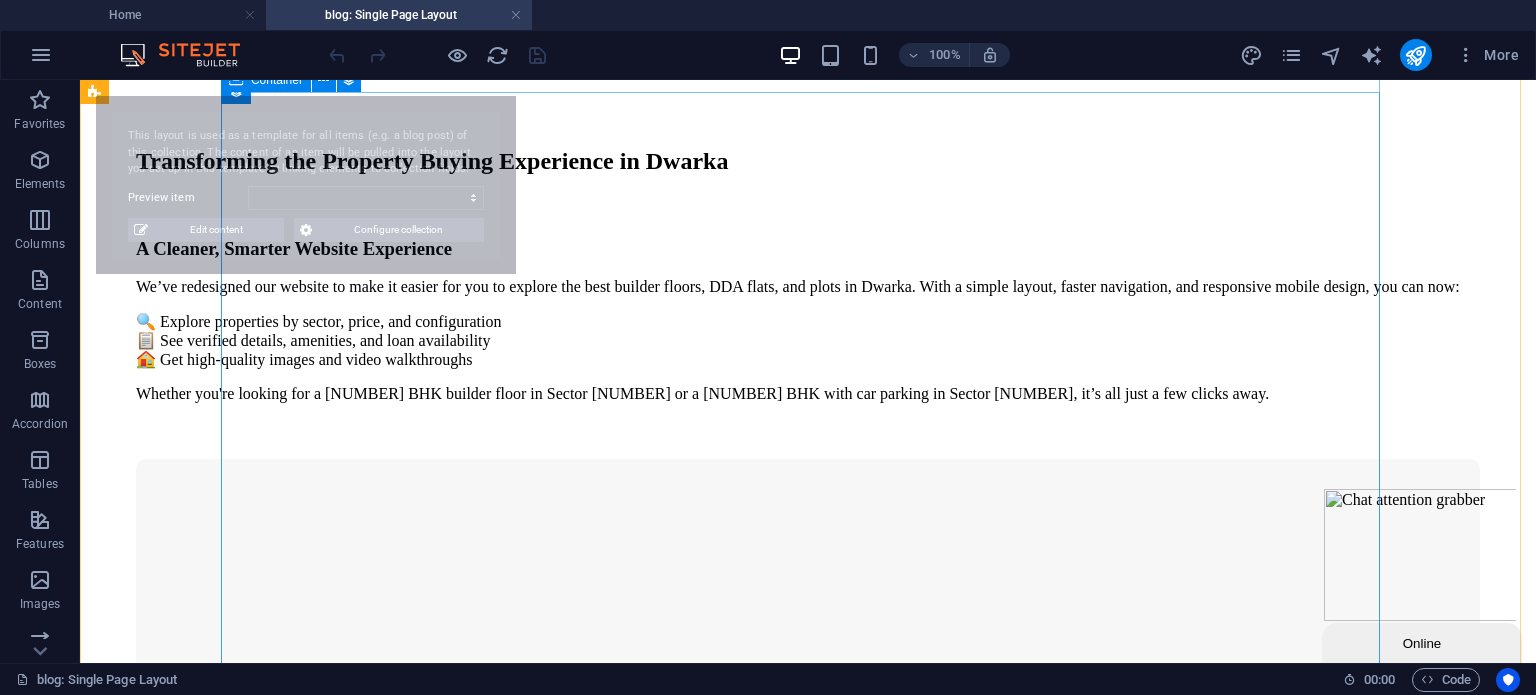scroll, scrollTop: 0, scrollLeft: 0, axis: both 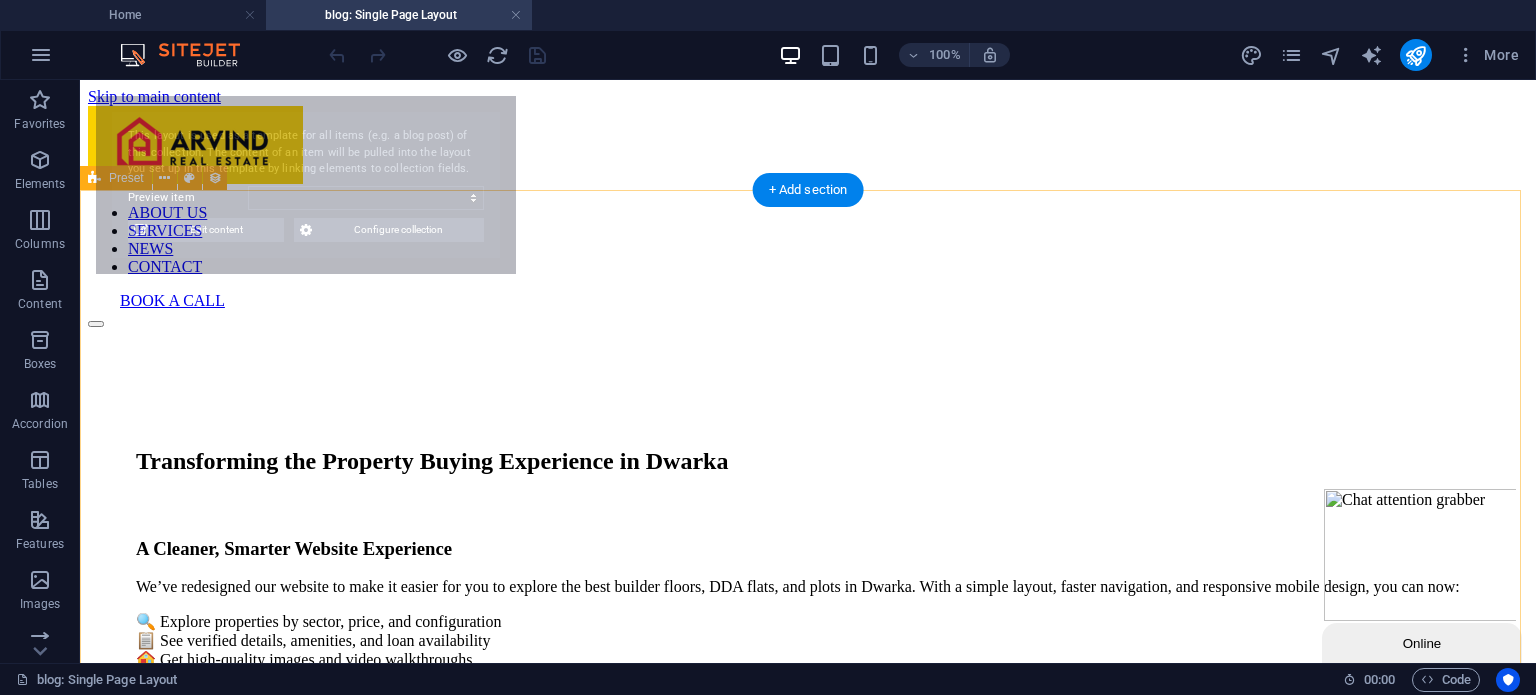 select on "687d19c9fc4991b74e0af62d" 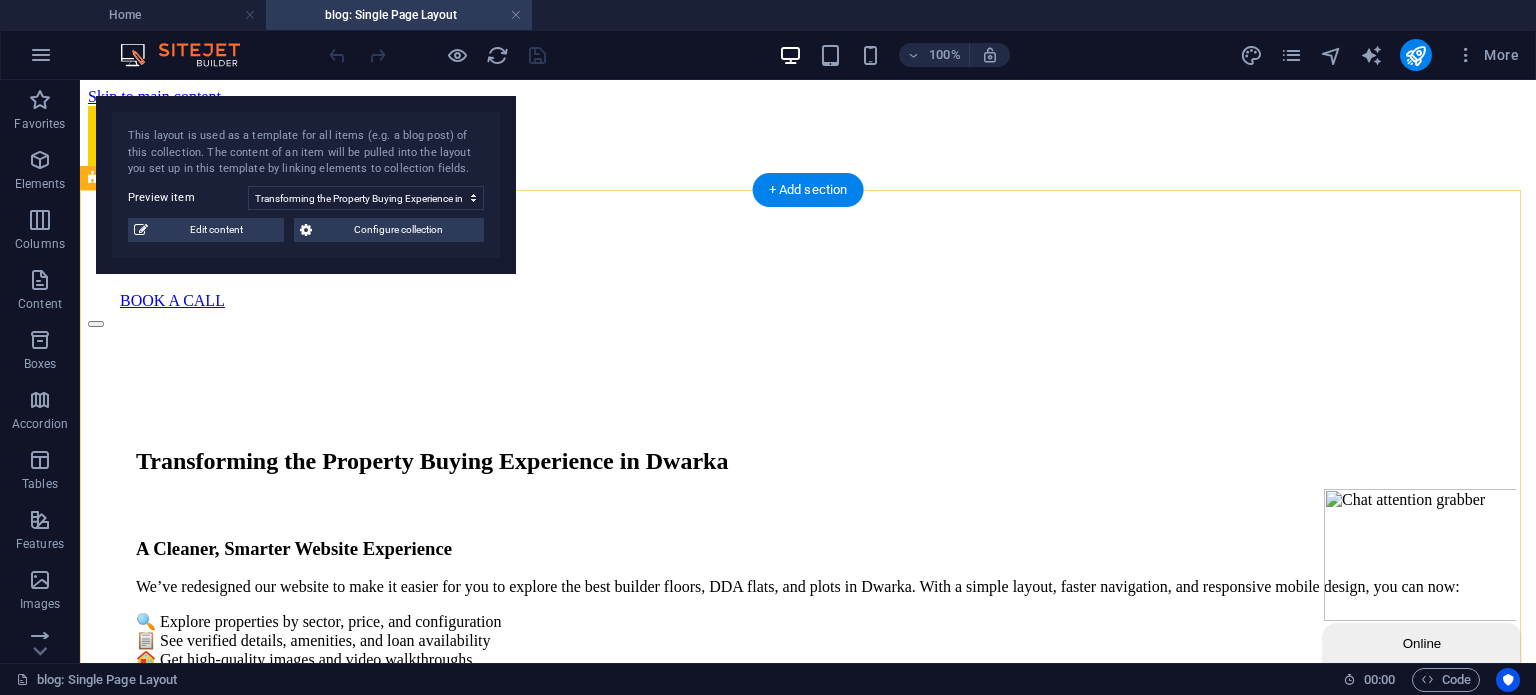 click on "Transforming the Property Buying Experience in Dwarka A Cleaner, Smarter Website Experience We’ve redesigned our website to make it easier for you to explore the best builder floors, DDA flats, and plots in Dwarka. With a simple layout, faster navigation, and responsive mobile design, you can now: 🔍 Explore properties by sector, price, and configuration 📋 See verified details, amenities, and loan availability 🏠 Get high-quality images and video walkthroughs Whether you're looking for a 2 BHK builder floor in Sector 8 or a 4 BHK with car parking in Sector 23, it’s all just a few clicks away. Real Feedback from Real Buyers Client trust is everything to us. We are proud to feature verified reviews directly on our website. Here's what one of our recent buyers shared: “Arvind helped me find the perfect builder floor with full legal clarity. He even guided me through the loan process. Truly transparent and reliable.” New Blog Series to Guide Your Decisions 📈 Sector-wise price trends and growth" at bounding box center [808, 2761] 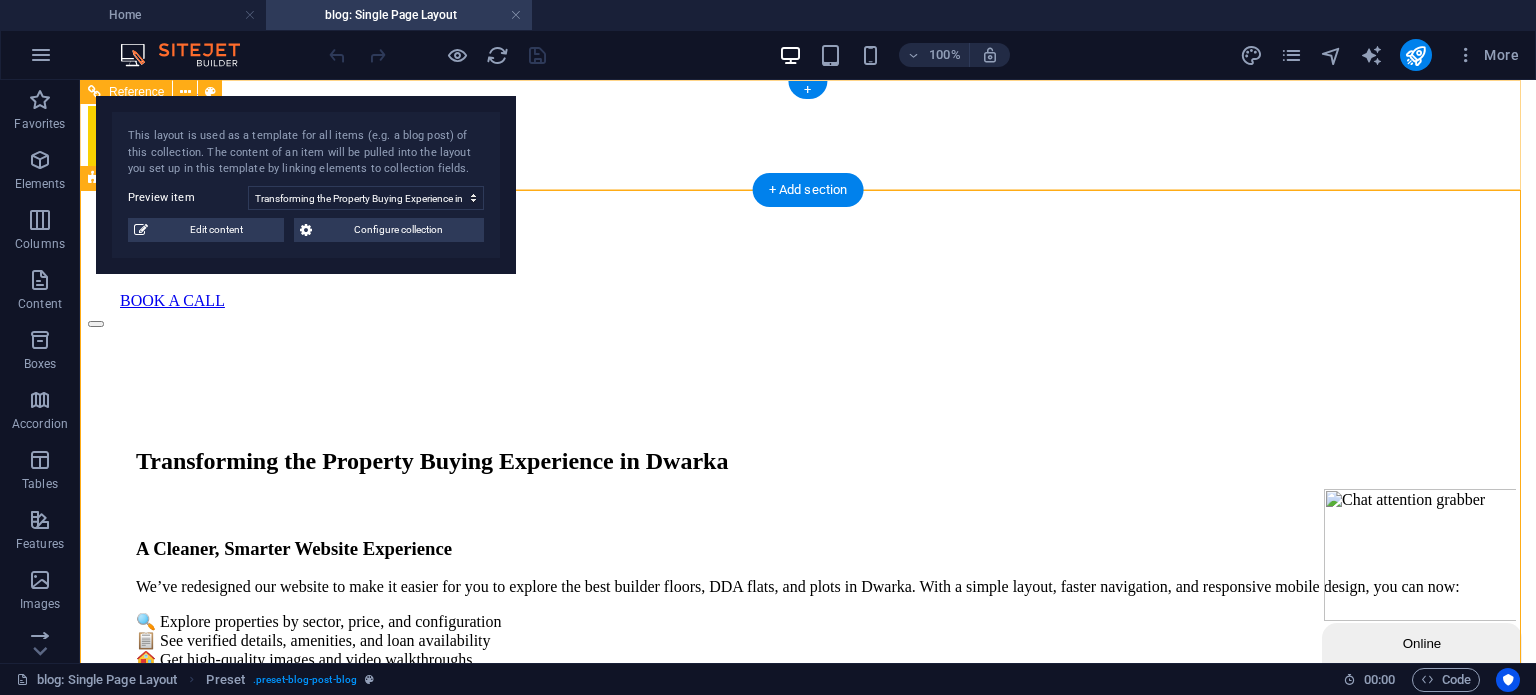 click on "ABOUT US SERVICES NEWS CONTACT BOOK A CALL" at bounding box center (808, 217) 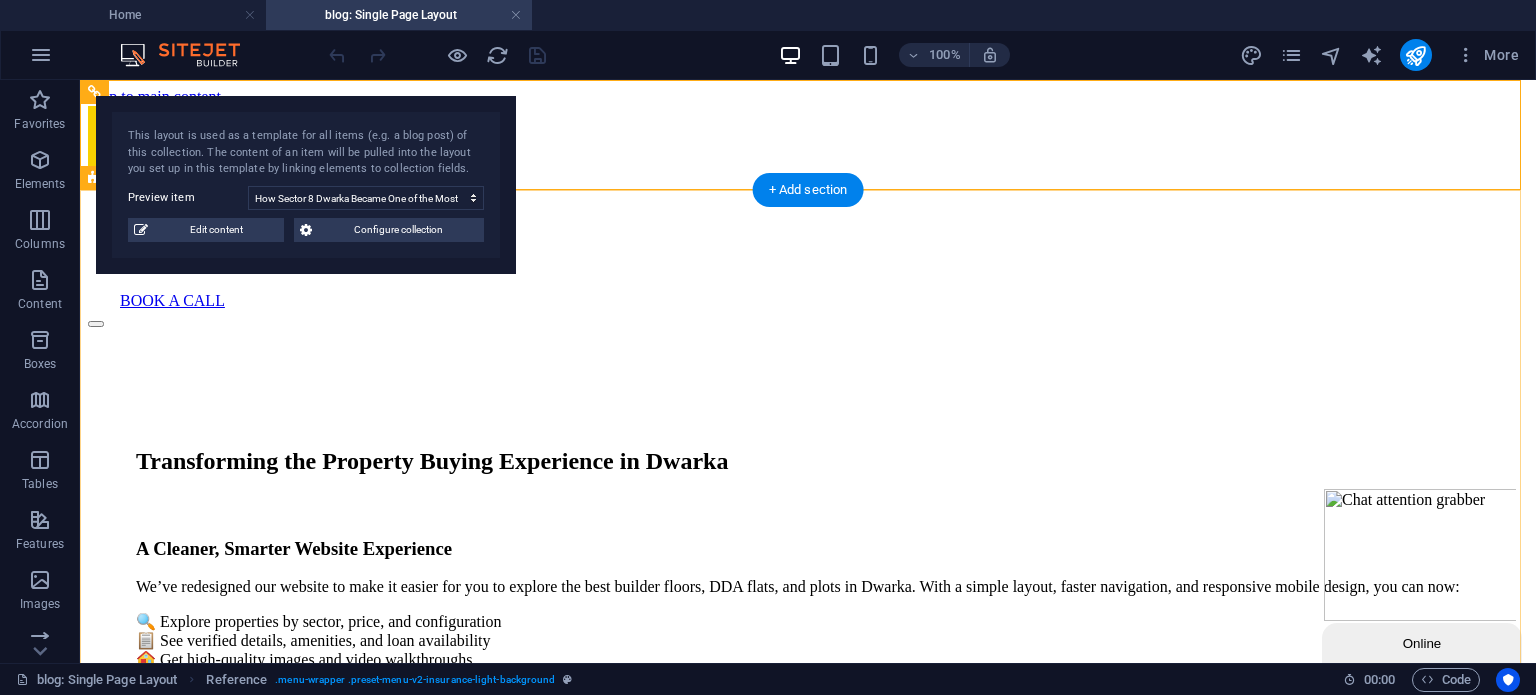 click on "Transforming the Property Buying Experience in Dwarka A Cleaner, Smarter Website Experience We’ve redesigned our website to make it easier for you to explore the best builder floors, DDA flats, and plots in Dwarka. With a simple layout, faster navigation, and responsive mobile design, you can now: 🔍 Explore properties by sector, price, and configuration 📋 See verified details, amenities, and loan availability 🏠 Get high-quality images and video walkthroughs Whether you're looking for a 2 BHK builder floor in Sector 8 or a 4 BHK with car parking in Sector 23, it’s all just a few clicks away. Real Feedback from Real Buyers Client trust is everything to us. We are proud to feature verified reviews directly on our website. Here's what one of our recent buyers shared: “Arvind helped me find the perfect builder floor with full legal clarity. He even guided me through the loan process. Truly transparent and reliable.” New Blog Series to Guide Your Decisions 📈 Sector-wise price trends and growth" at bounding box center [808, 2761] 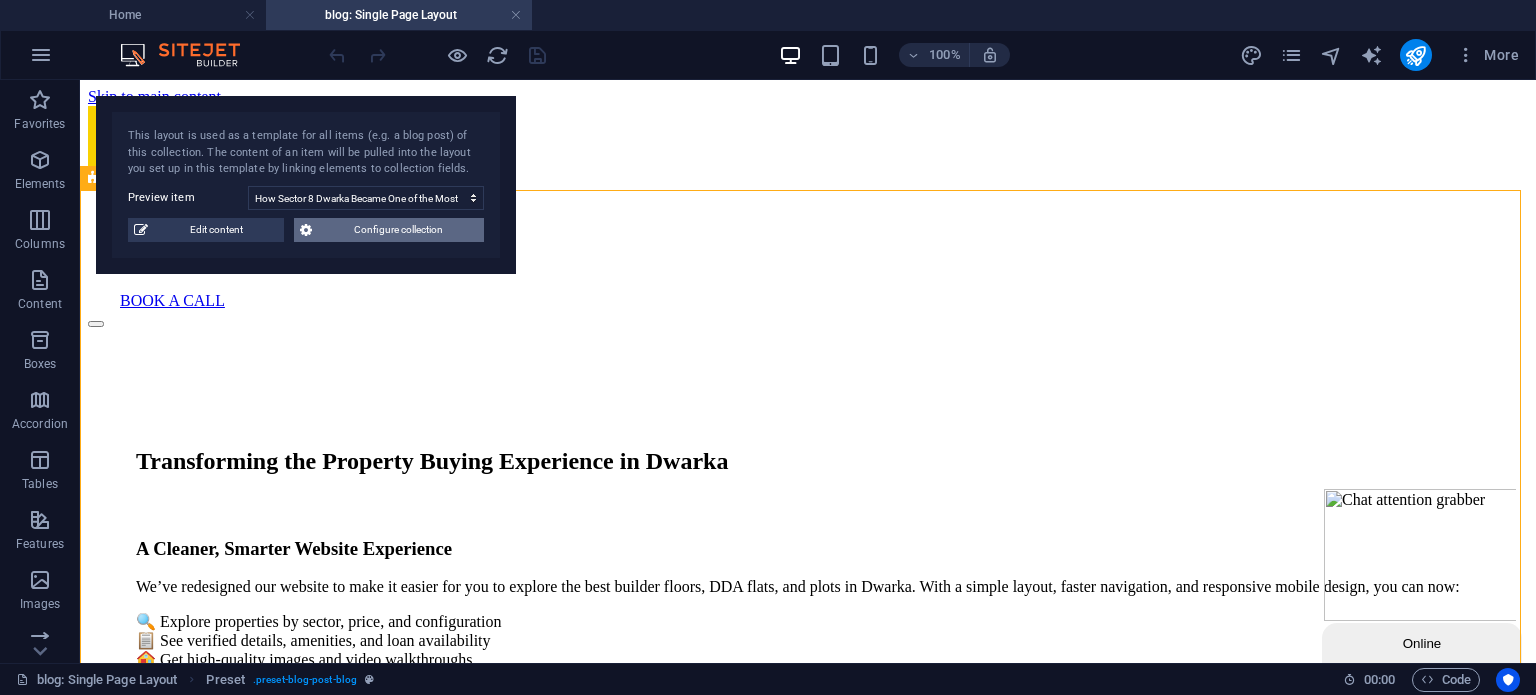 click on "Configure collection" at bounding box center (398, 230) 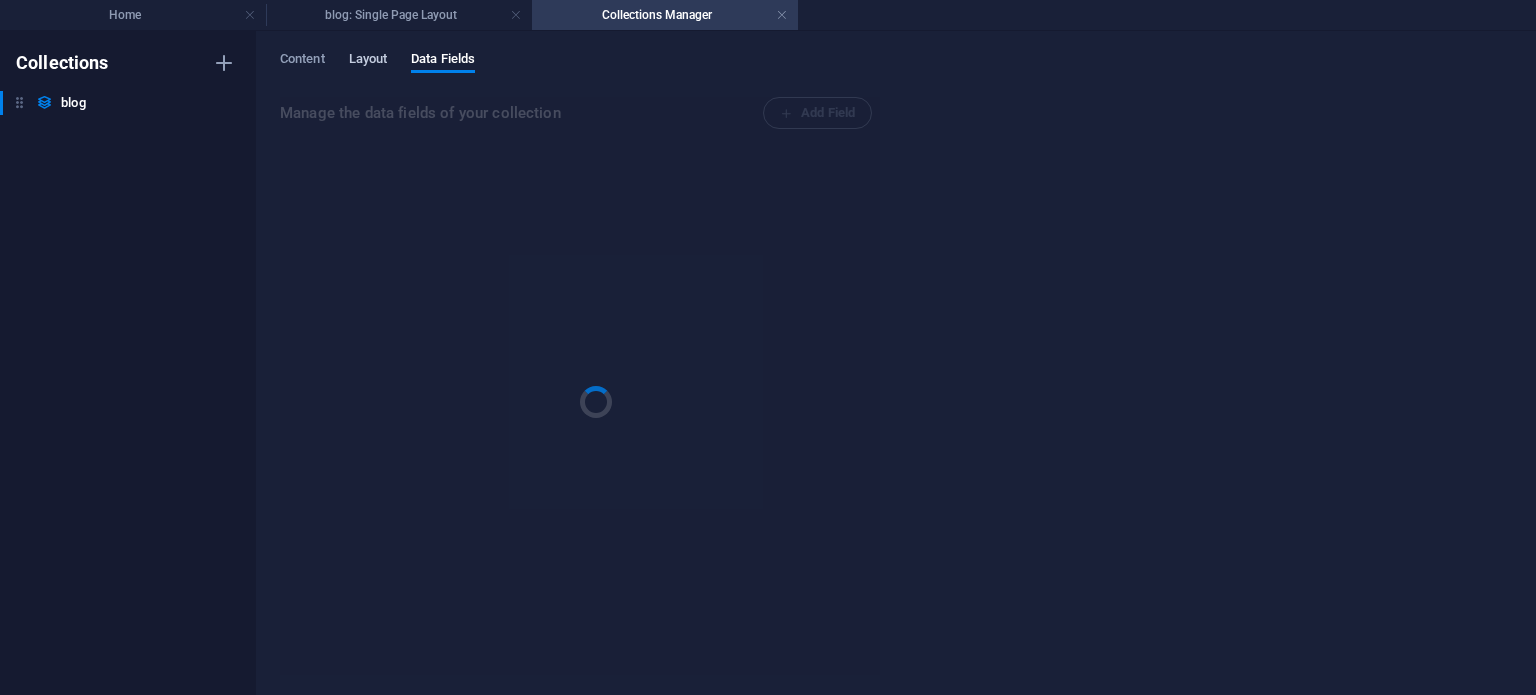 click on "Layout" at bounding box center [368, 61] 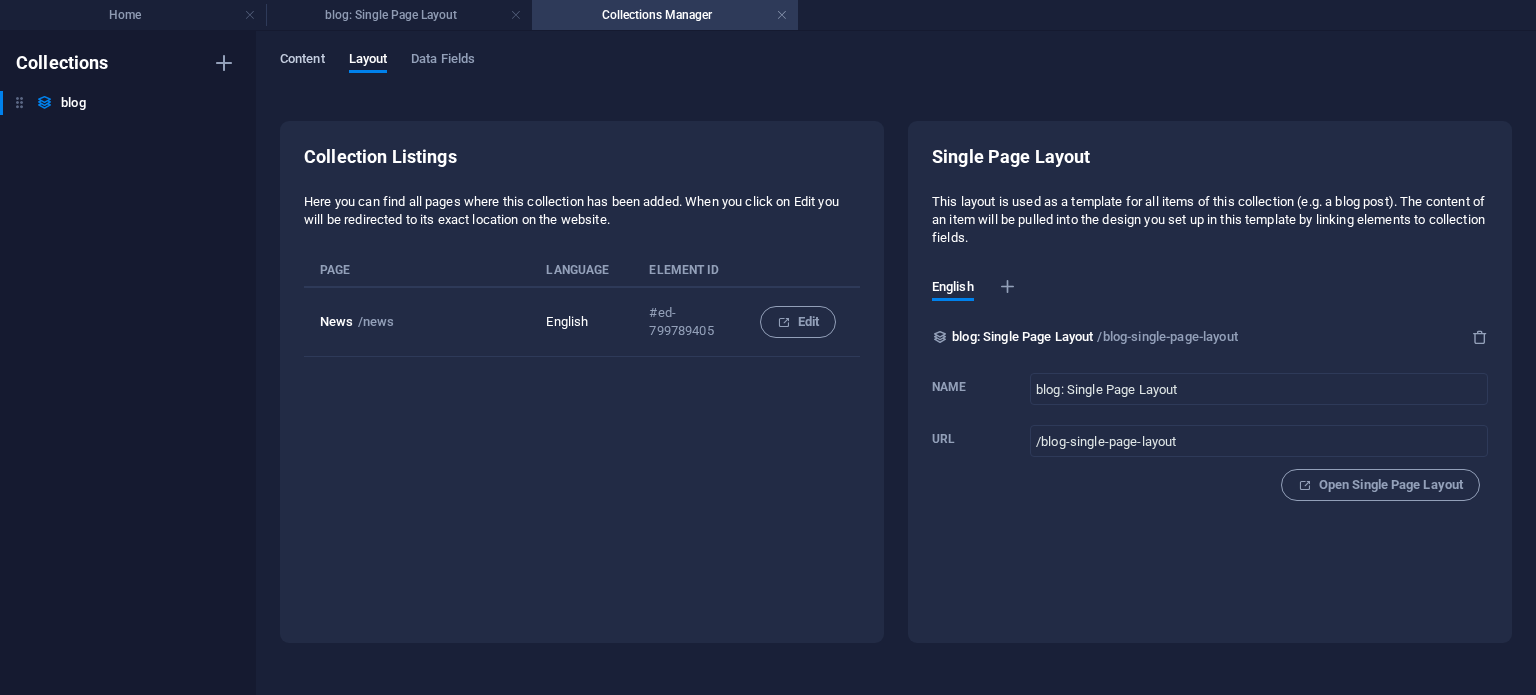click on "Content" at bounding box center [302, 61] 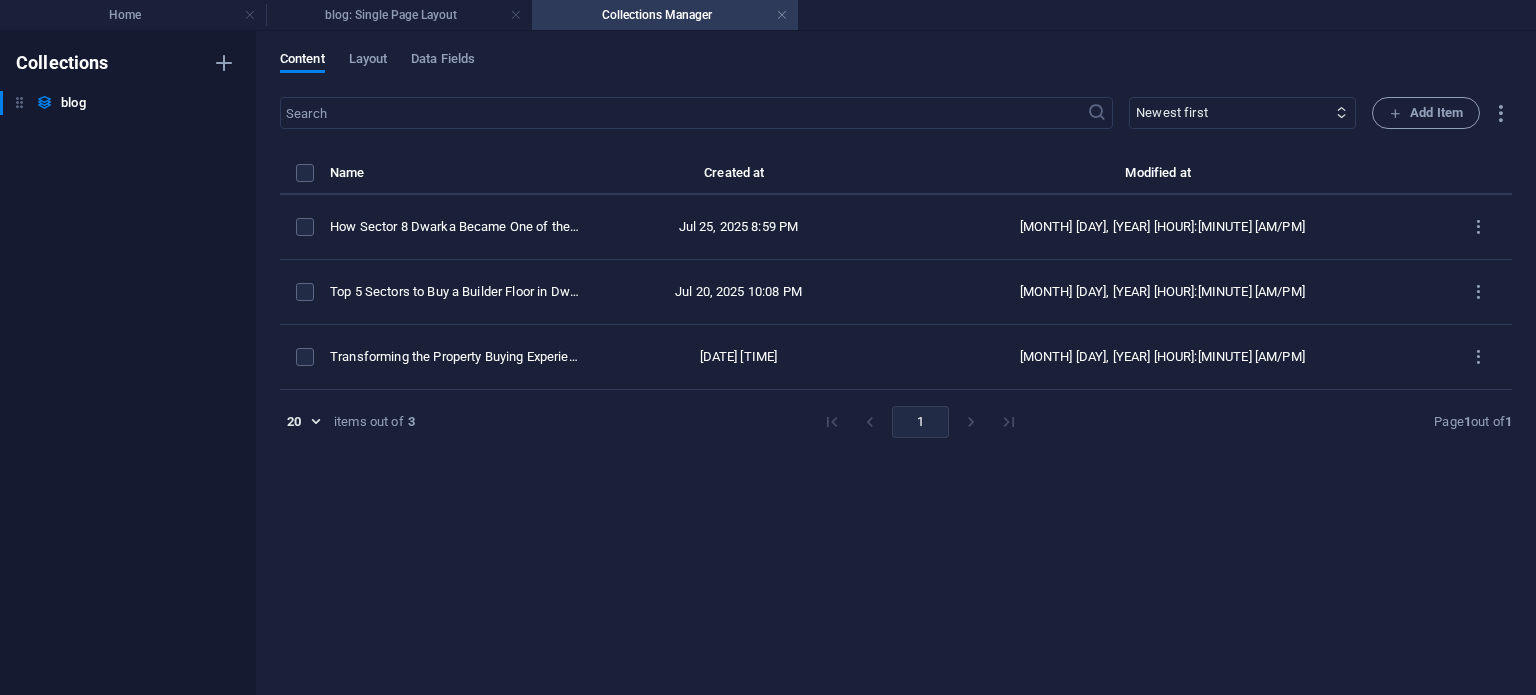 click on "Newest first Oldest first Last modified Name (ascending) Name (descending) Slug (ascending) Slug (descending) Date of Publishing (ascending) Date of Publishing (descending) Category (ascending) Category (descending) Add Item Name Created at Modified at How Sector 8 Dwarka Became One of the Most Livable Sectors in Dwarka Jul 25, 2025 8:59 PM Jul 25, 2025 9:08 PM Top 5 Sectors to Buy a Builder Floor in Dwarka by Arvind Real Estate Jul 20, 2025 10:08 PM Jul 20, 2025 10:25 PM Transforming the Property Buying Experience in Dwarka Mar 28, 2023 1:53 PM Jul 20, 2025 10:06 PM 20 20 items out of 3 1 Page  1  out of  1" at bounding box center [896, 386] 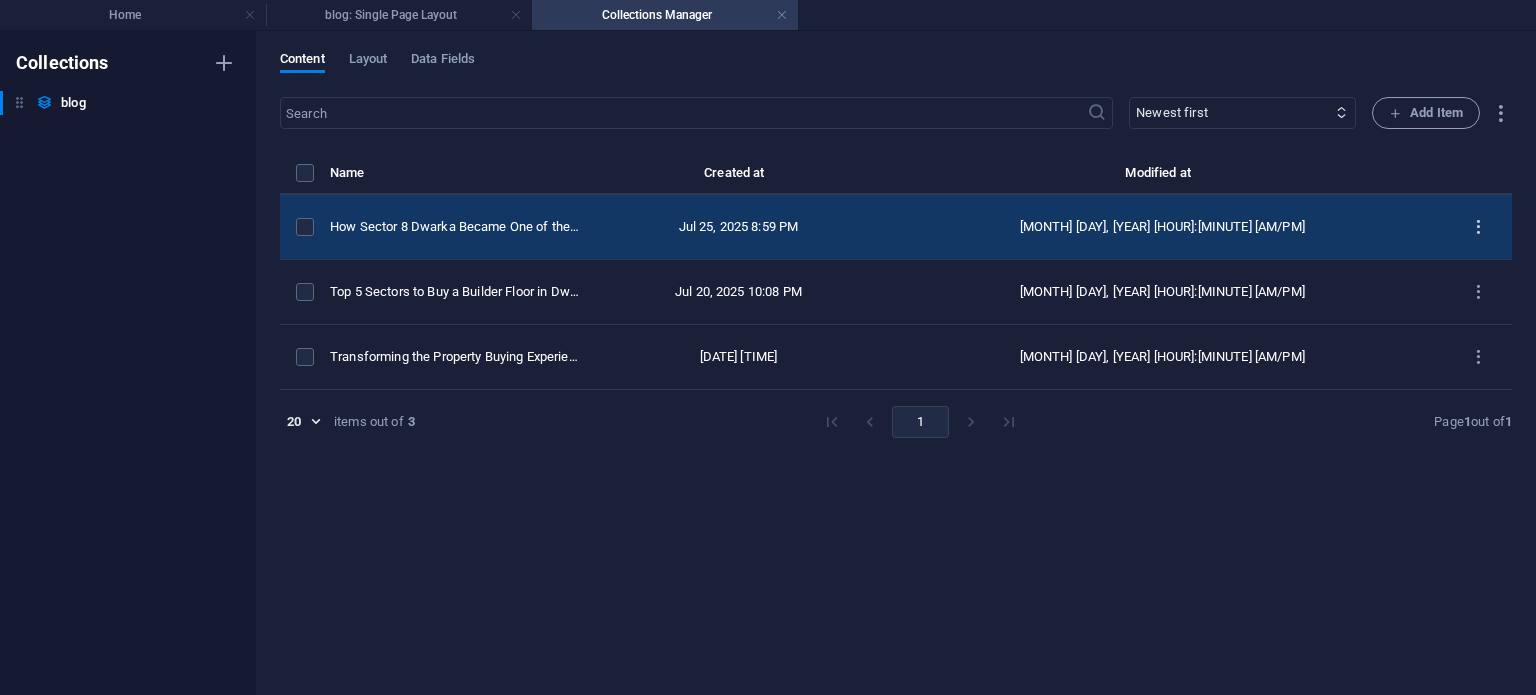 click at bounding box center [1478, 227] 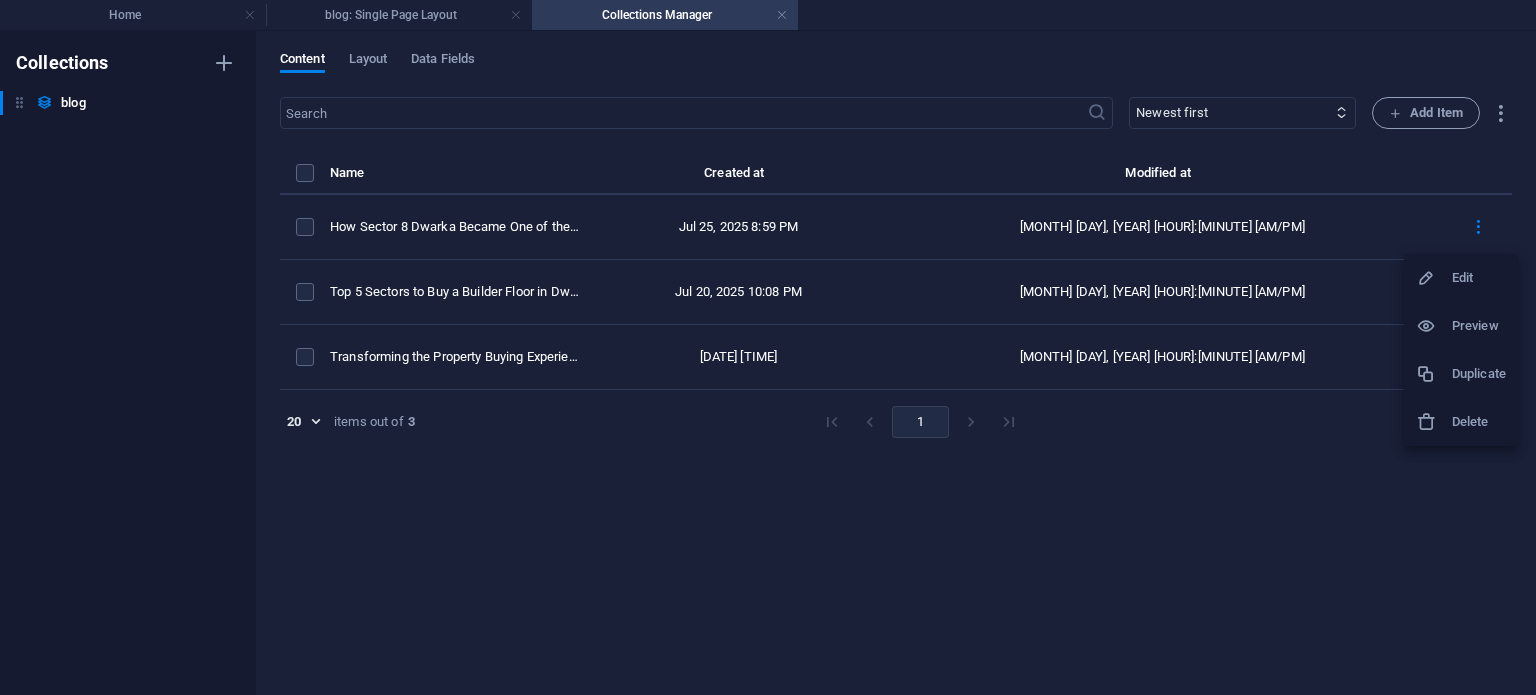 click on "Duplicate" at bounding box center [1479, 374] 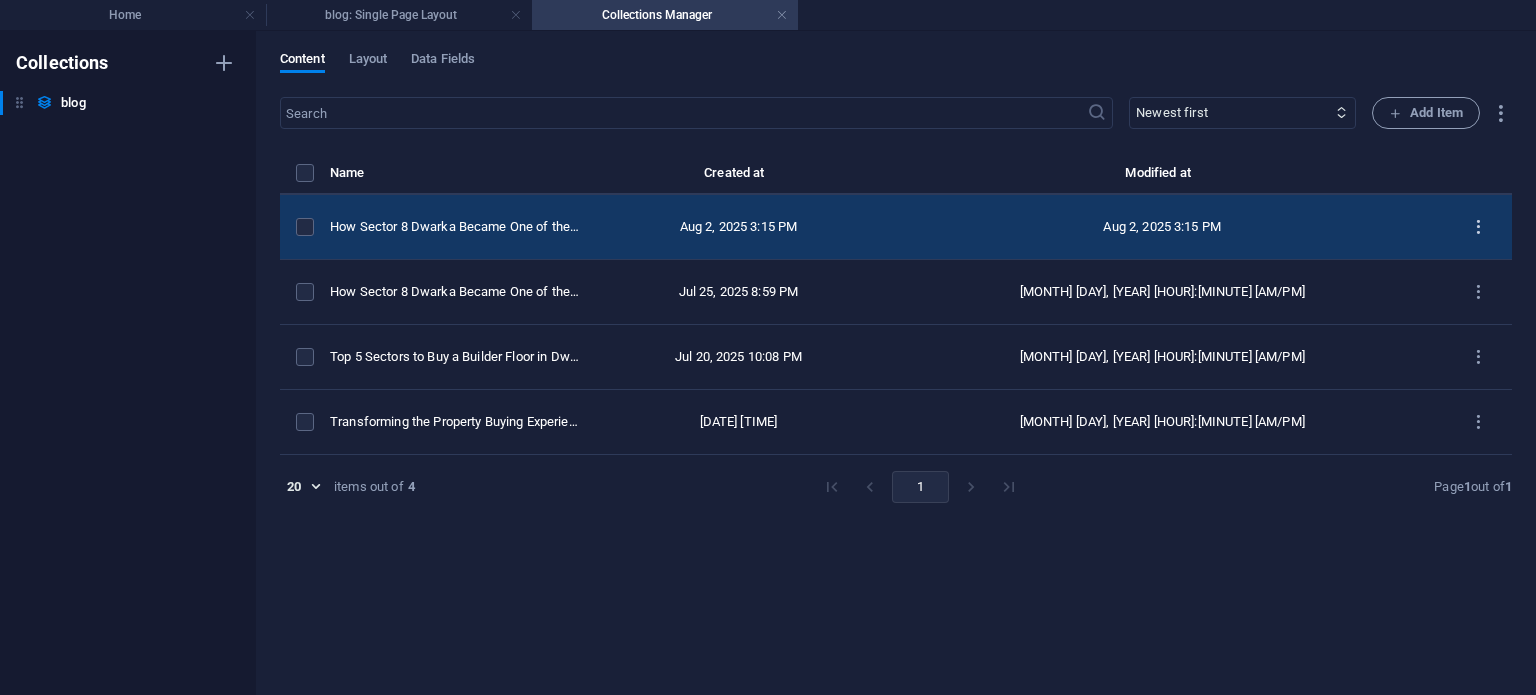 click at bounding box center [1478, 227] 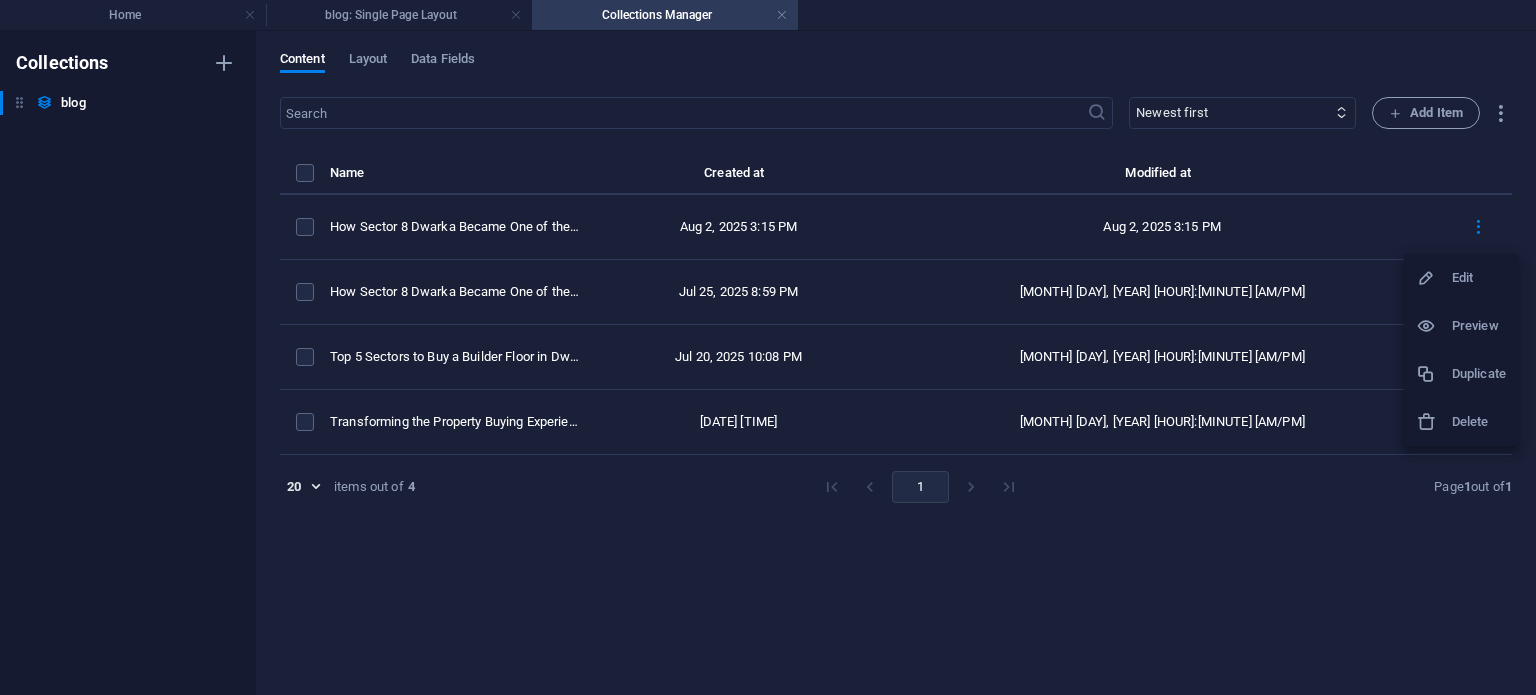 click at bounding box center (1434, 278) 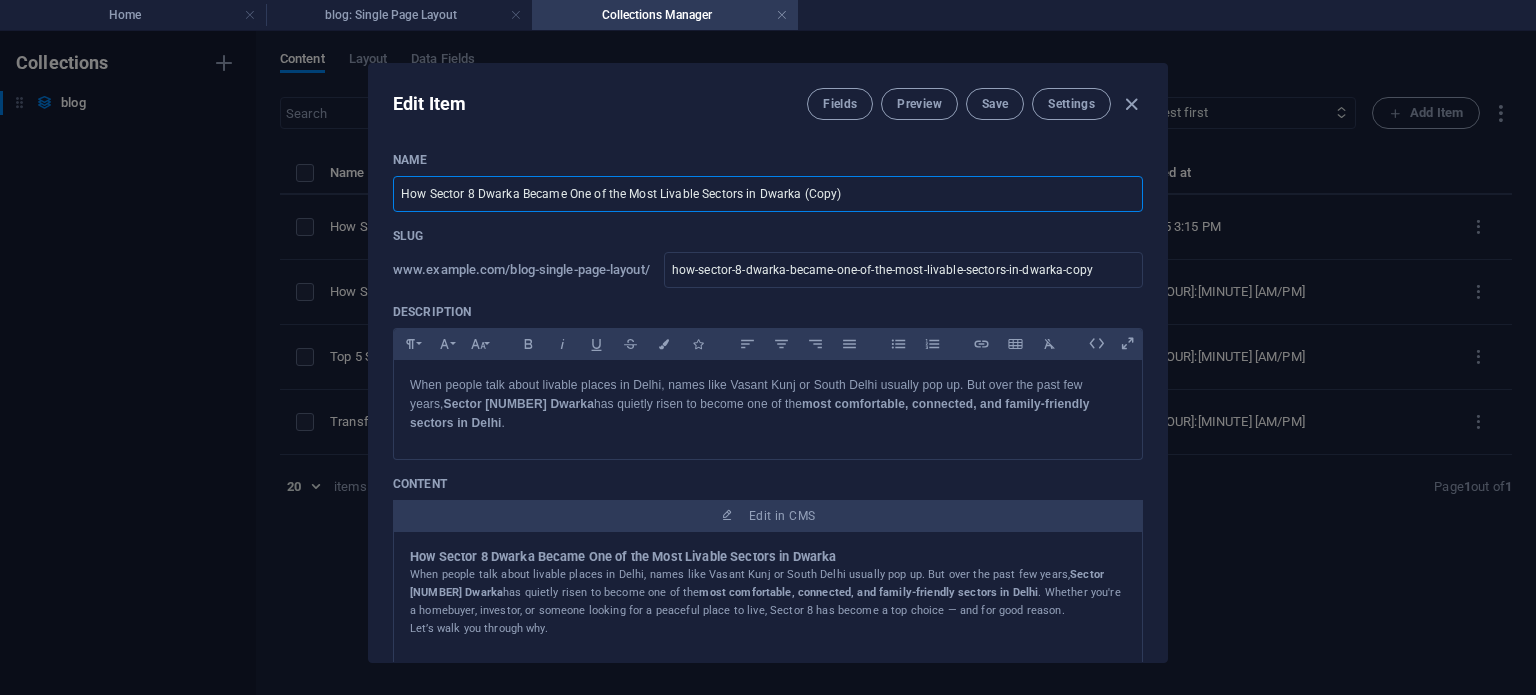 drag, startPoint x: 888, startPoint y: 195, endPoint x: 217, endPoint y: 191, distance: 671.0119 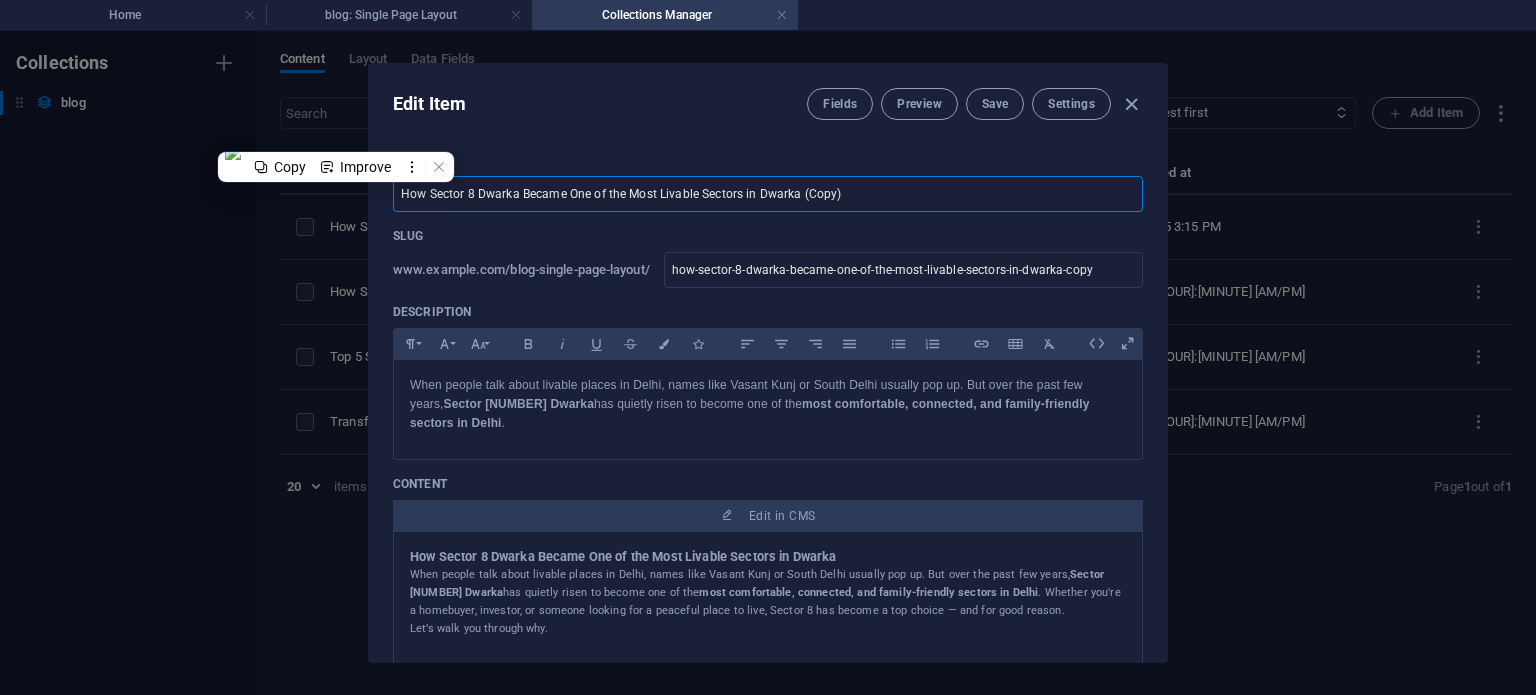paste on "Builder Floors in Dwarka by Arvind Real Estate – Your Trusted Property Partner in Dwarka" 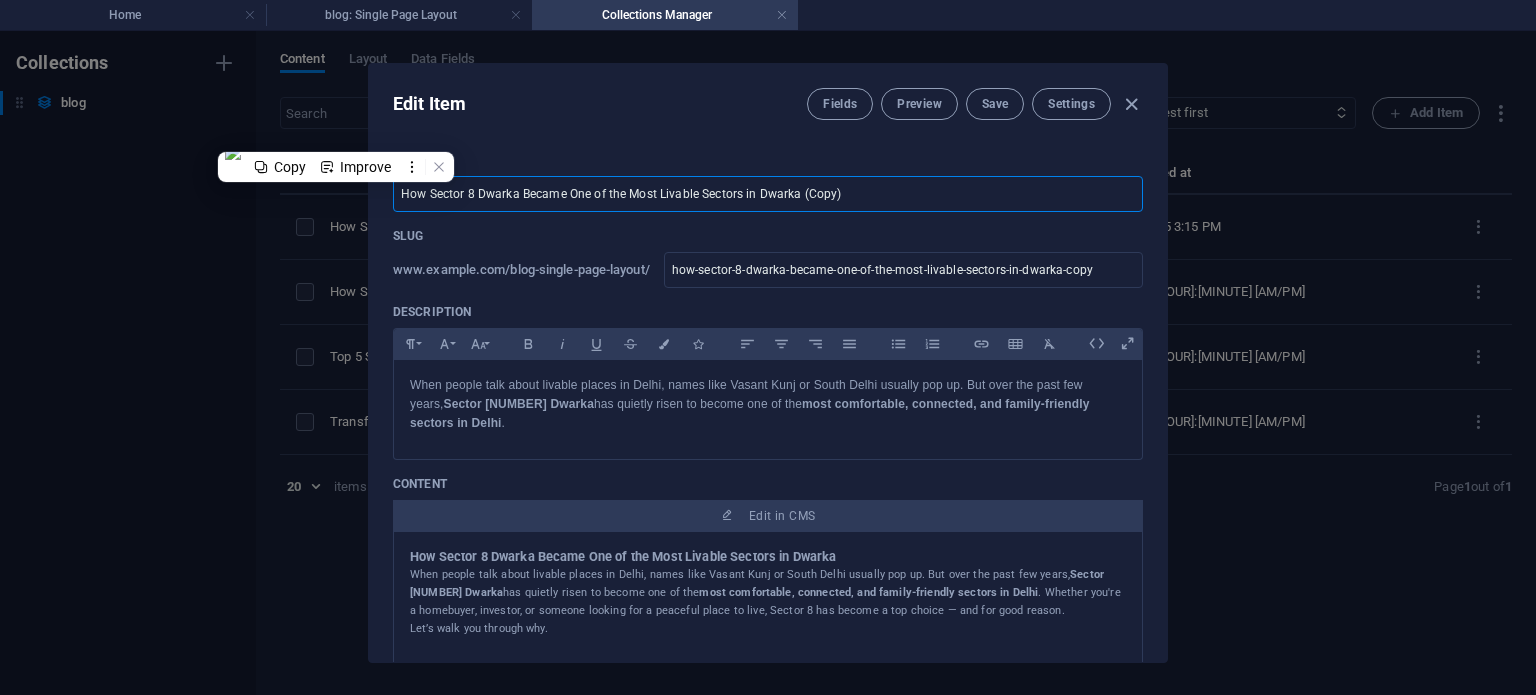 type on "Builder Floors in Dwarka by Arvind Real Estate – Your Trusted Property Partner in Dwarka" 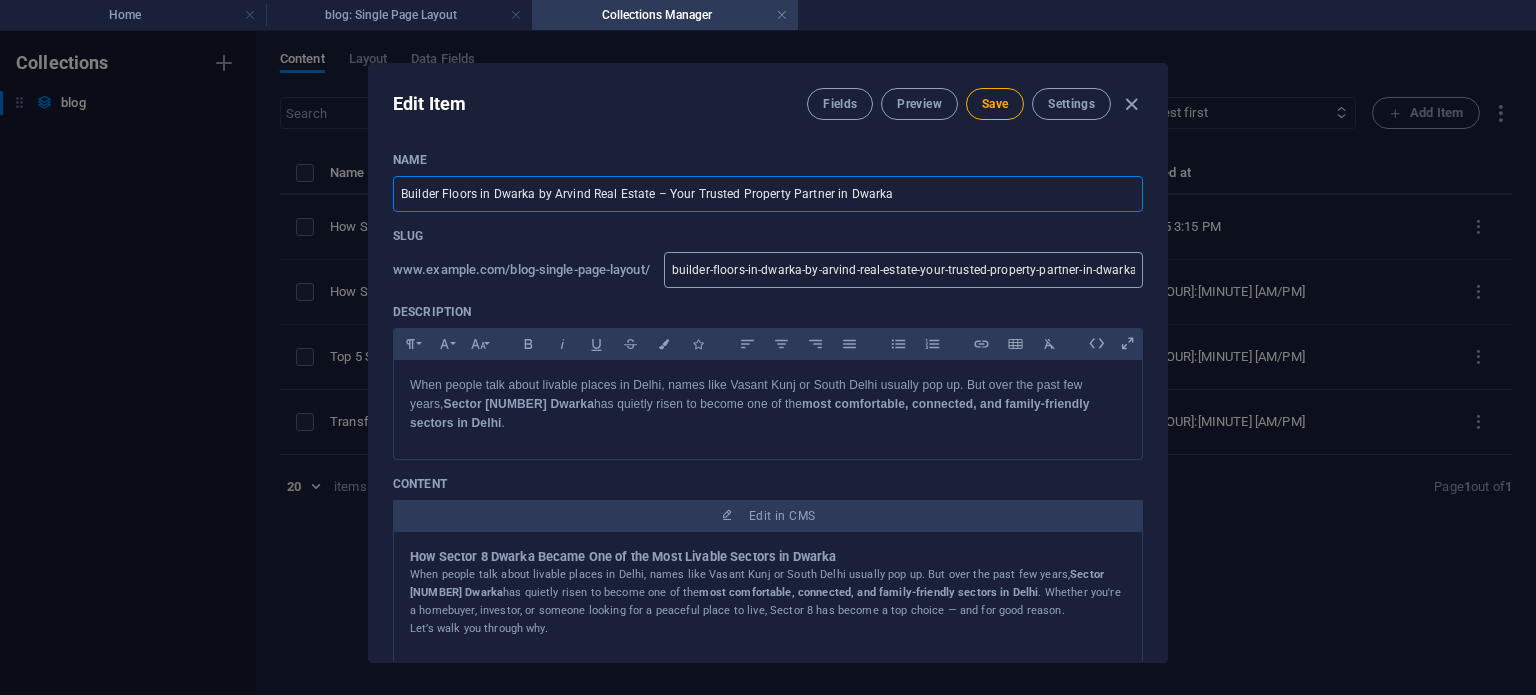 type on "Builder Floors in Dwarka by Arvind Real Estate – Your Trusted Property Partner in Dwarka" 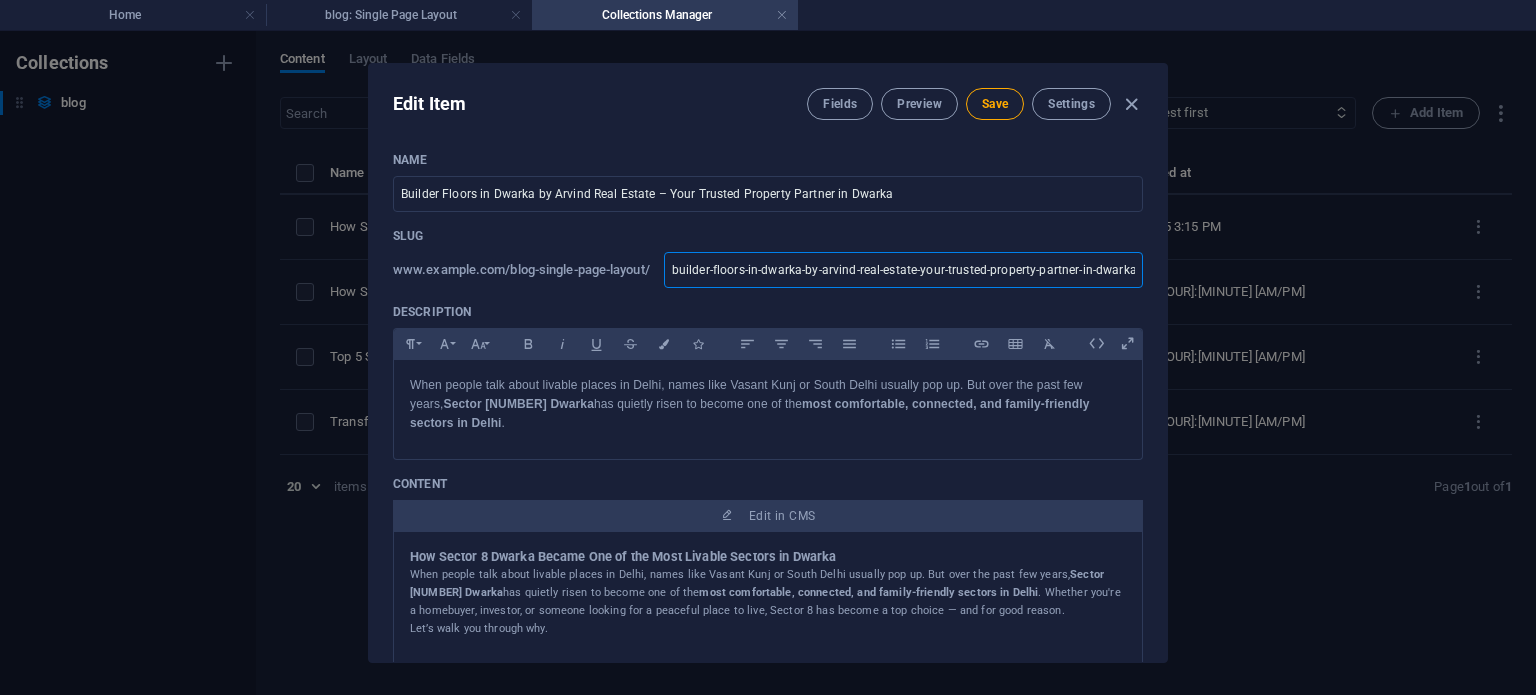 click on "builder-floors-in-dwarka-by-arvind-real-estate-your-trusted-property-partner-in-dwarka" at bounding box center (903, 270) 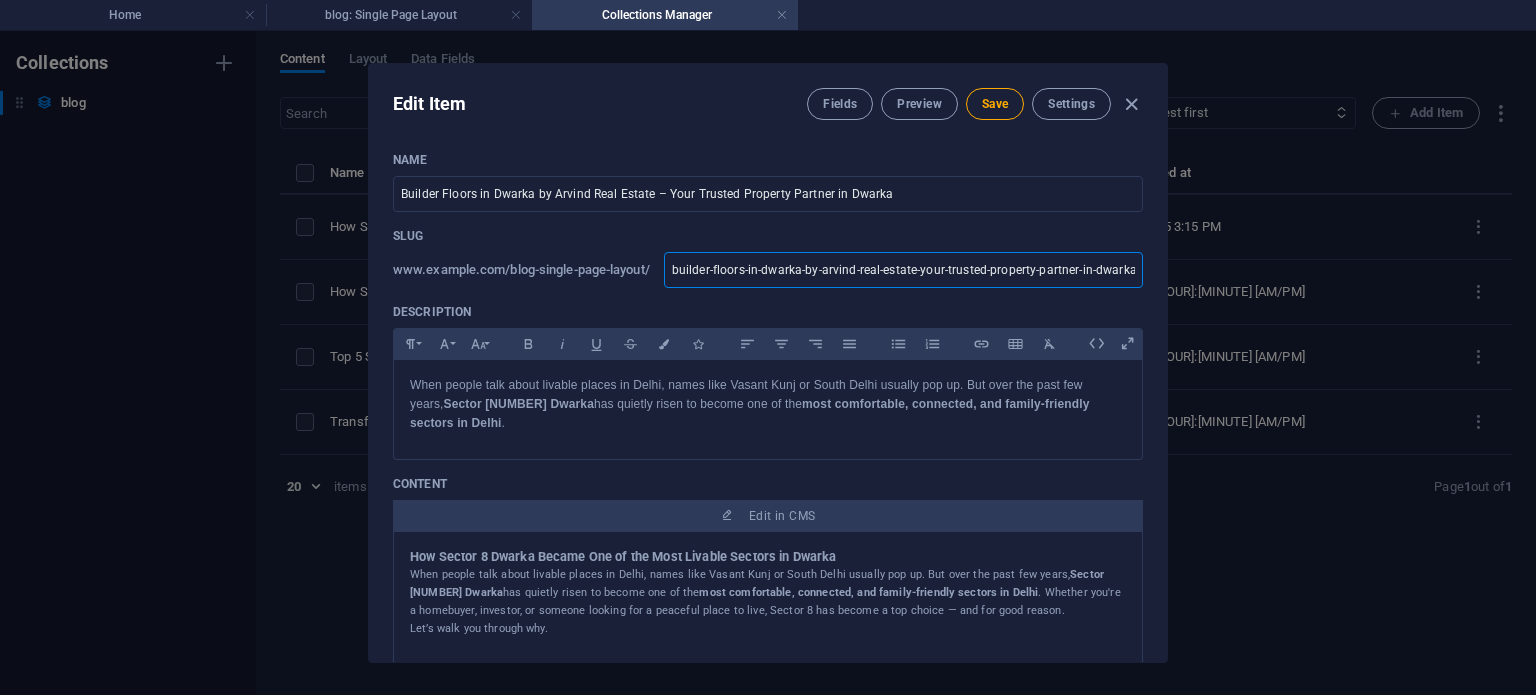 click on "builder-floors-in-dwarka-by-arvind-real-estate-your-trusted-property-partner-in-dwarka" at bounding box center [903, 270] 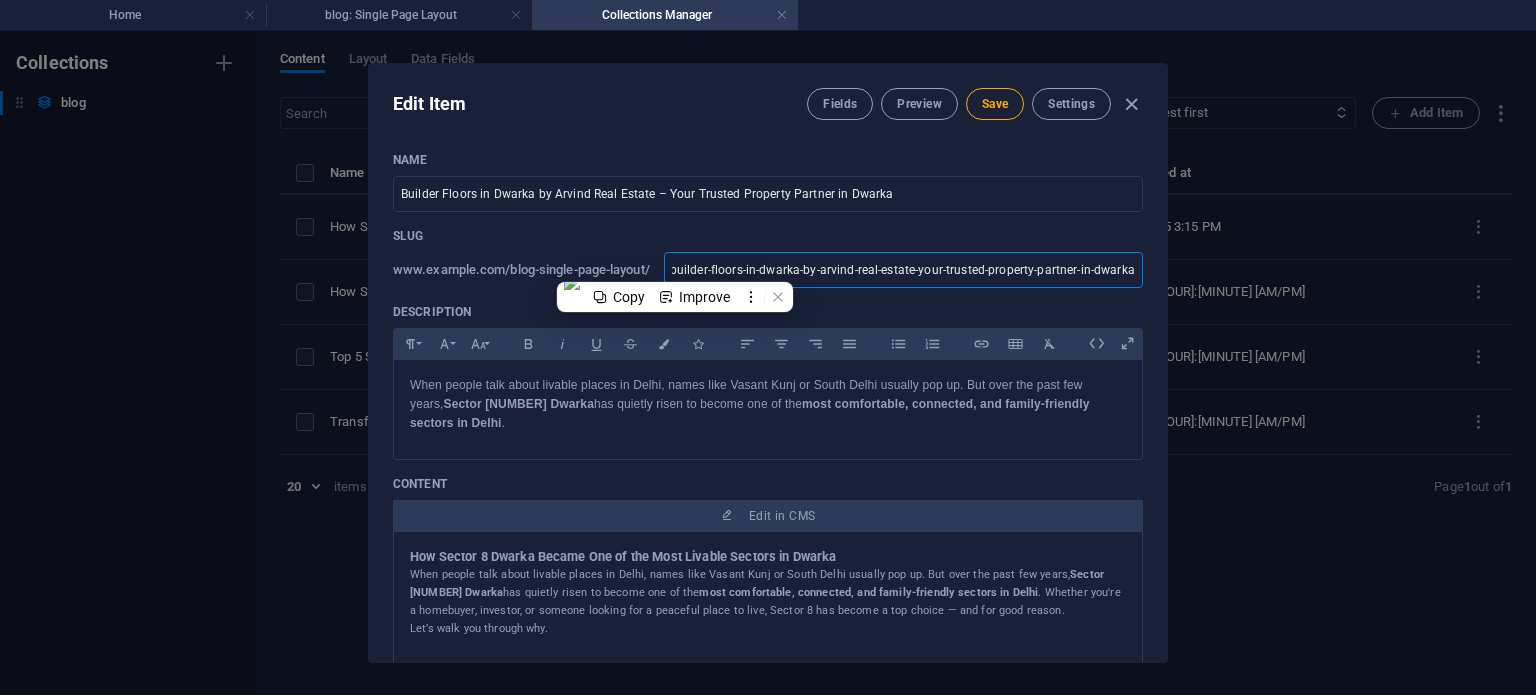 type on "builder-floors-in-dwarka-by-[first]-real-estate" 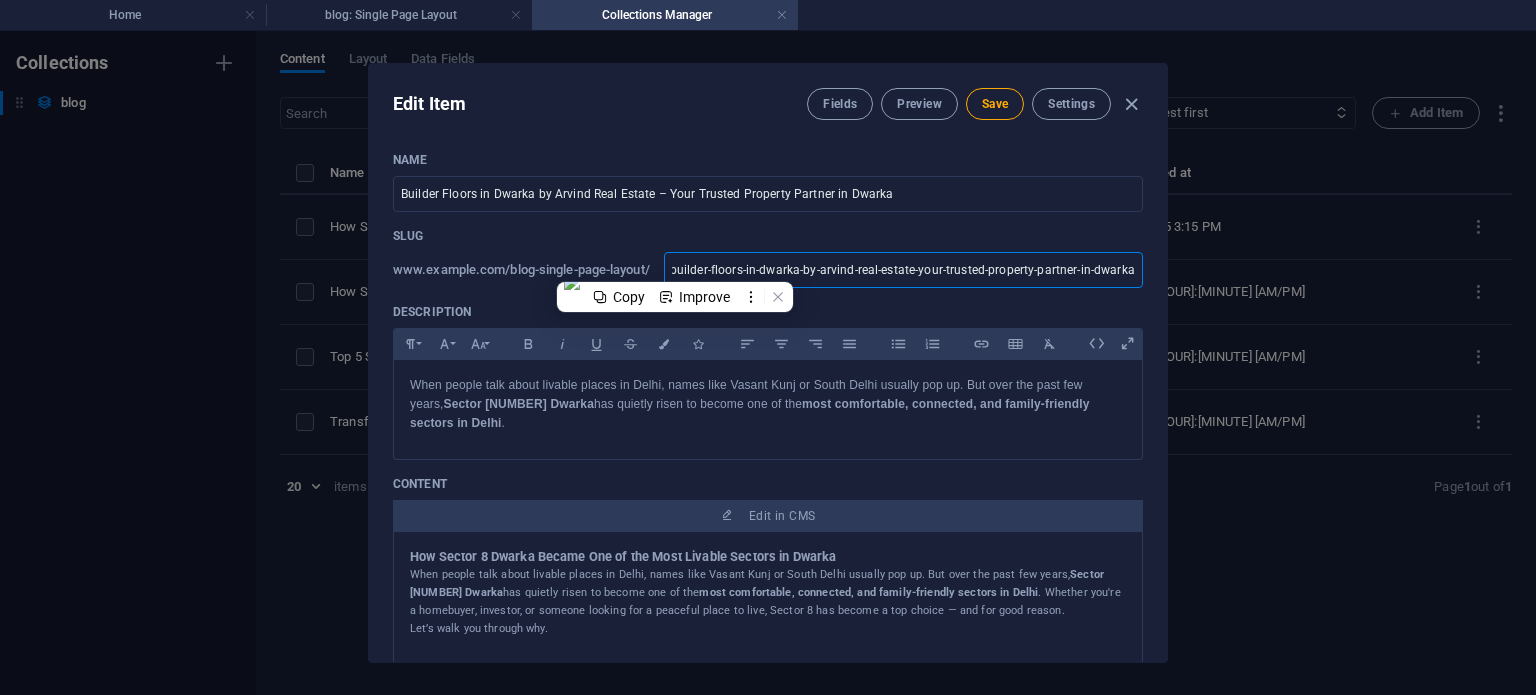 type on "builder-floors-in-dwarka-by-[first]-real-estate" 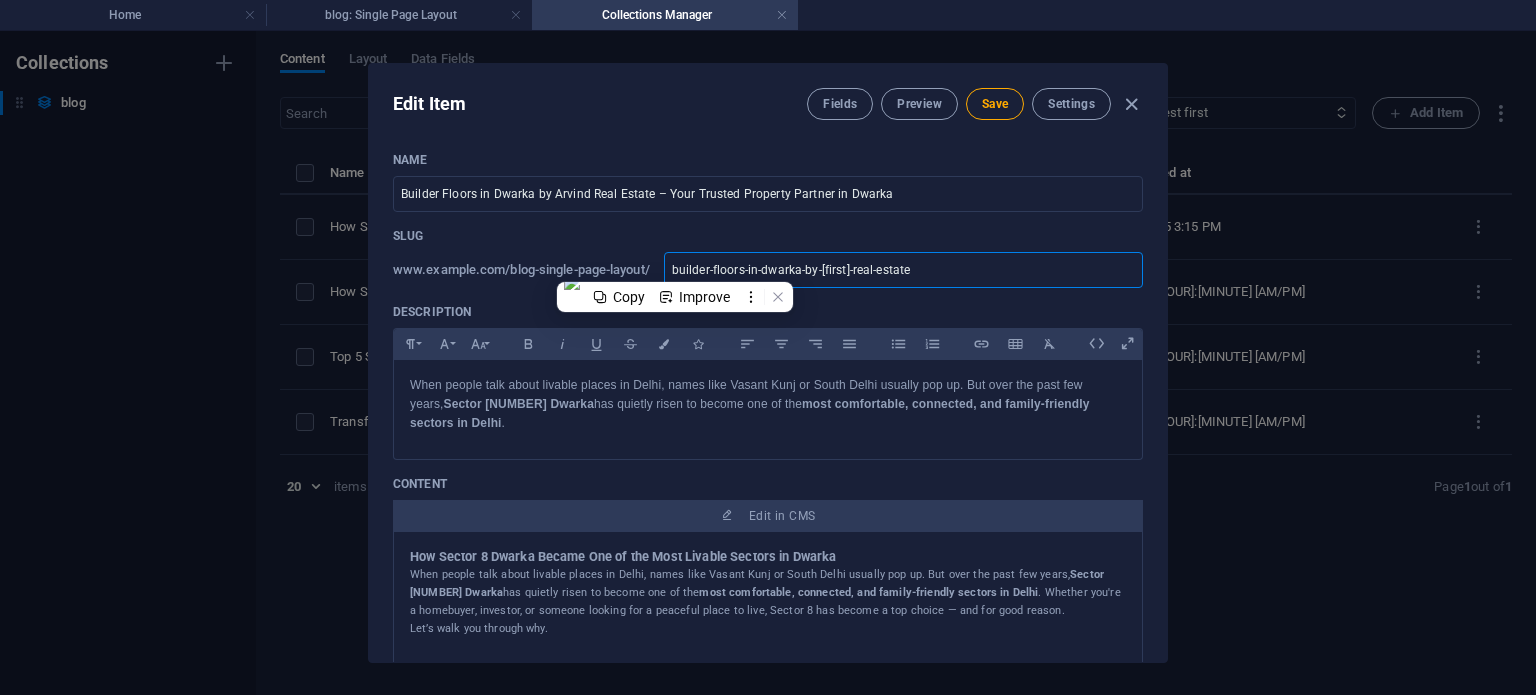 scroll, scrollTop: 0, scrollLeft: 0, axis: both 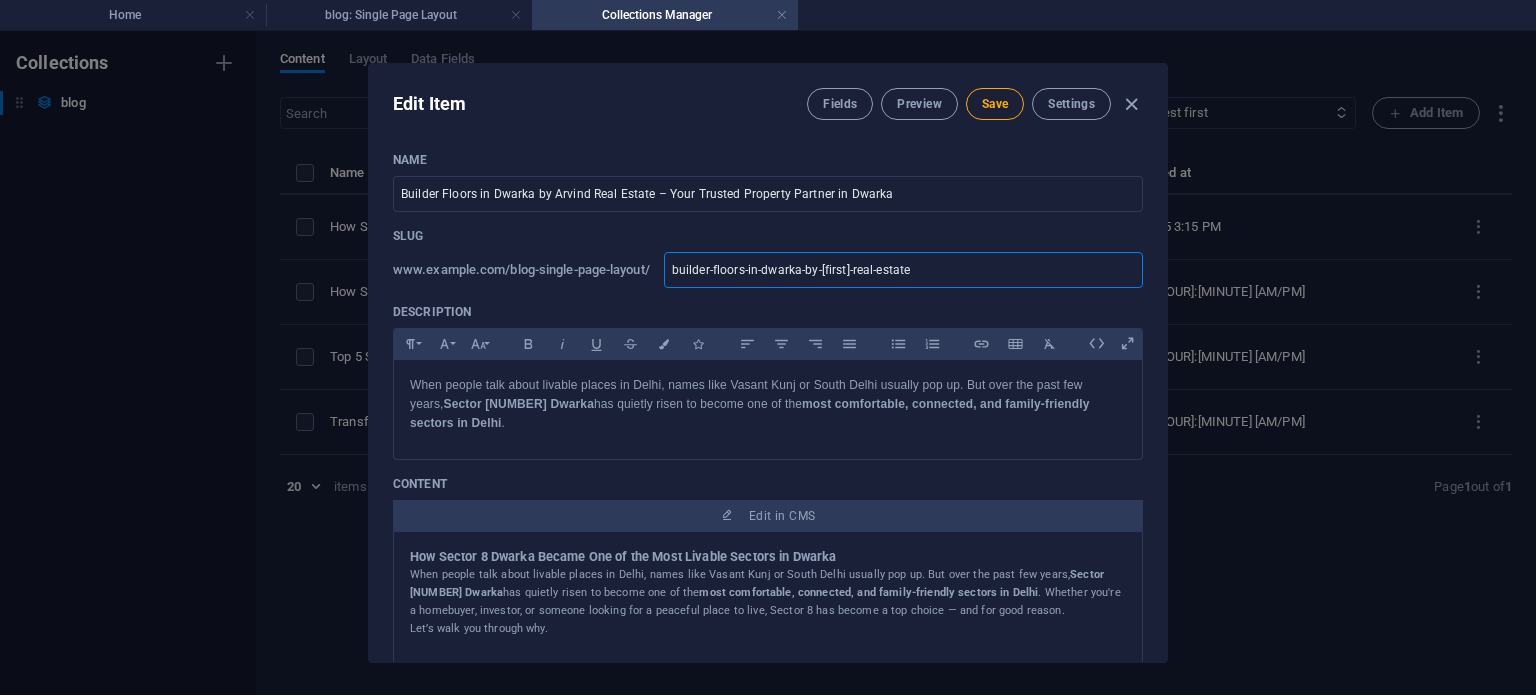 type on "builder-floors-in-dwarka-by-[first]-real-estate" 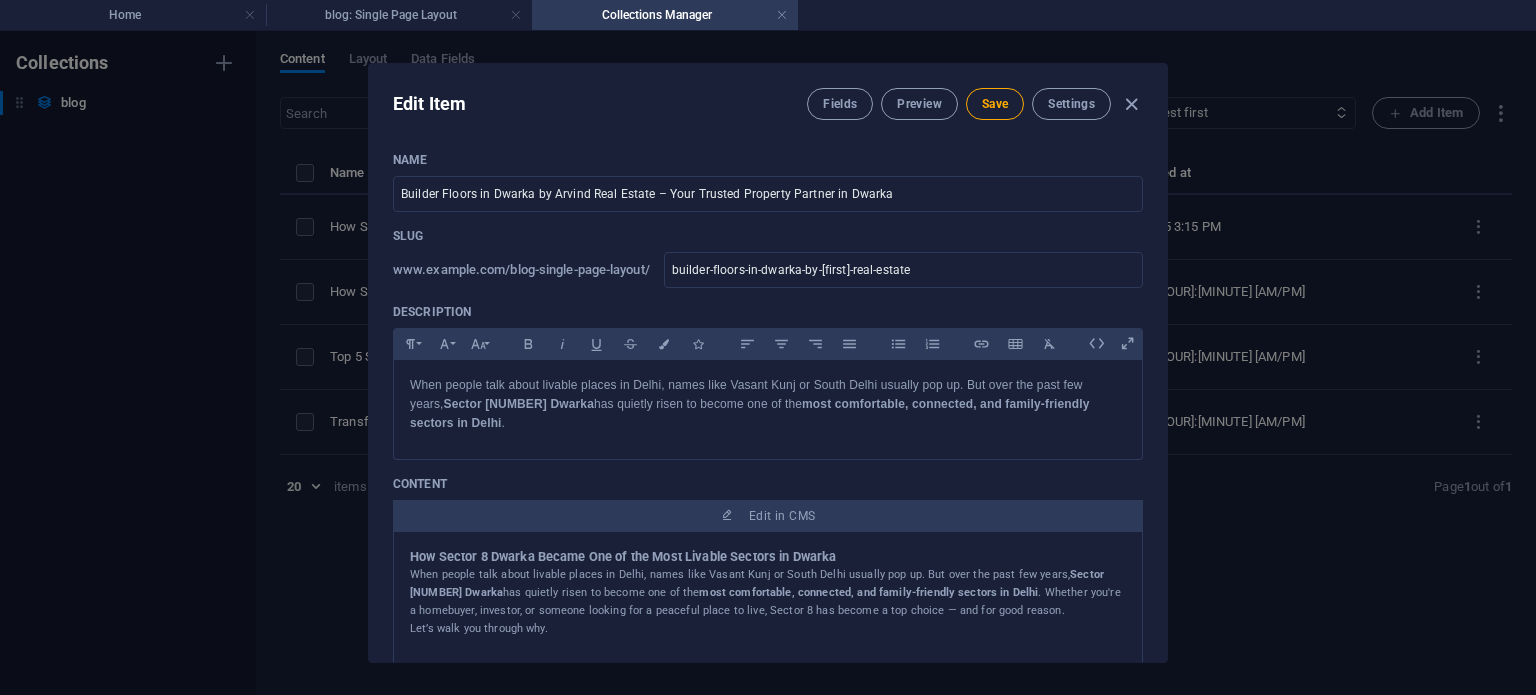 click on "www.example.com/blog-single-page-layout/" at bounding box center [521, 270] 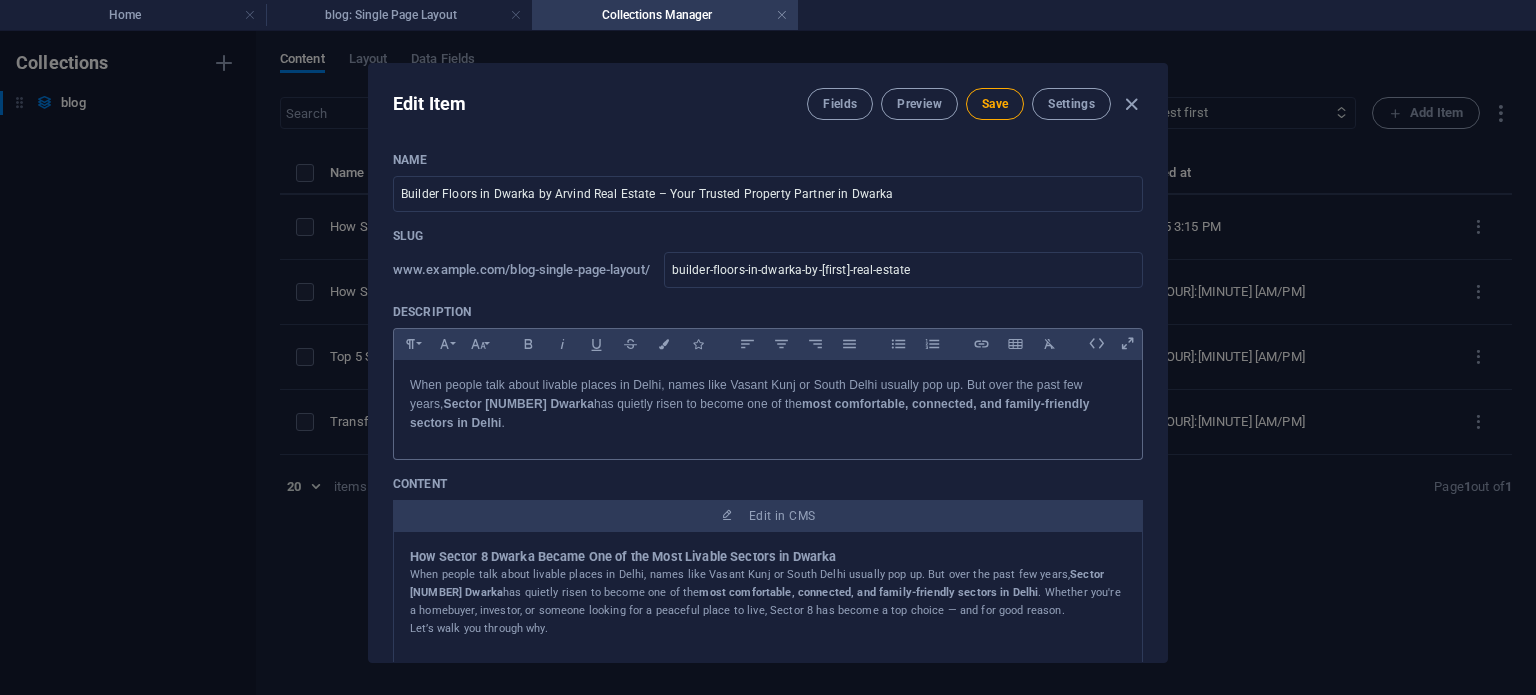 click on "most comfortable, connected, and family-friendly sectors in Delhi" at bounding box center (749, 413) 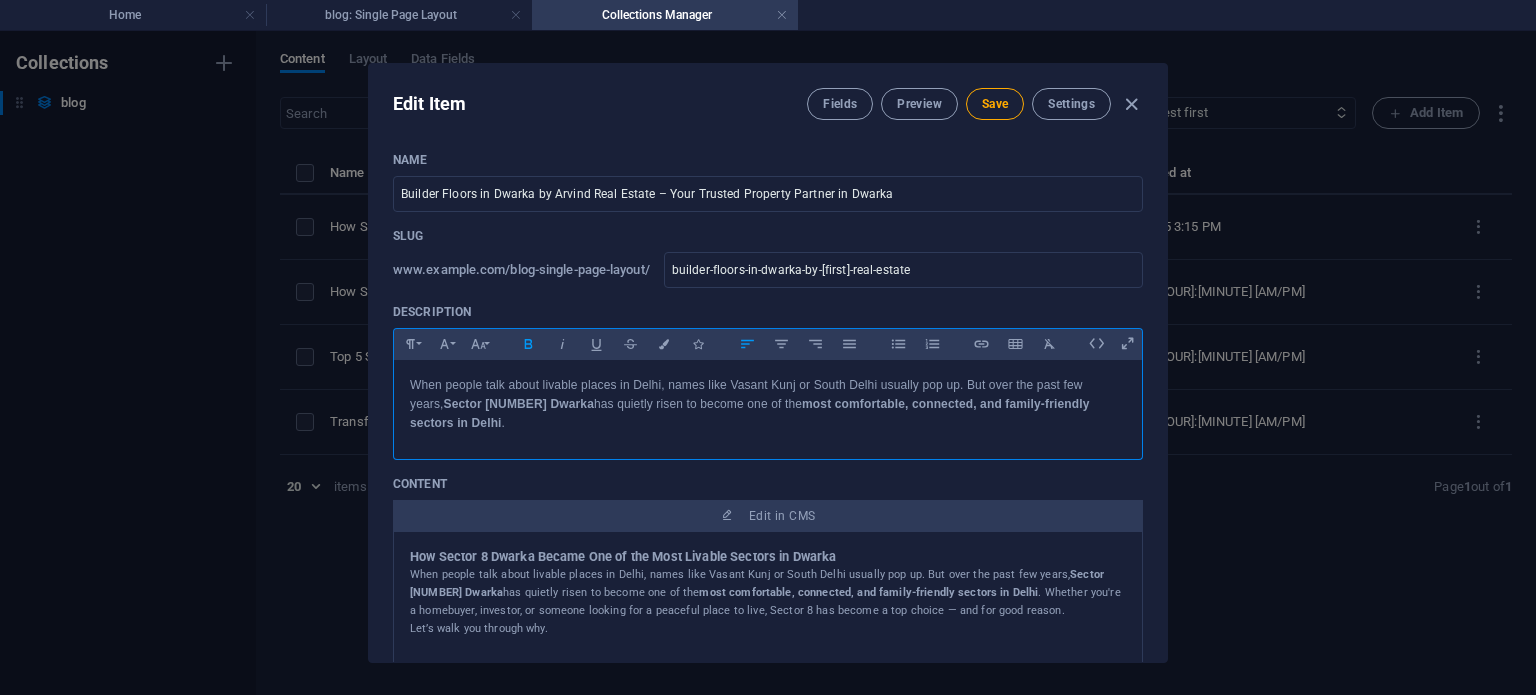 click on "When people talk about livable places in Delhi, names like Vasant Kunj or South Delhi usually pop up. But over the past few years,  Sector 8 Dwarka  has quietly risen to become one of the  most comfortable, connected, and family-friendly sectors in Delhi ." at bounding box center [768, 405] 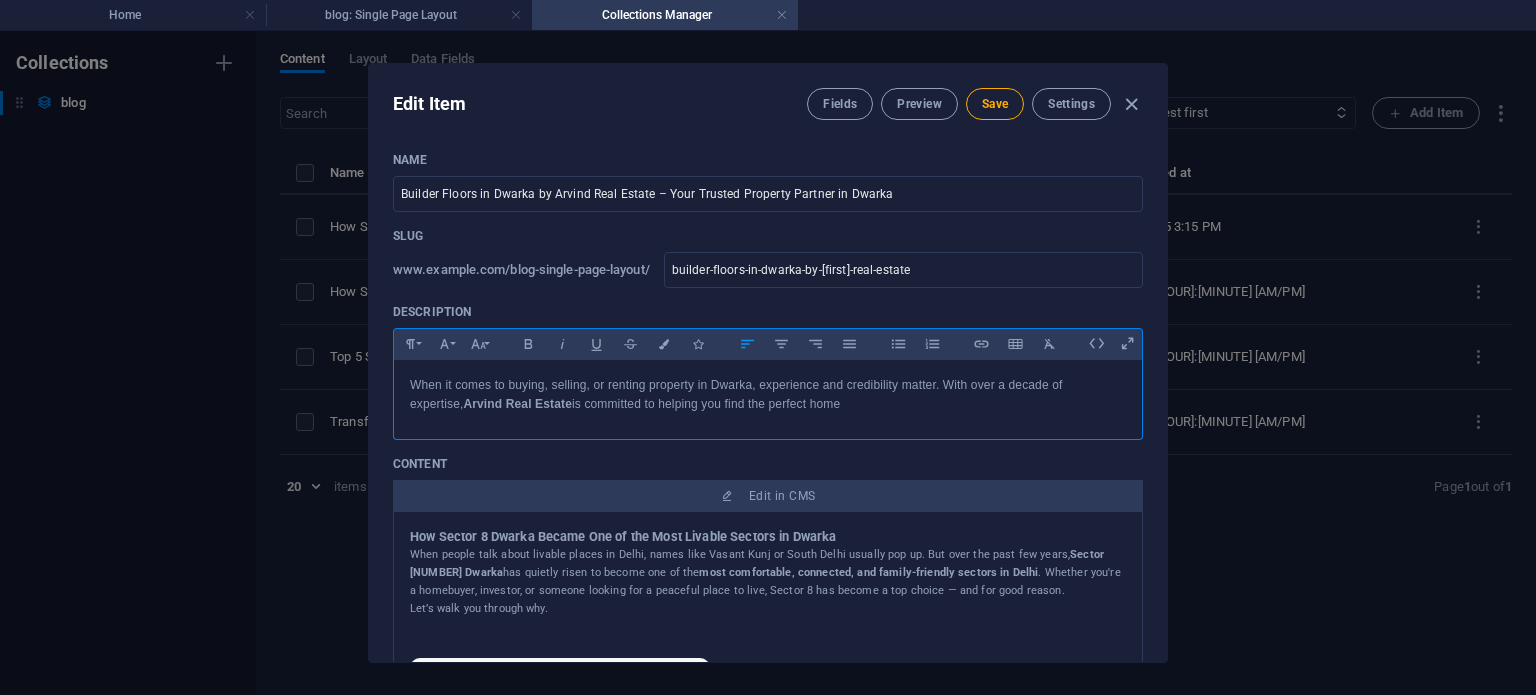click on "When it comes to buying, selling, or renting property in Dwarka, experience and credibility matter. With over a decade of expertise,  [FIRST] Real Estate  is committed to helping you find the perfect home" at bounding box center (768, 395) 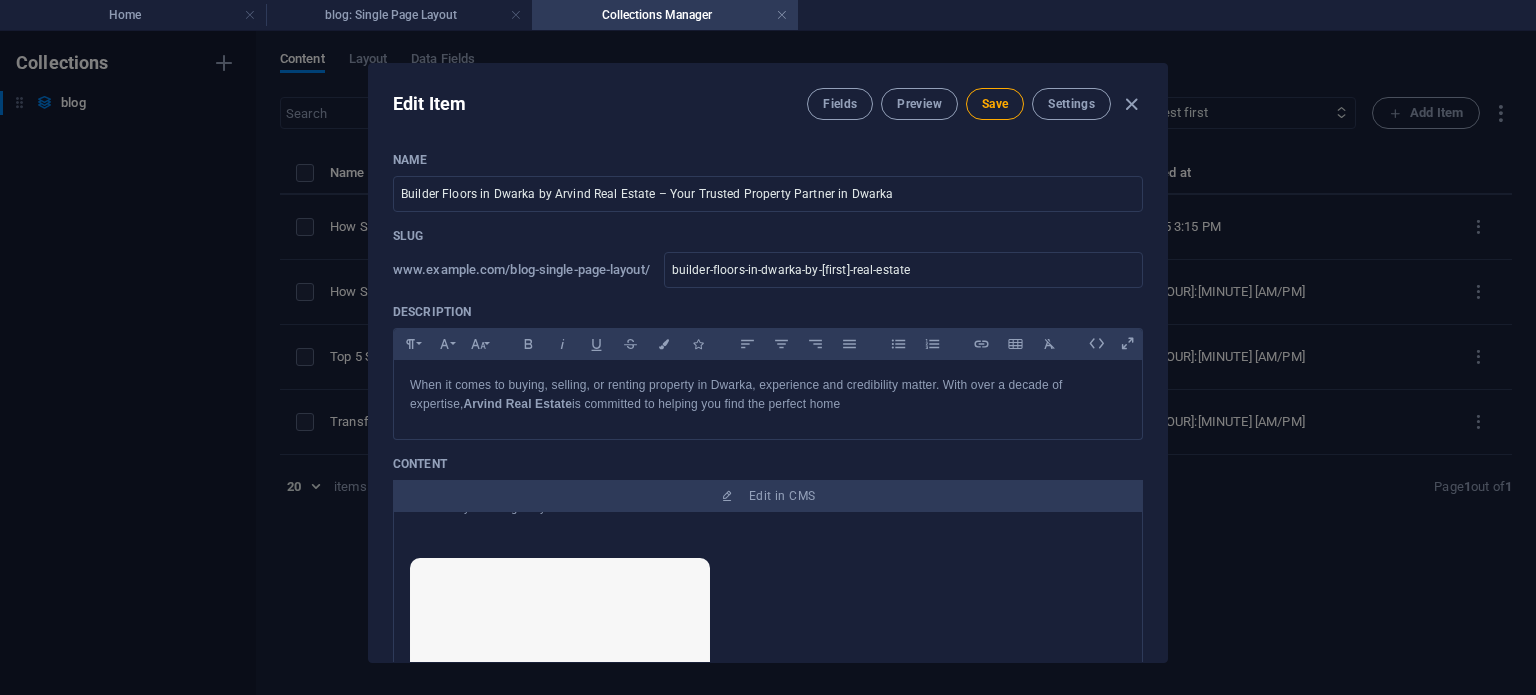 scroll, scrollTop: 0, scrollLeft: 0, axis: both 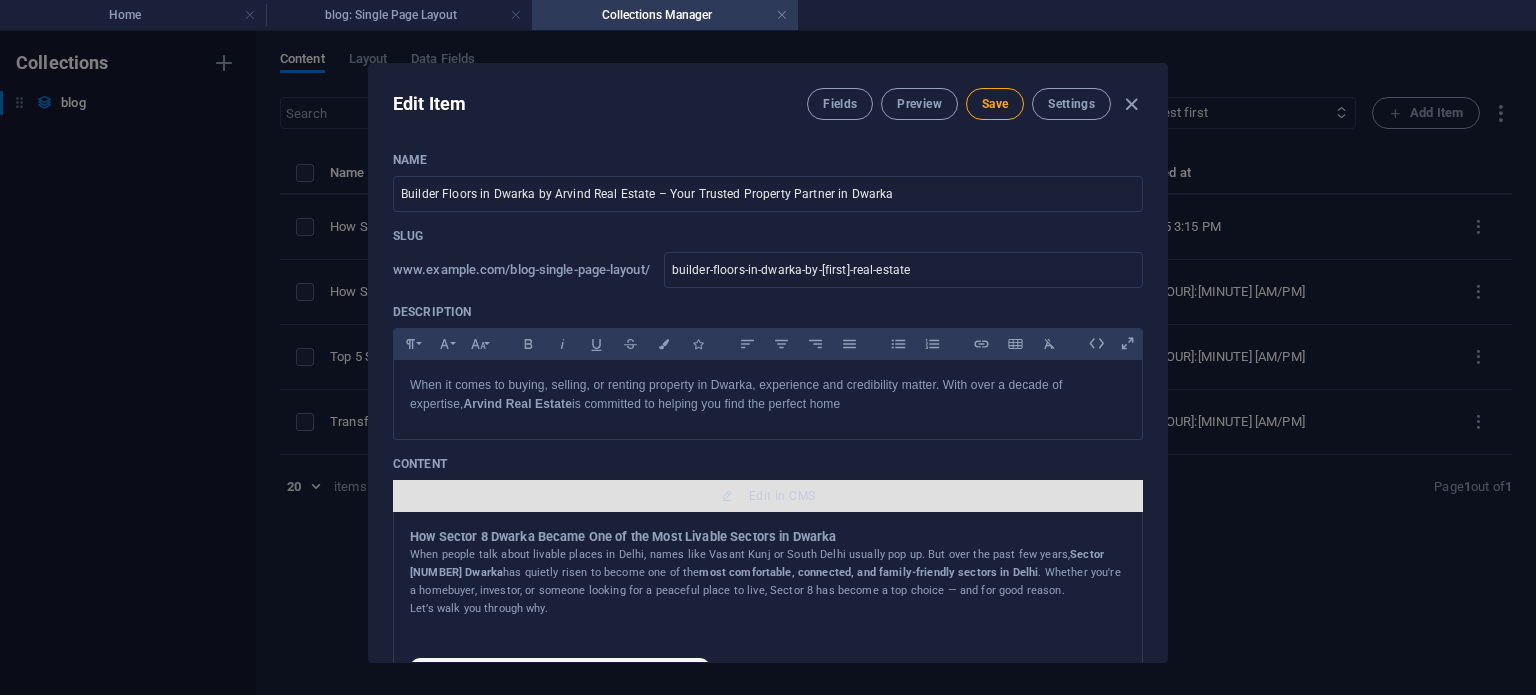 click on "Edit in CMS" at bounding box center (768, 496) 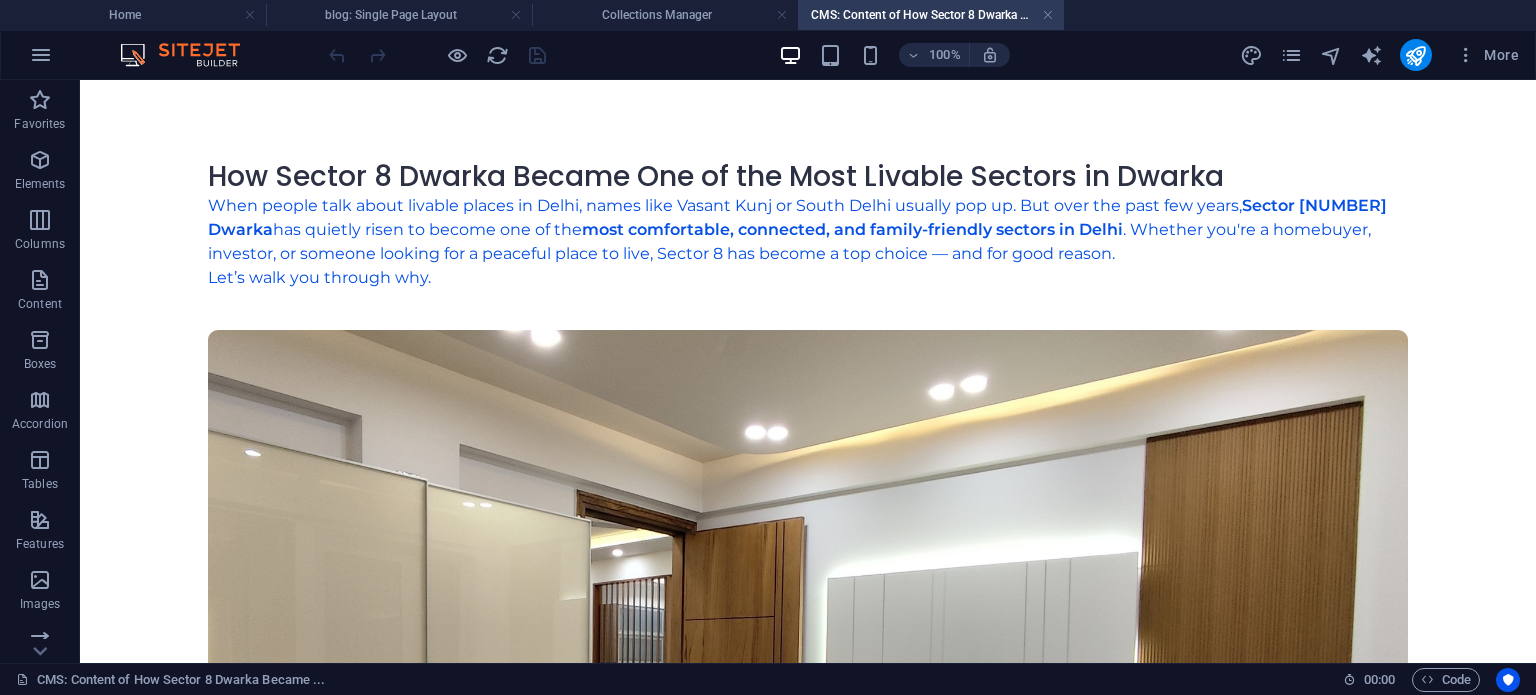 scroll, scrollTop: 0, scrollLeft: 0, axis: both 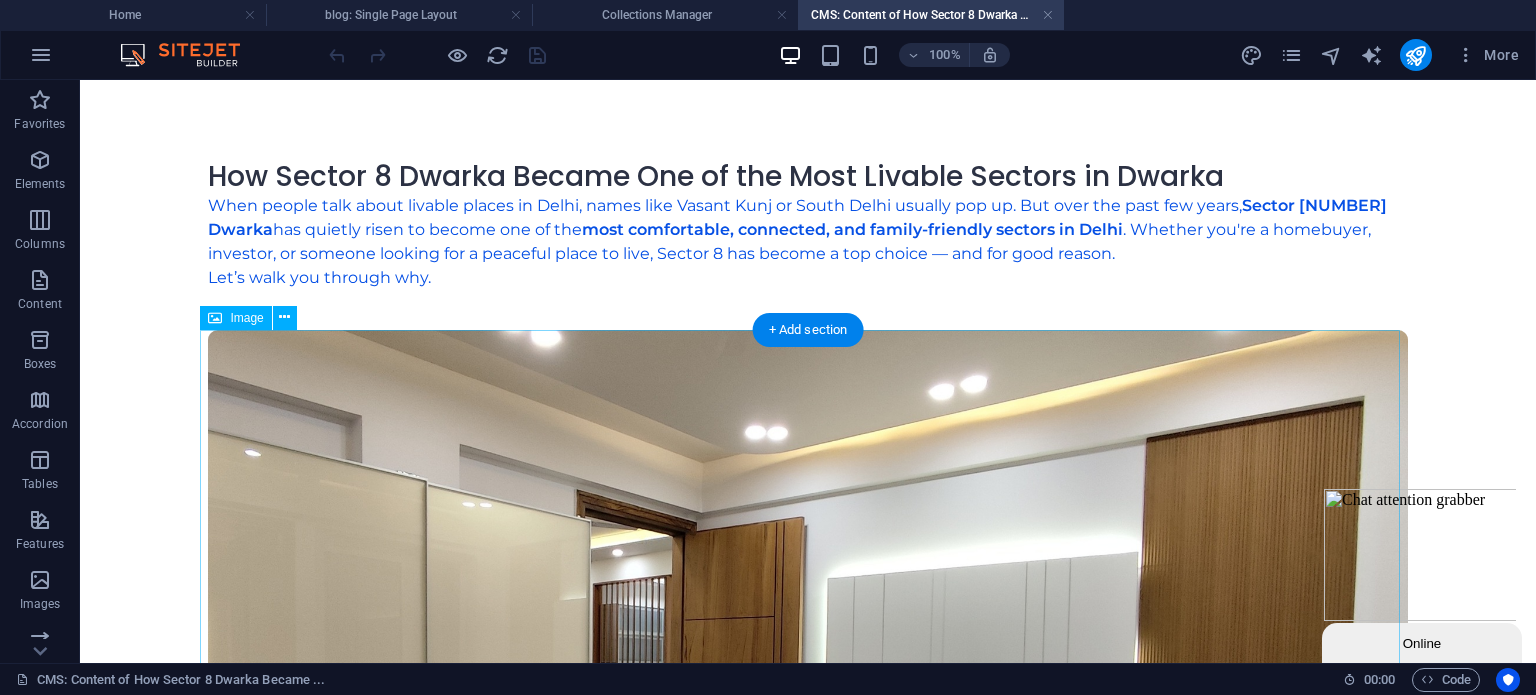 click at bounding box center (808, 667) 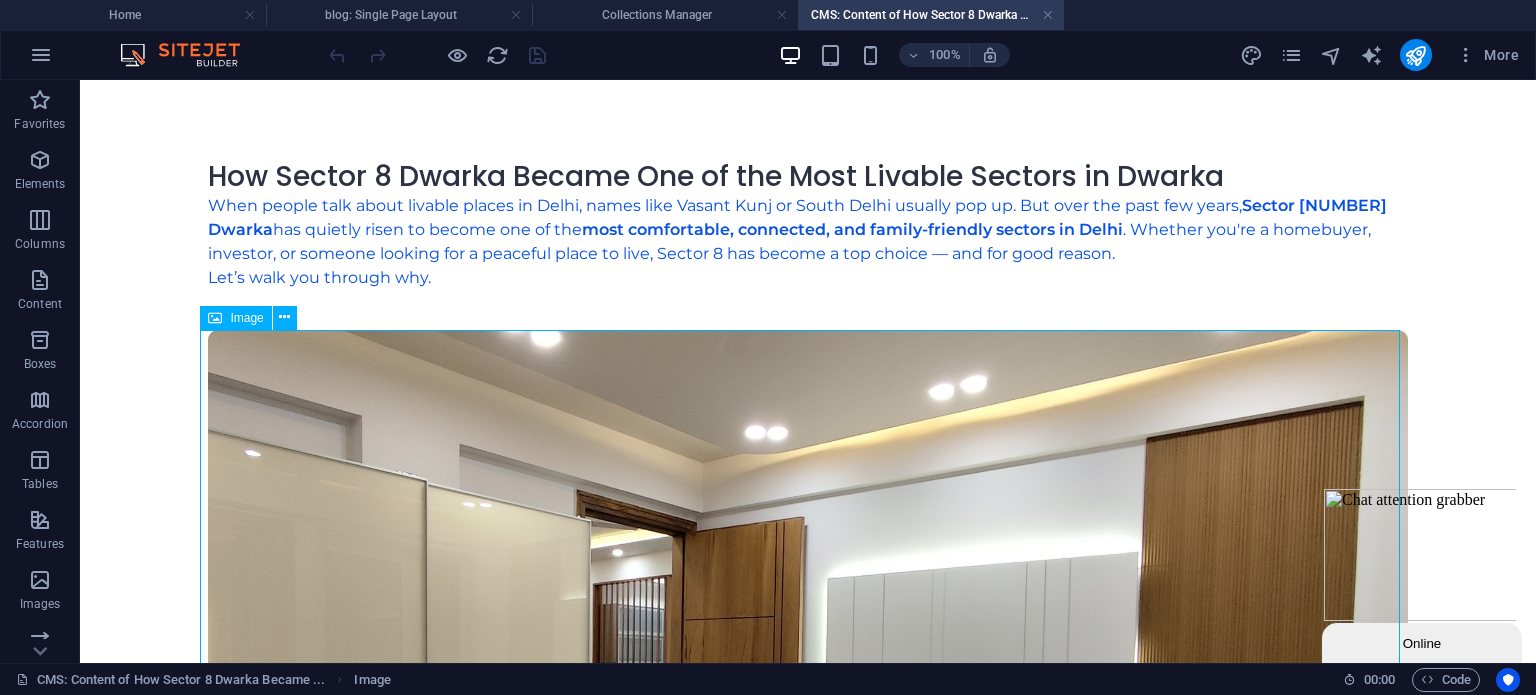 click on "Image" at bounding box center [246, 318] 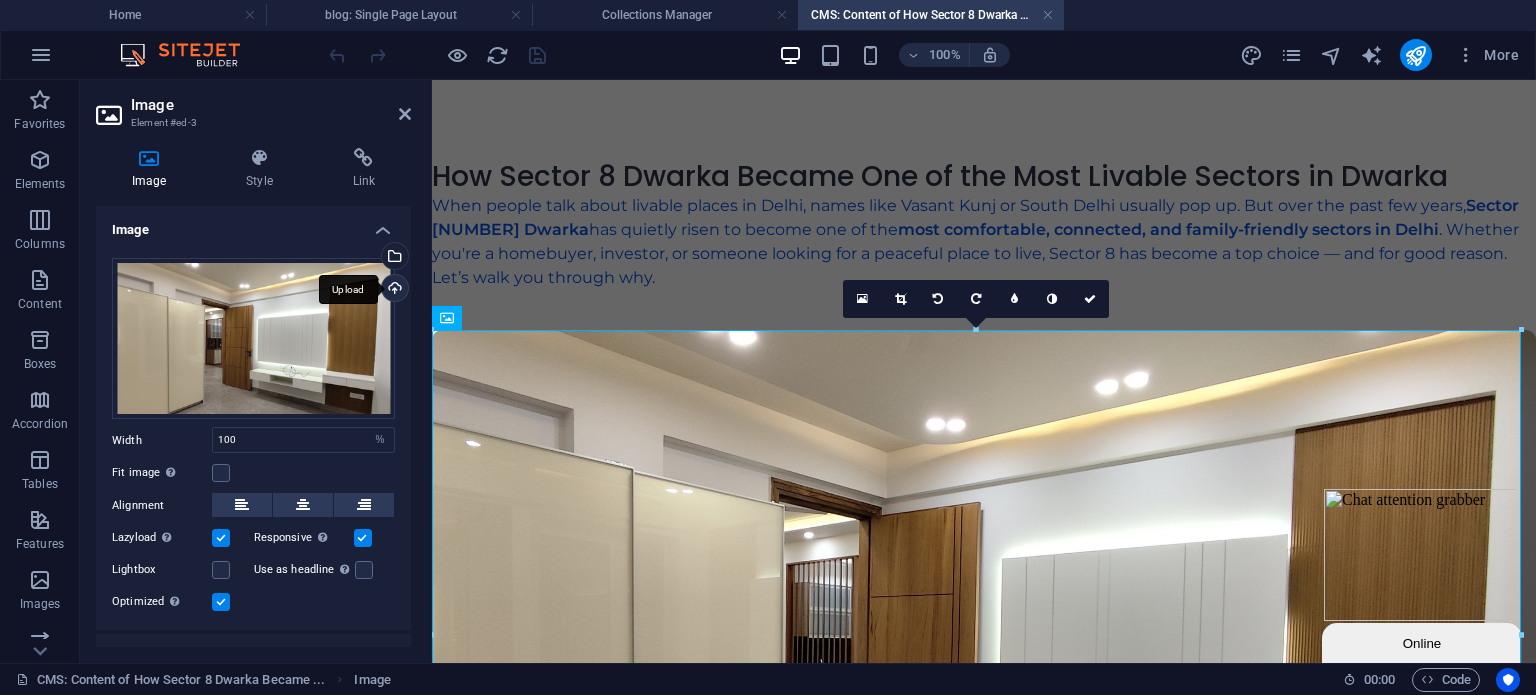 click on "Upload" at bounding box center [393, 290] 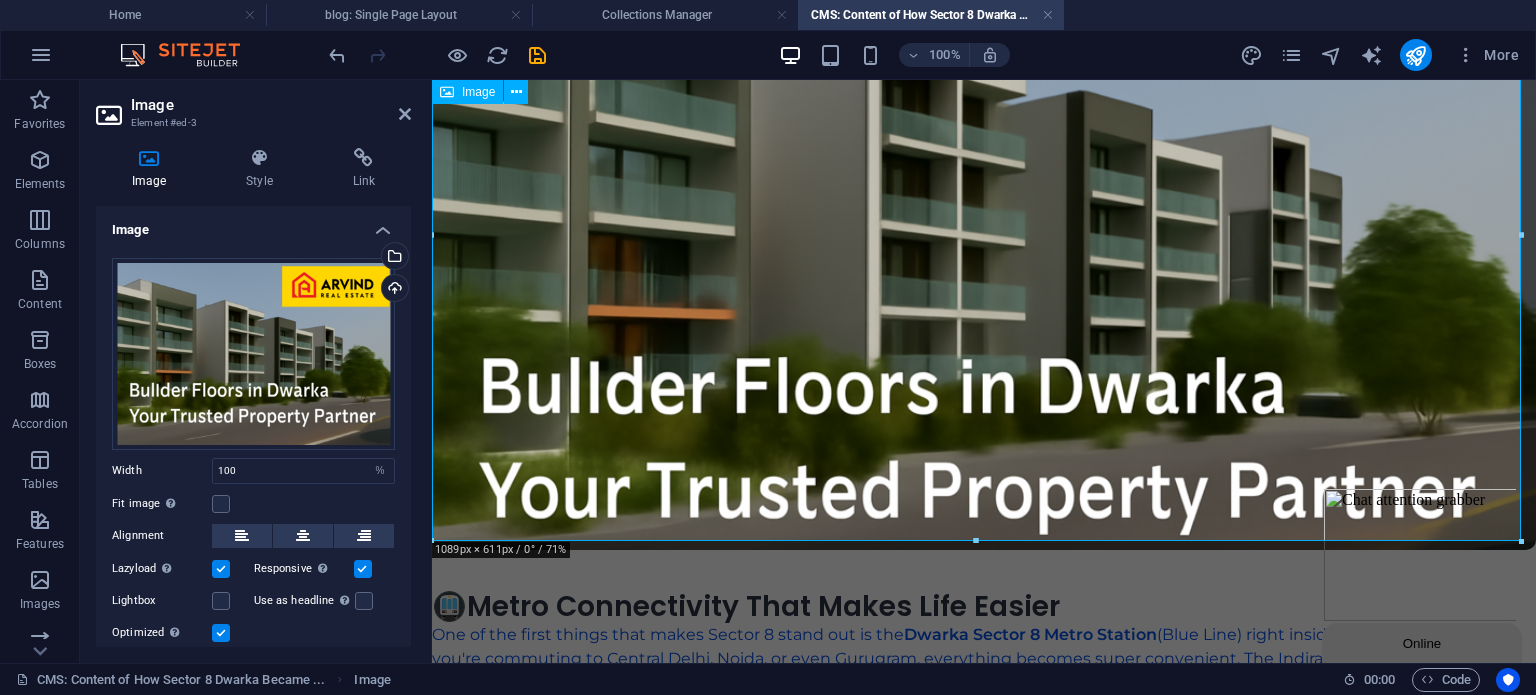 scroll, scrollTop: 100, scrollLeft: 0, axis: vertical 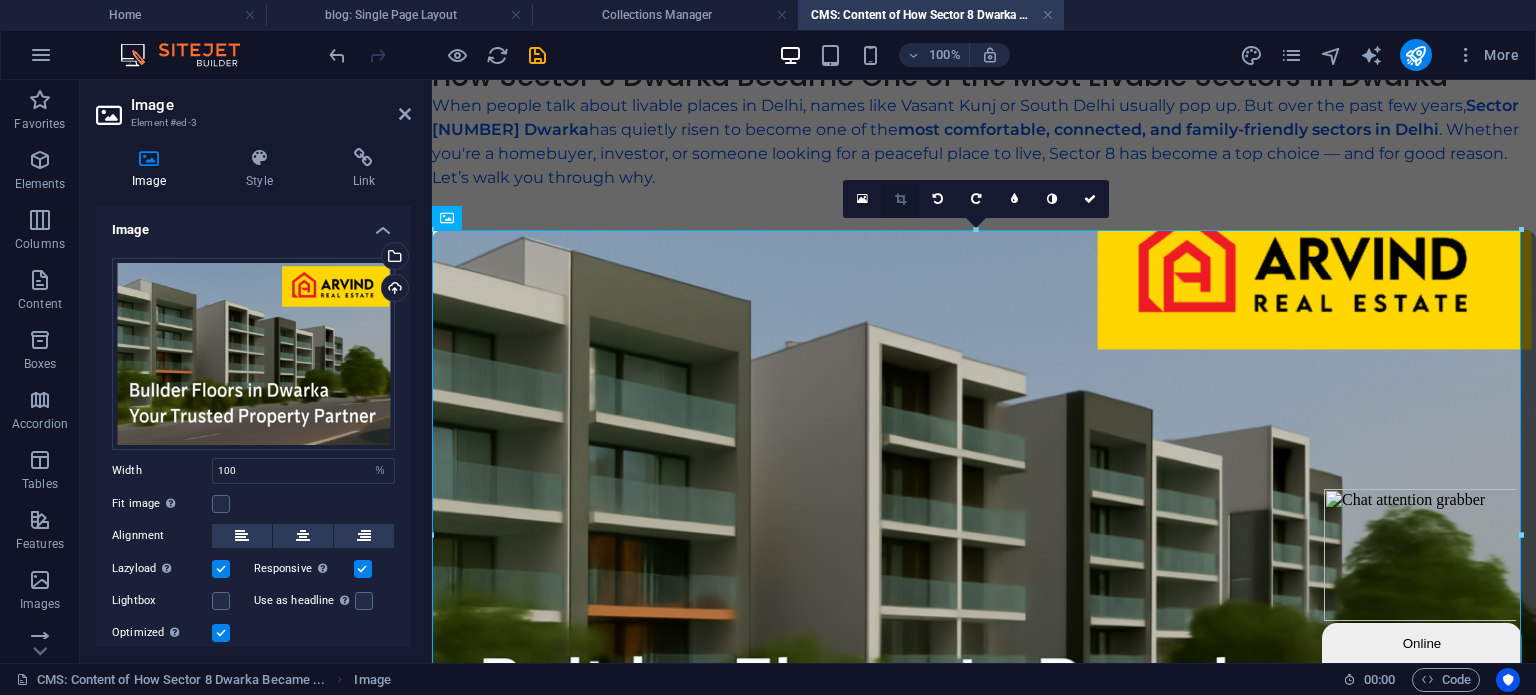 click at bounding box center (900, 199) 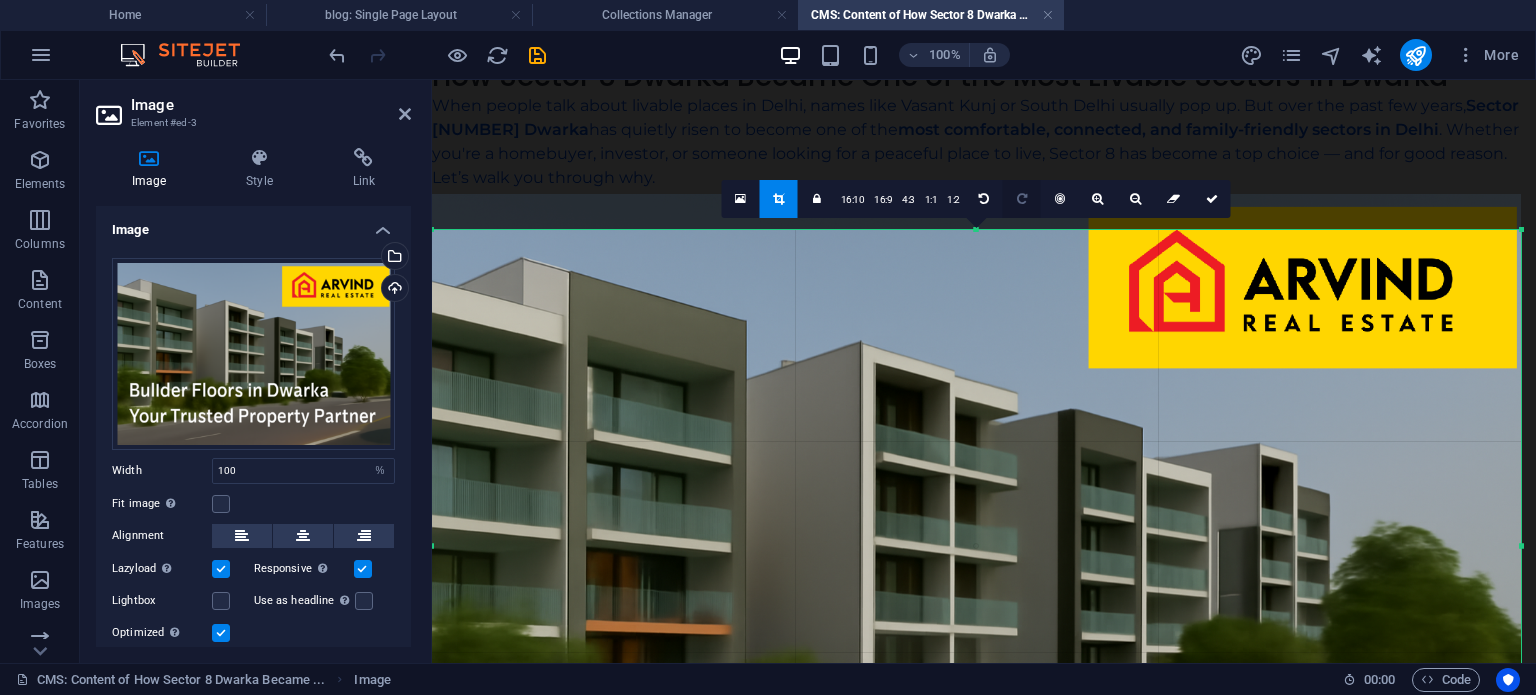 drag, startPoint x: 984, startPoint y: 227, endPoint x: 1003, endPoint y: 188, distance: 43.382023 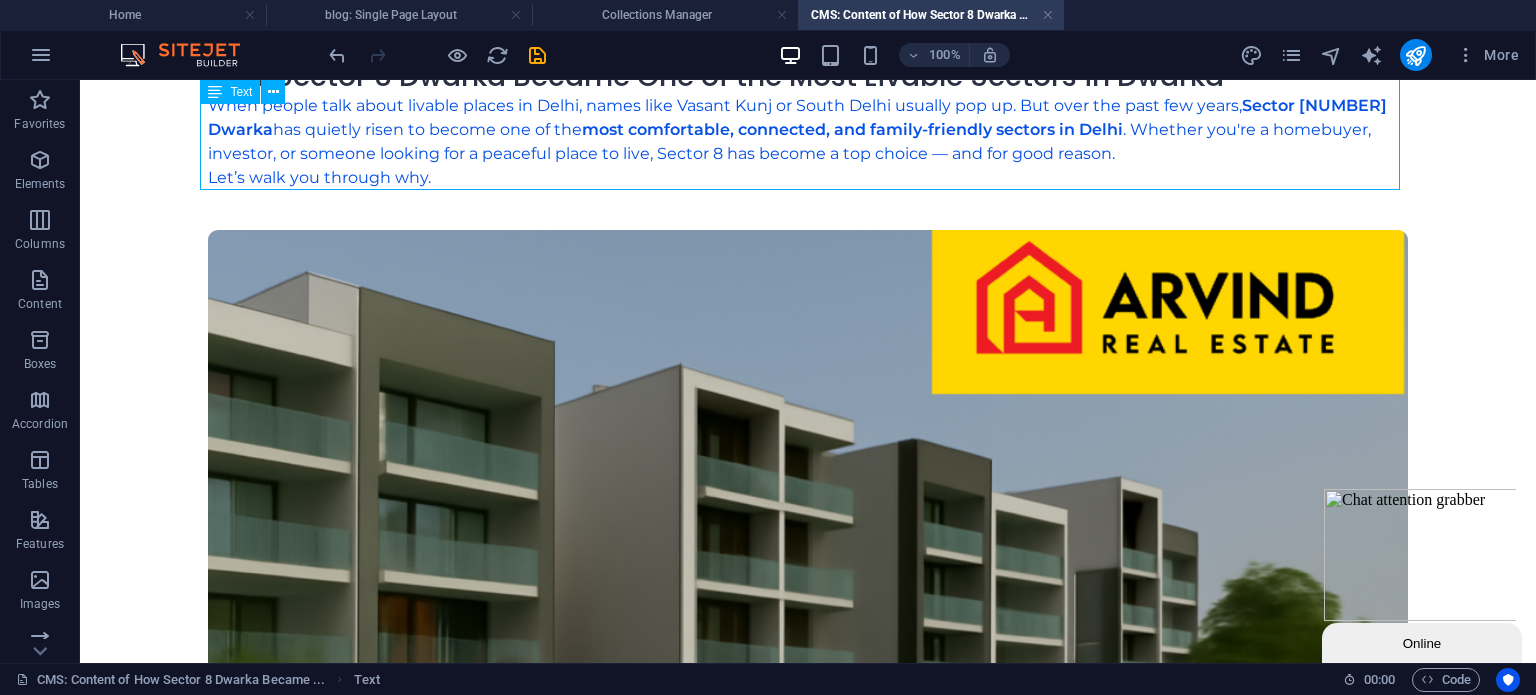 click on "How Sector [NUMBER] Dwarka Became One of the Most Livable Sectors in Dwarka When people talk about livable places in Delhi, names like Vasant Kunj or South Delhi usually pop up. But over the past few years,  Sector [NUMBER] Dwarka  has quietly risen to become one of the  most comfortable, connected, and family-friendly sectors in Delhi . Whether you're a homebuyer, investor, or someone looking for a peaceful place to live, Sector [NUMBER] has become a top choice — and for good reason. Let’s walk you through why." at bounding box center (808, 125) 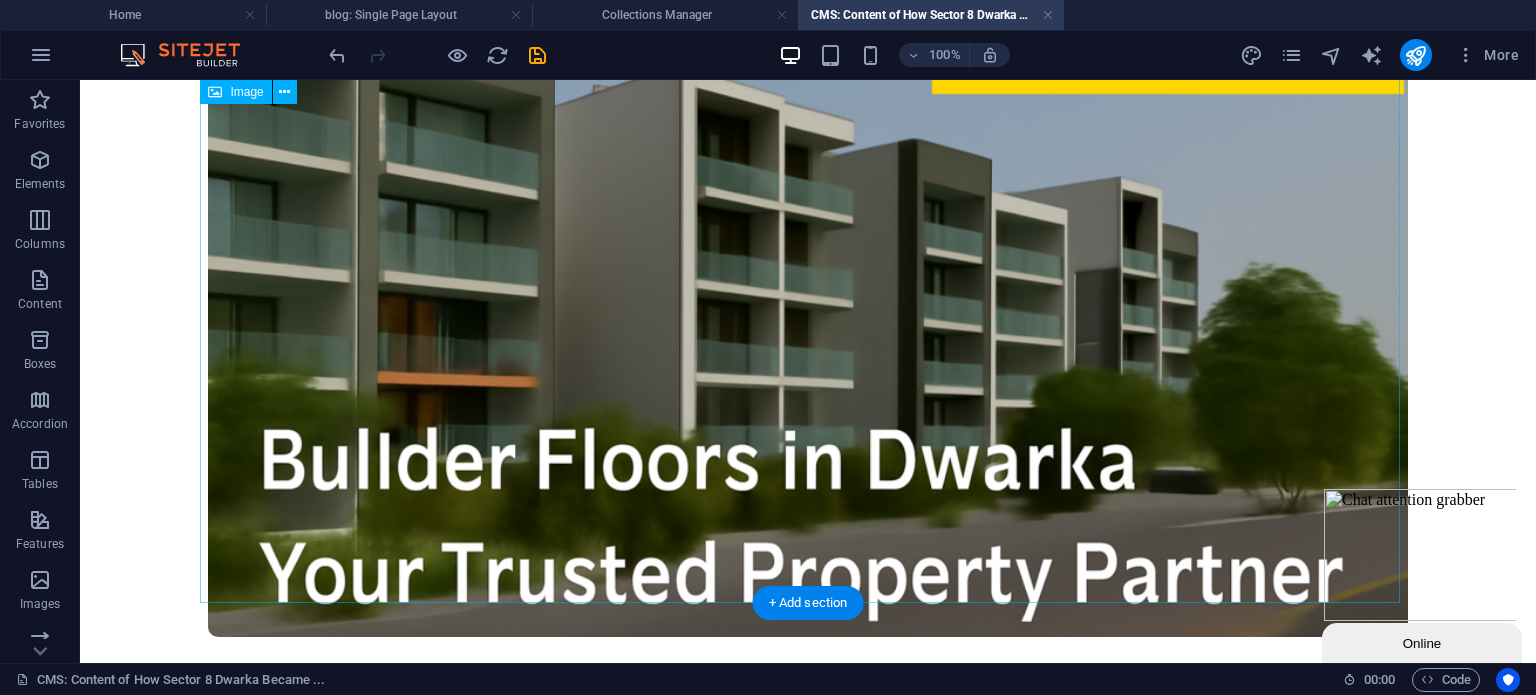 scroll, scrollTop: 0, scrollLeft: 0, axis: both 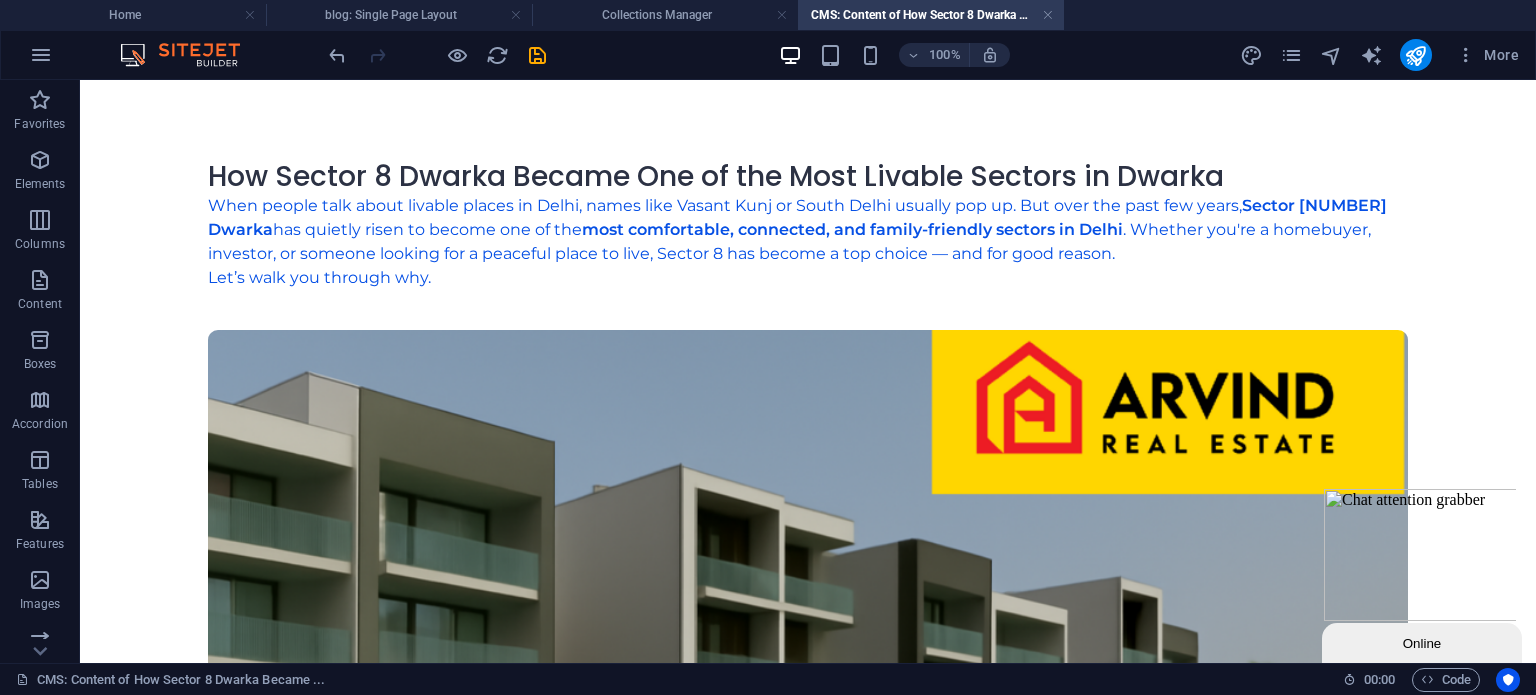 click on "Skip to main content
How Sector 8 Dwarka Became One of the Most Livable Sectors in Dwarka When people talk about livable places in Delhi, names like Vasant Kunj or South Delhi usually pop up. But over the past few years,  Sector 8 Dwarka  has quietly risen to become one of the  most comfortable, connected, and family-friendly sectors in Delhi . Whether you're a homebuyer, investor, or someone looking for a peaceful place to live, Sector 8 has become a top choice — and for good reason. Let’s walk you through why. 🚇  Metro Connectivity That Makes Life Easier One of the first things that makes Sector 8 stand out is the  Dwarka Sector 8 Metro Station  (Blue Line) right inside the locality. Whether you're commuting to Central Delhi, Noida, or even Gurugram, everything becomes super convenient. The  Indira Gandhi International Airport is just 15 minutes away  — a blessing for professionals and frequent travelers. Plus, with smooth road access to Dwarka Expressway, even Gurugram is well within reach. A" at bounding box center (808, 2123) 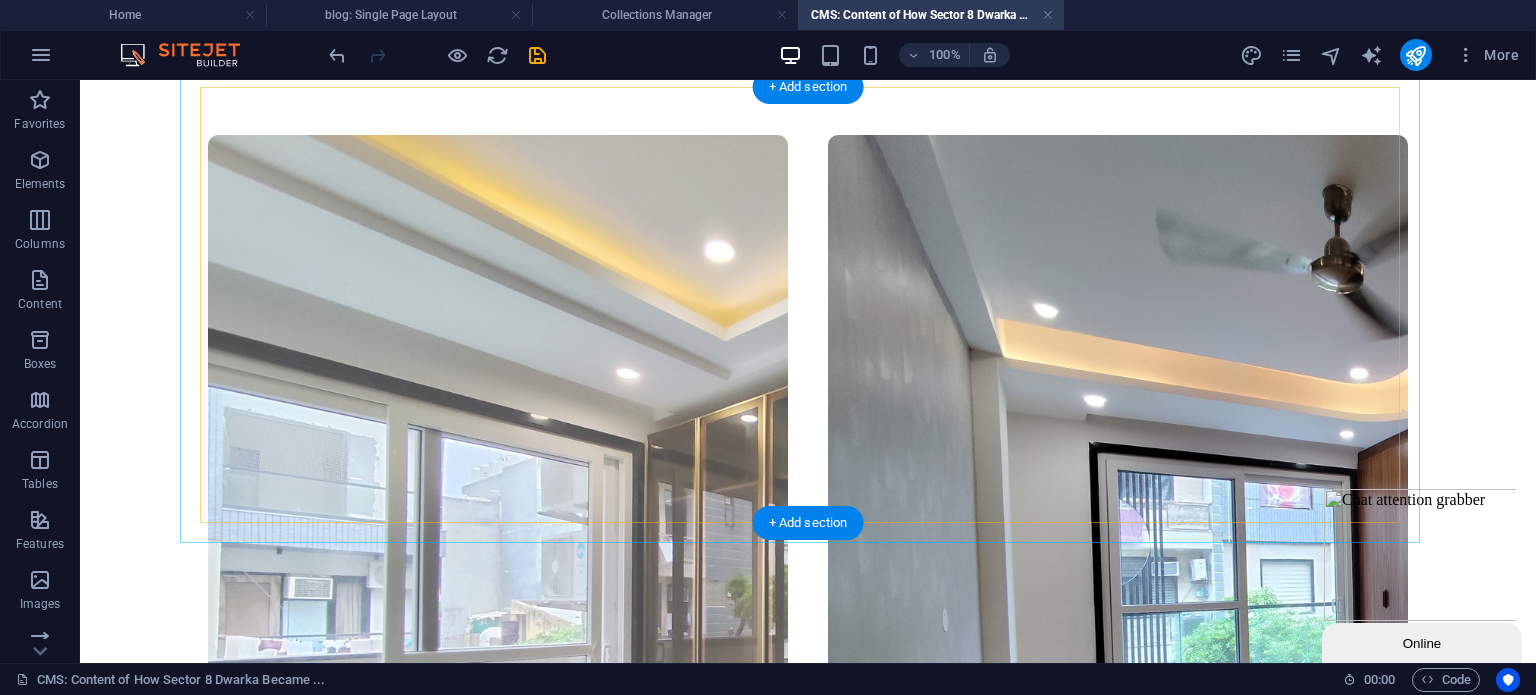 scroll, scrollTop: 1100, scrollLeft: 0, axis: vertical 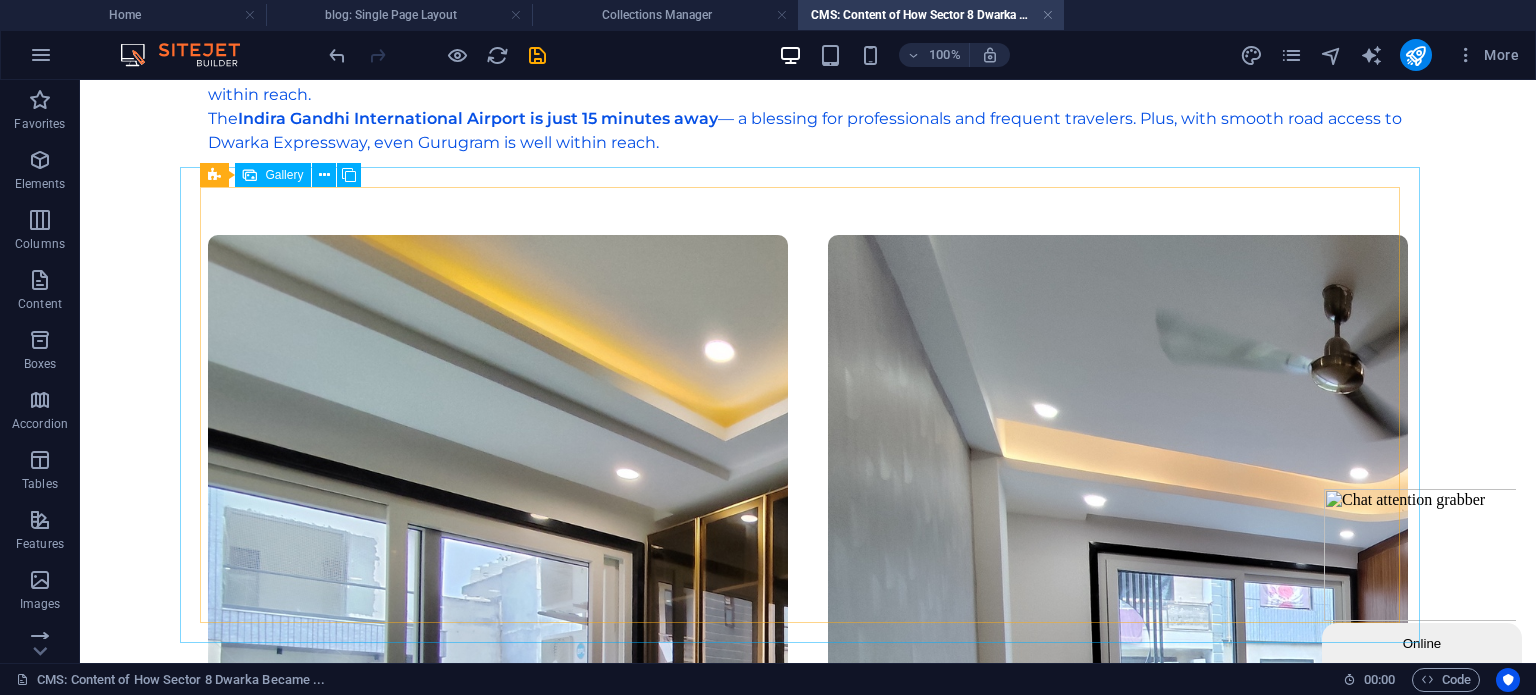 click on "Gallery" at bounding box center (284, 175) 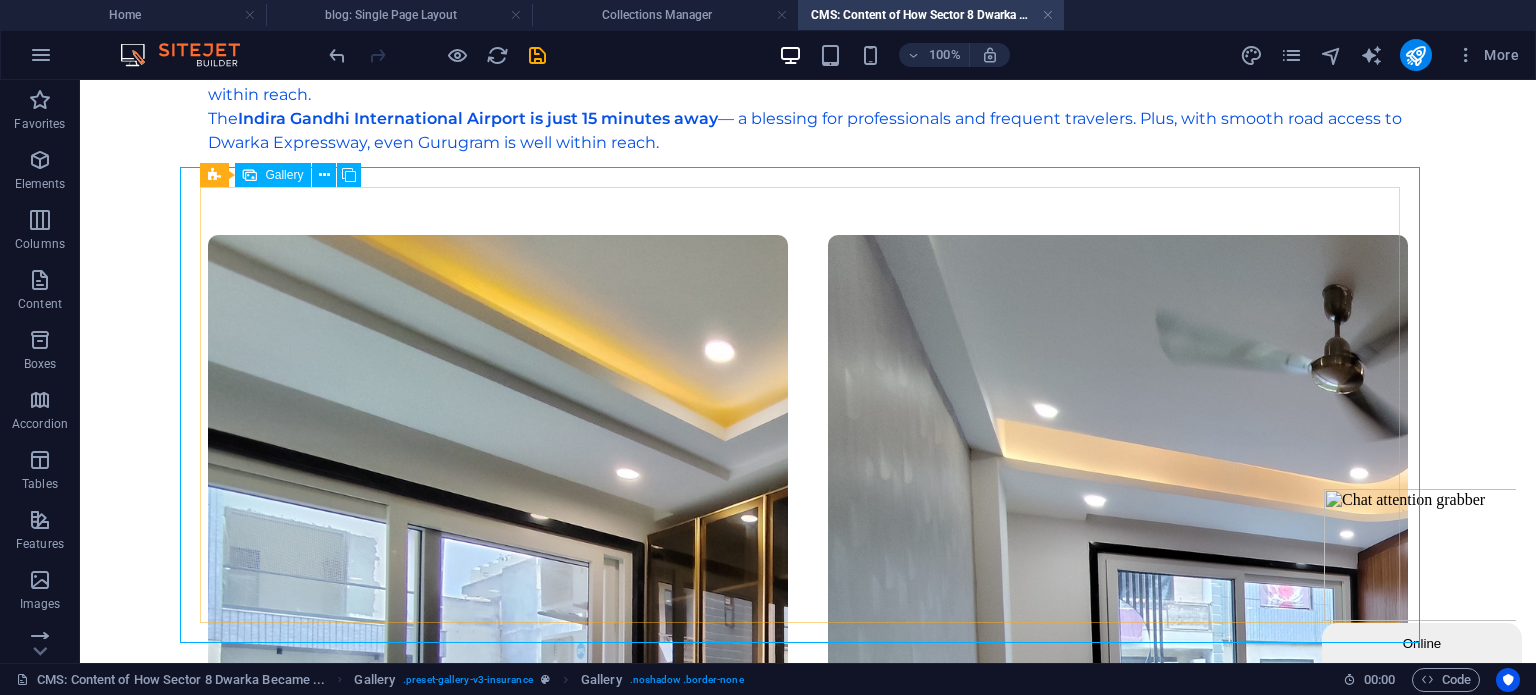 click on "Gallery" at bounding box center [273, 175] 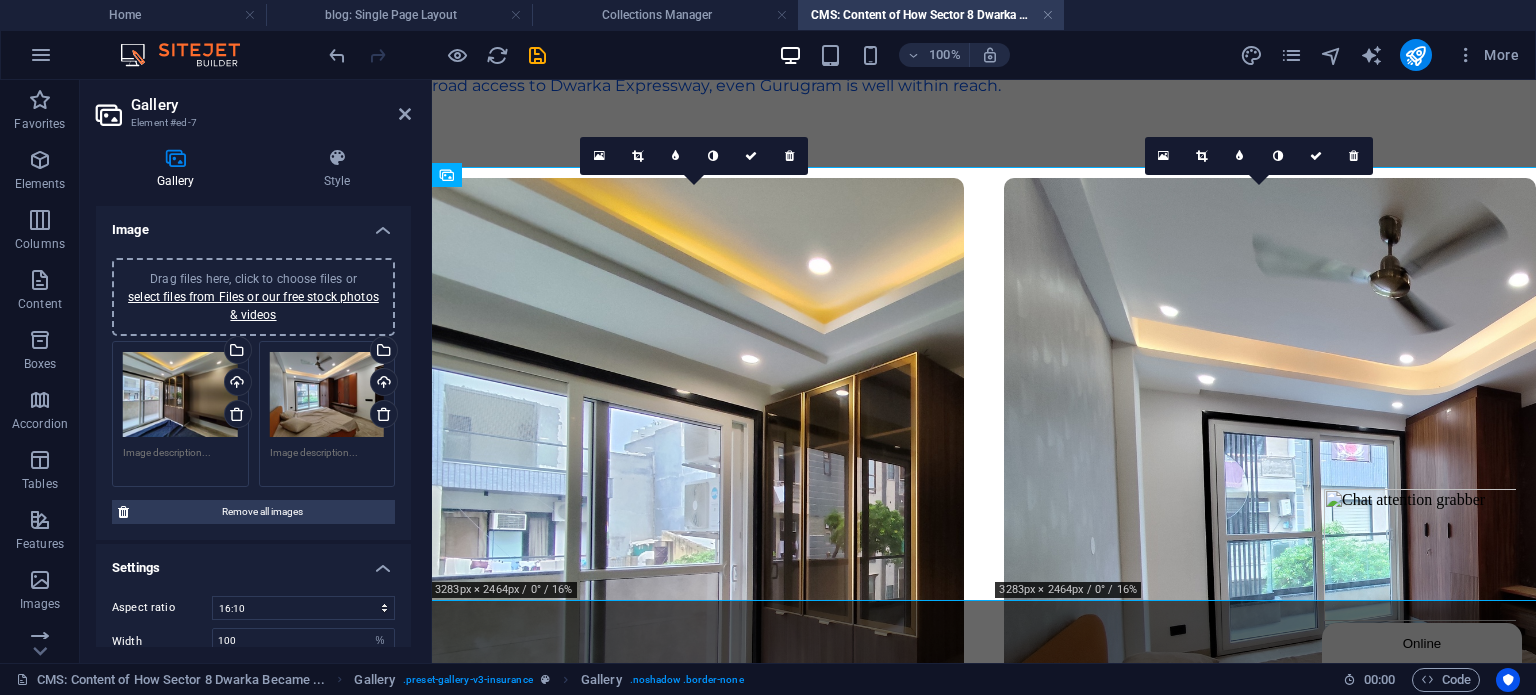 scroll, scrollTop: 1034, scrollLeft: 0, axis: vertical 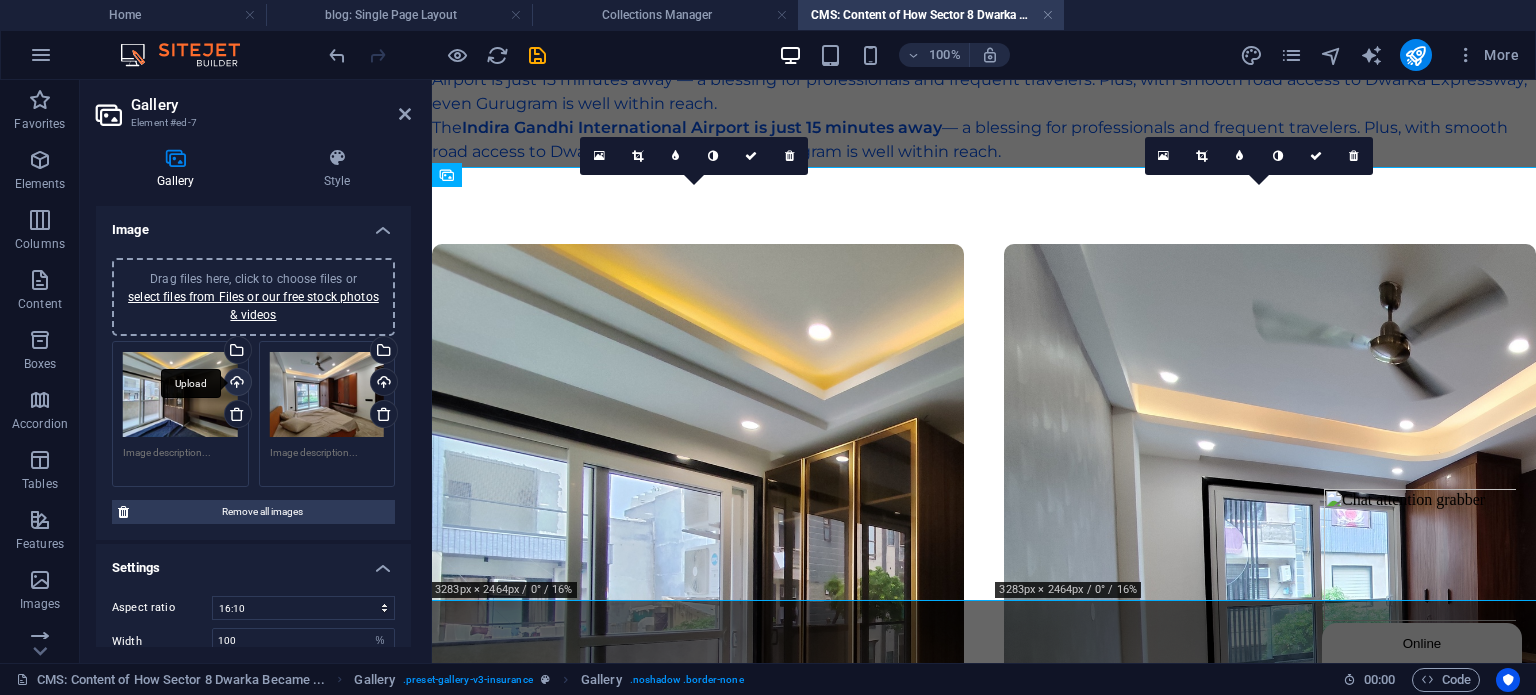 click on "Upload" at bounding box center (236, 384) 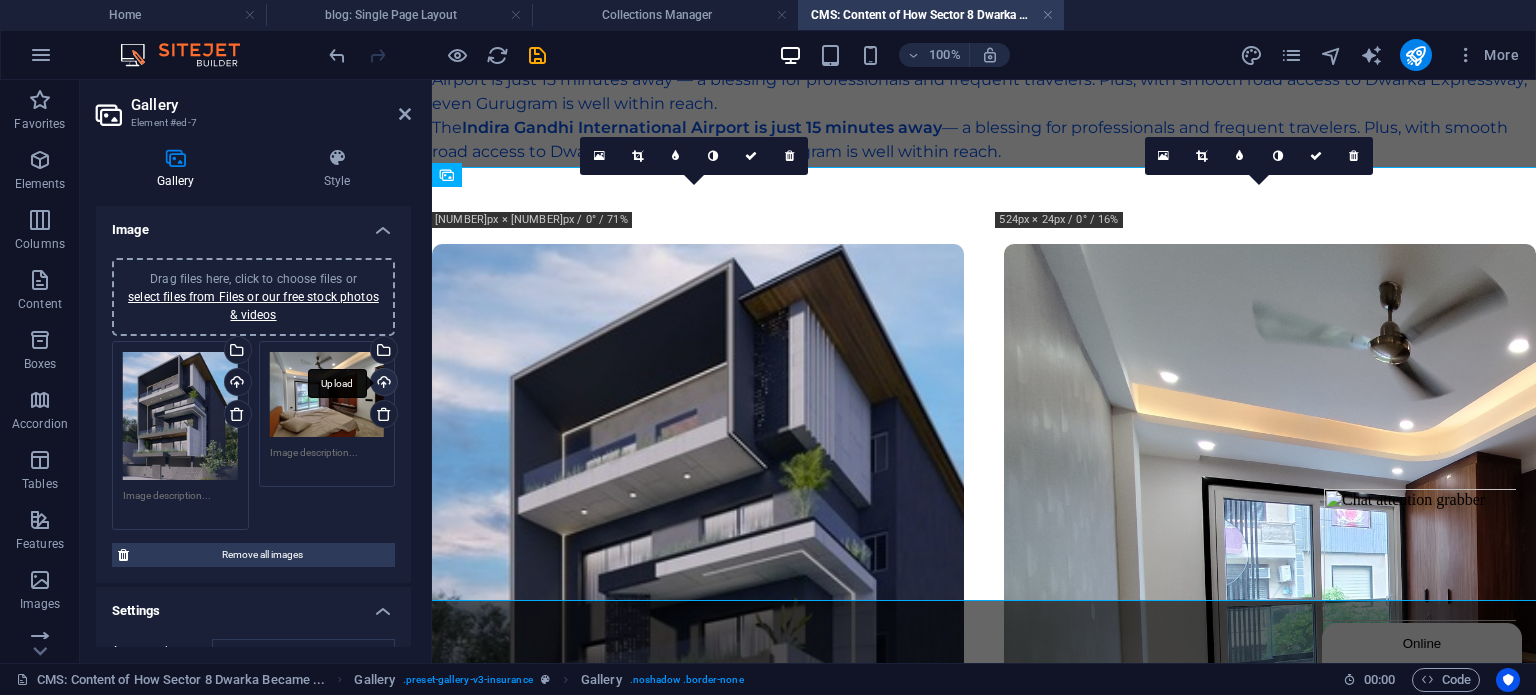 click on "Upload" at bounding box center [382, 384] 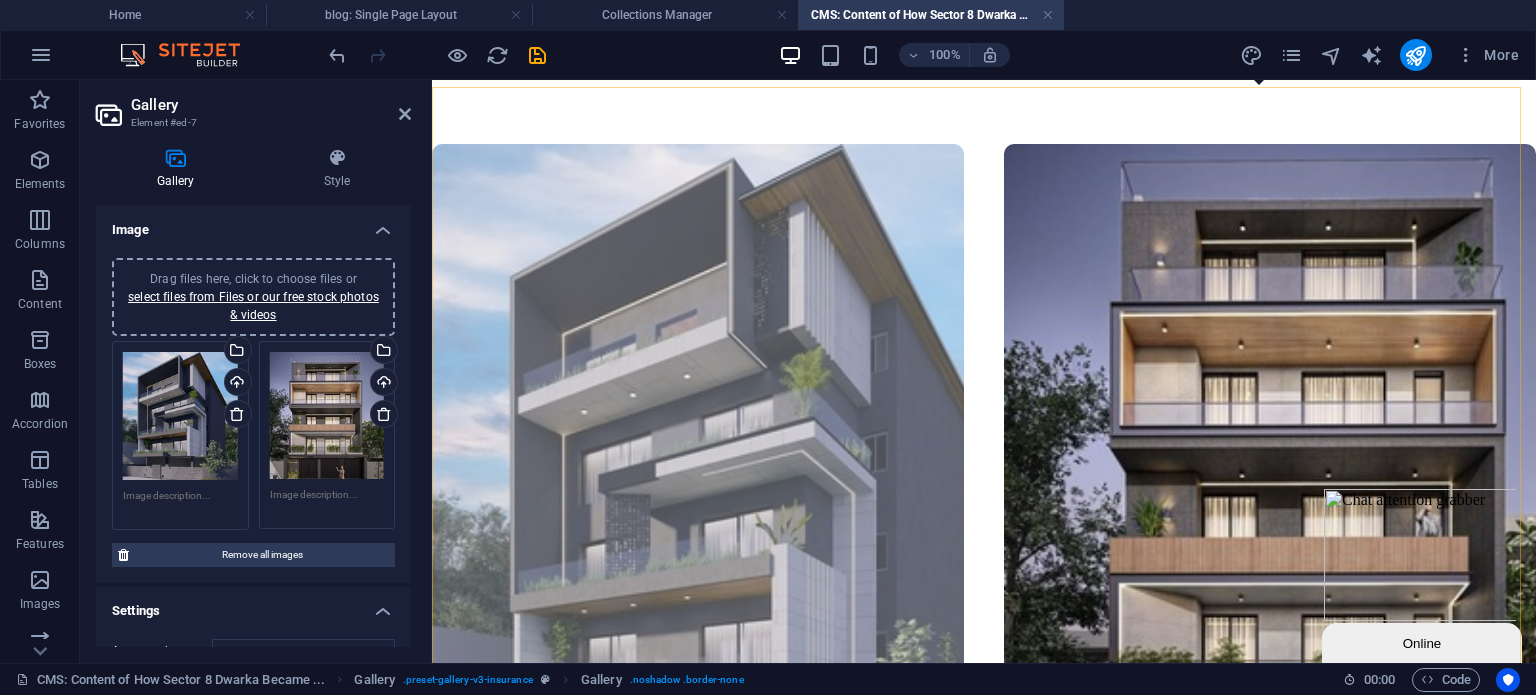 scroll, scrollTop: 834, scrollLeft: 0, axis: vertical 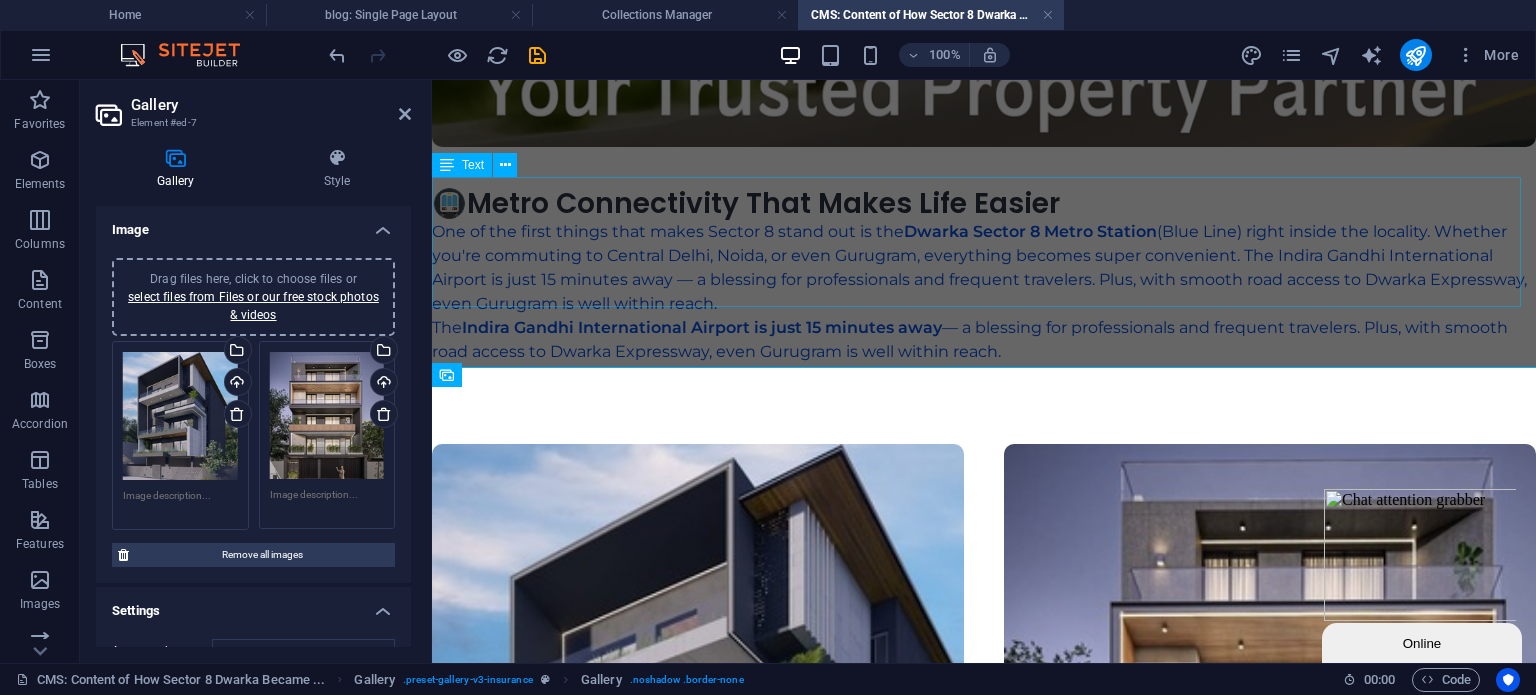 click on "🚇  Metro Connectivity That Makes Life Easier One of the first things that makes Sector [NUMBER] stand out is the  Dwarka Sector [NUMBER] Metro Station  (Blue Line) right inside the locality. Whether you're commuting to Central Delhi, Noida, or even Gurugram, everything becomes super convenient. The  Indira Gandhi International Airport is just [NUMBER] minutes away  — a blessing for professionals and frequent travelers. Plus, with smooth road access to Dwarka Expressway, even Gurugram is well within reach." at bounding box center (984, 276) 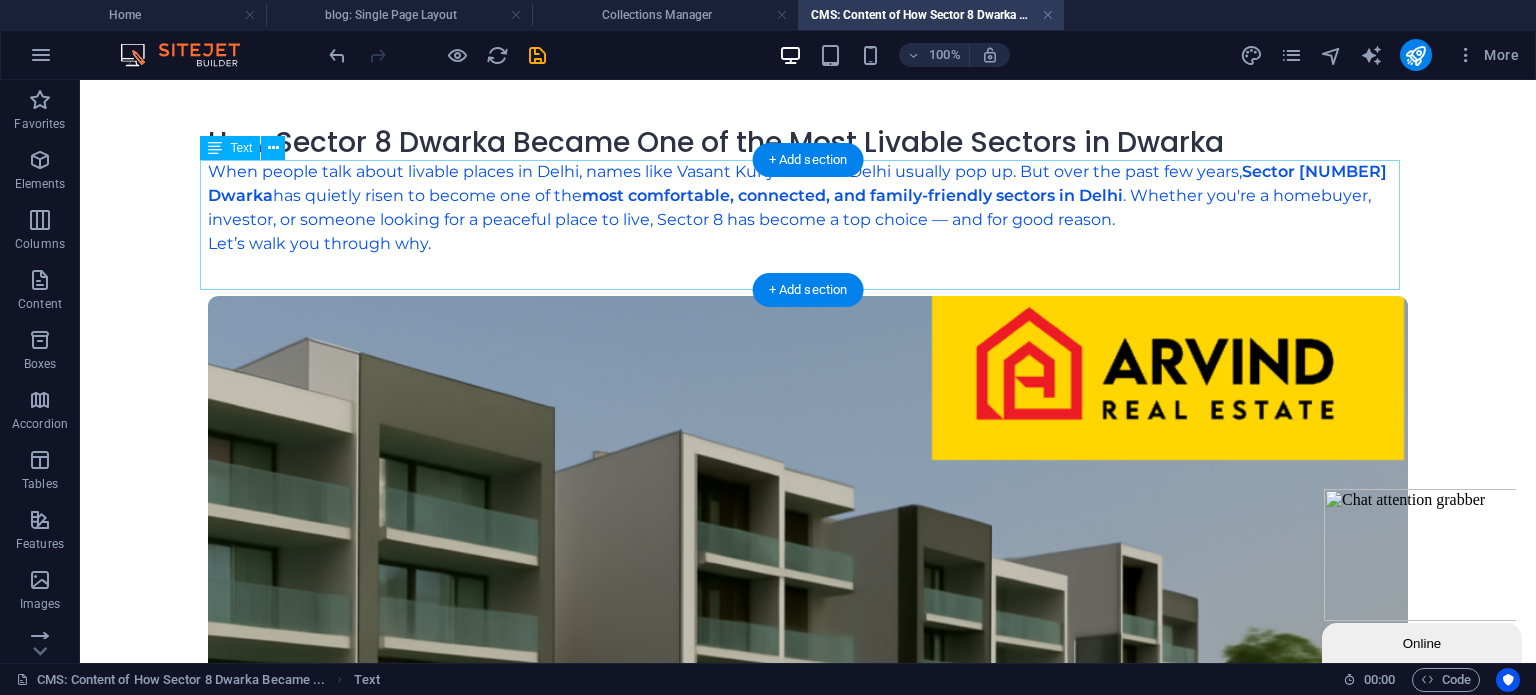scroll, scrollTop: 0, scrollLeft: 0, axis: both 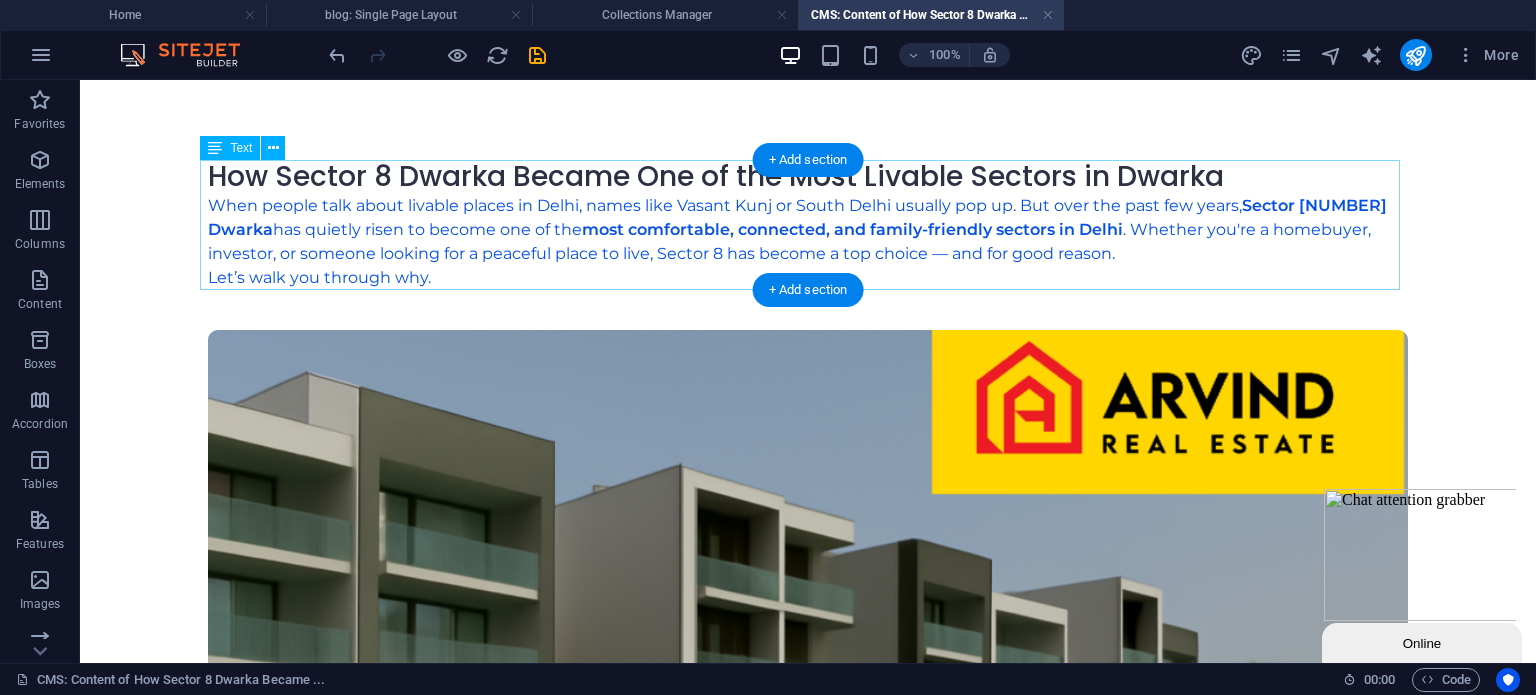 click on "How Sector [NUMBER] Dwarka Became One of the Most Livable Sectors in Dwarka When people talk about livable places in Delhi, names like Vasant Kunj or South Delhi usually pop up. But over the past few years,  Sector [NUMBER] Dwarka  has quietly risen to become one of the  most comfortable, connected, and family-friendly sectors in Delhi . Whether you're a homebuyer, investor, or someone looking for a peaceful place to live, Sector [NUMBER] has become a top choice — and for good reason. Let’s walk you through why." at bounding box center [808, 225] 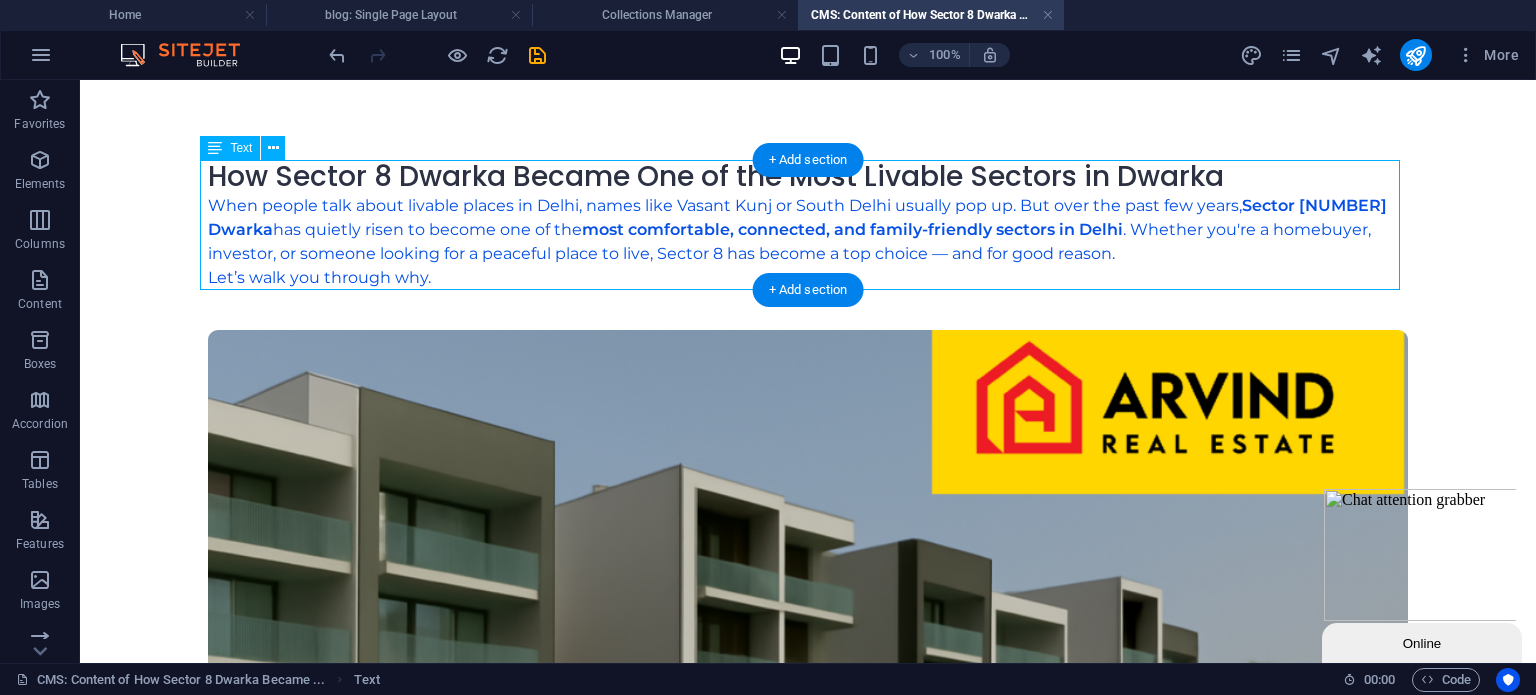 click on "How Sector [NUMBER] Dwarka Became One of the Most Livable Sectors in Dwarka When people talk about livable places in Delhi, names like Vasant Kunj or South Delhi usually pop up. But over the past few years,  Sector [NUMBER] Dwarka  has quietly risen to become one of the  most comfortable, connected, and family-friendly sectors in Delhi . Whether you're a homebuyer, investor, or someone looking for a peaceful place to live, Sector [NUMBER] has become a top choice — and for good reason. Let’s walk you through why." at bounding box center (808, 225) 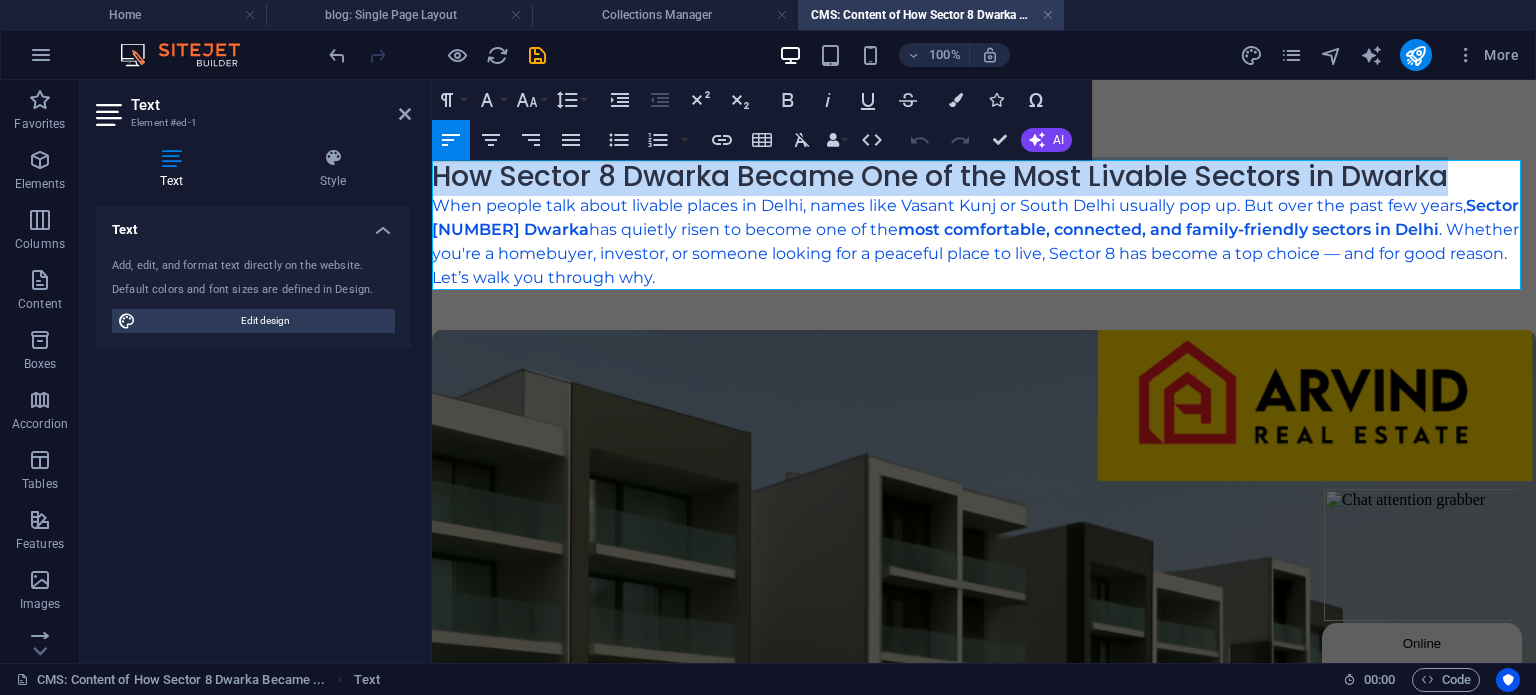 drag, startPoint x: 1449, startPoint y: 180, endPoint x: 436, endPoint y: 175, distance: 1013.0123 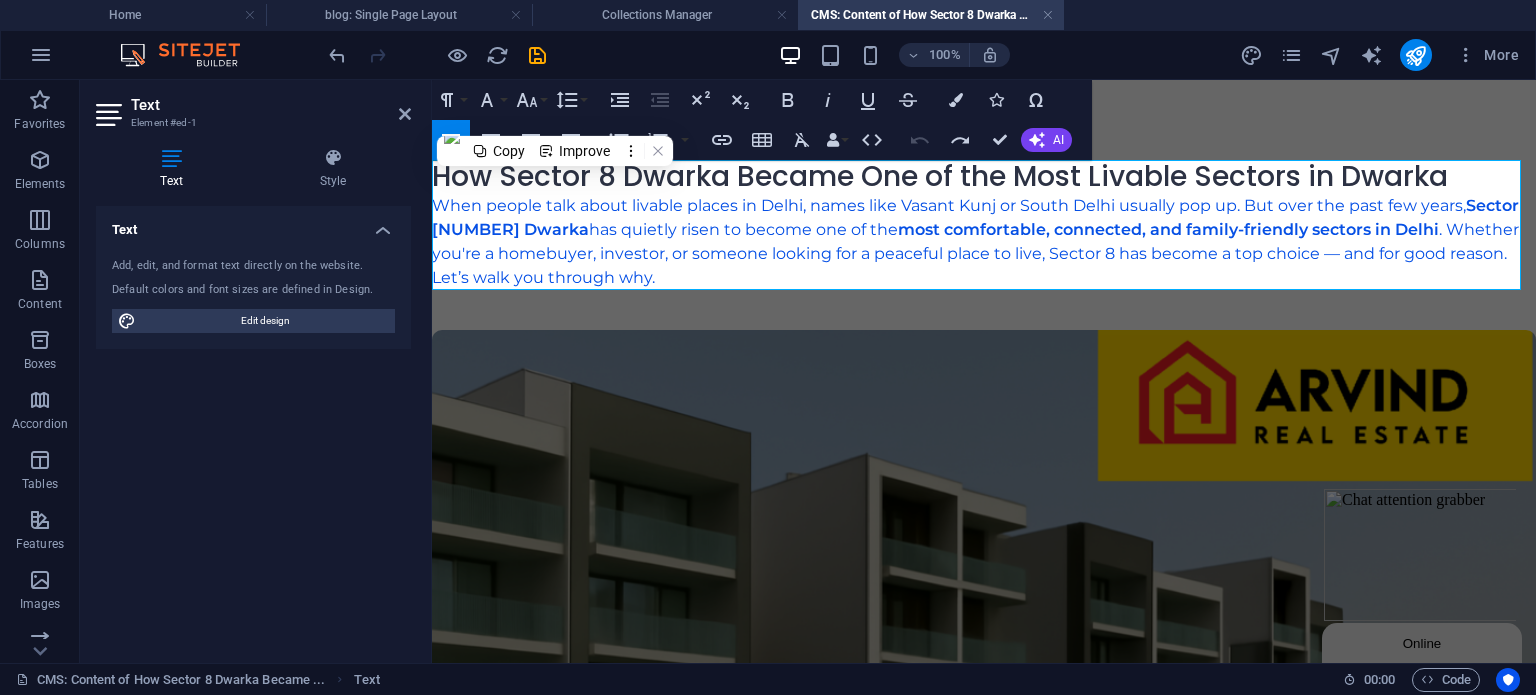 click on "When people talk about livable places in Delhi, names like Vasant Kunj or South Delhi usually pop up. But over the past few years,  Sector [NUMBER] Dwarka  has quietly risen to become one of the  most comfortable, connected, and family-friendly sectors in Delhi . Whether you're a homebuyer, investor, or someone looking for a peaceful place to live, Sector [NUMBER] has become a top choice — and for good reason." at bounding box center [984, 230] 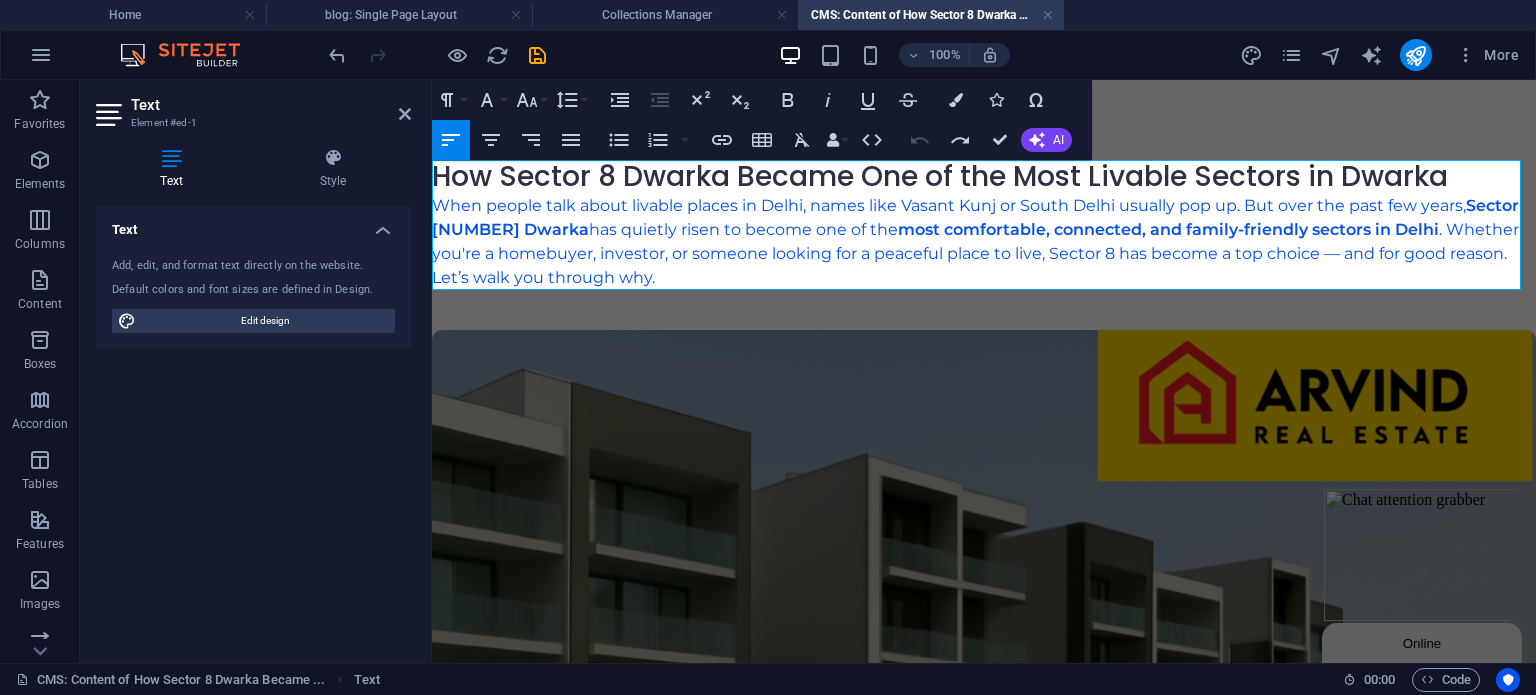 click on "How Sector 8 Dwarka Became One of the Most Livable Sectors in Dwarka" at bounding box center [984, 177] 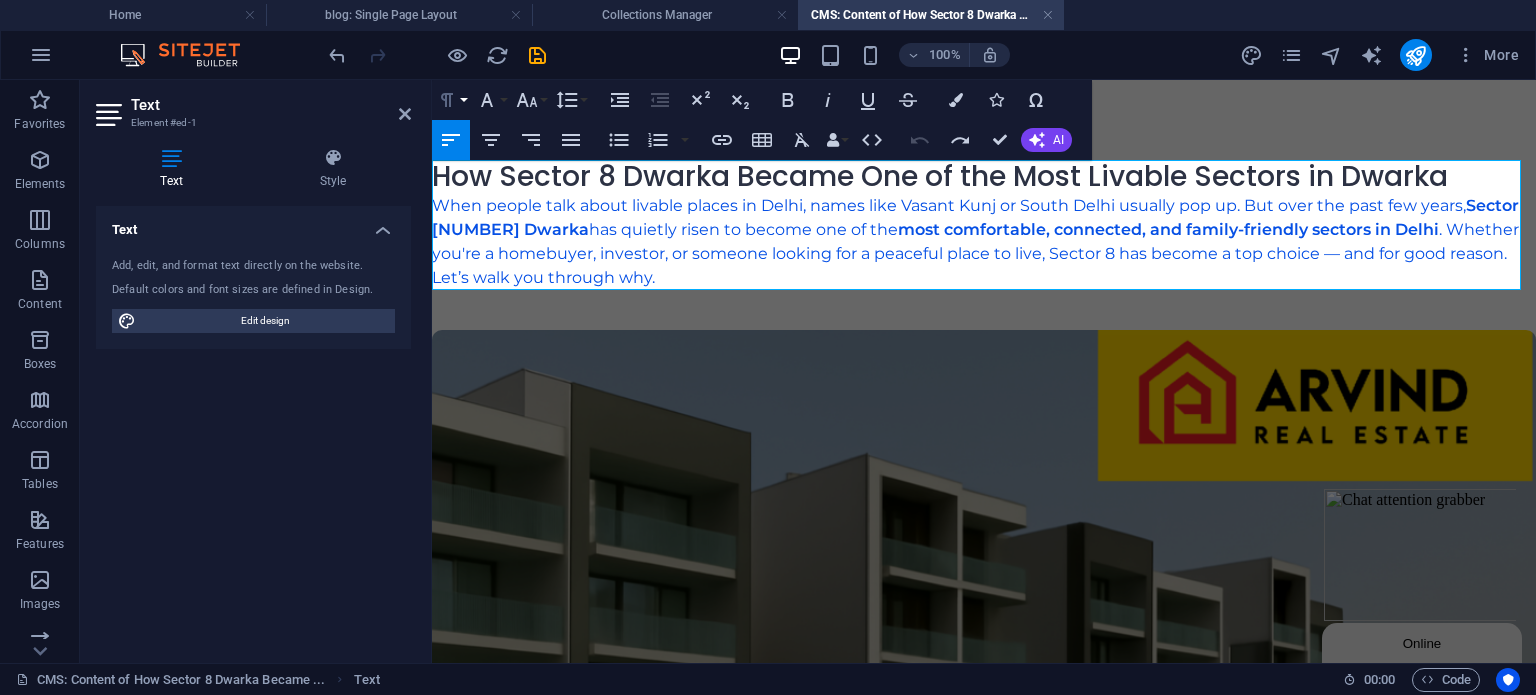 click on "Paragraph Format" at bounding box center (451, 100) 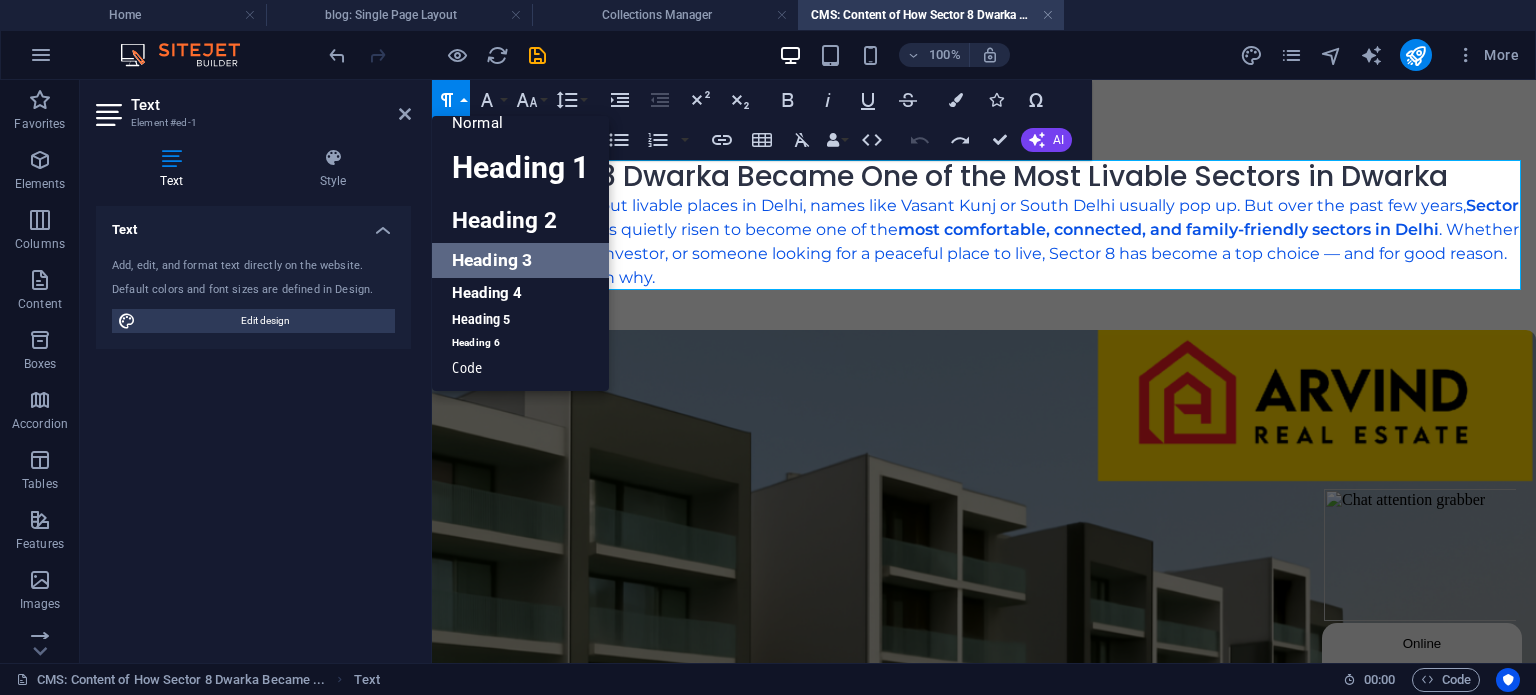 scroll, scrollTop: 16, scrollLeft: 0, axis: vertical 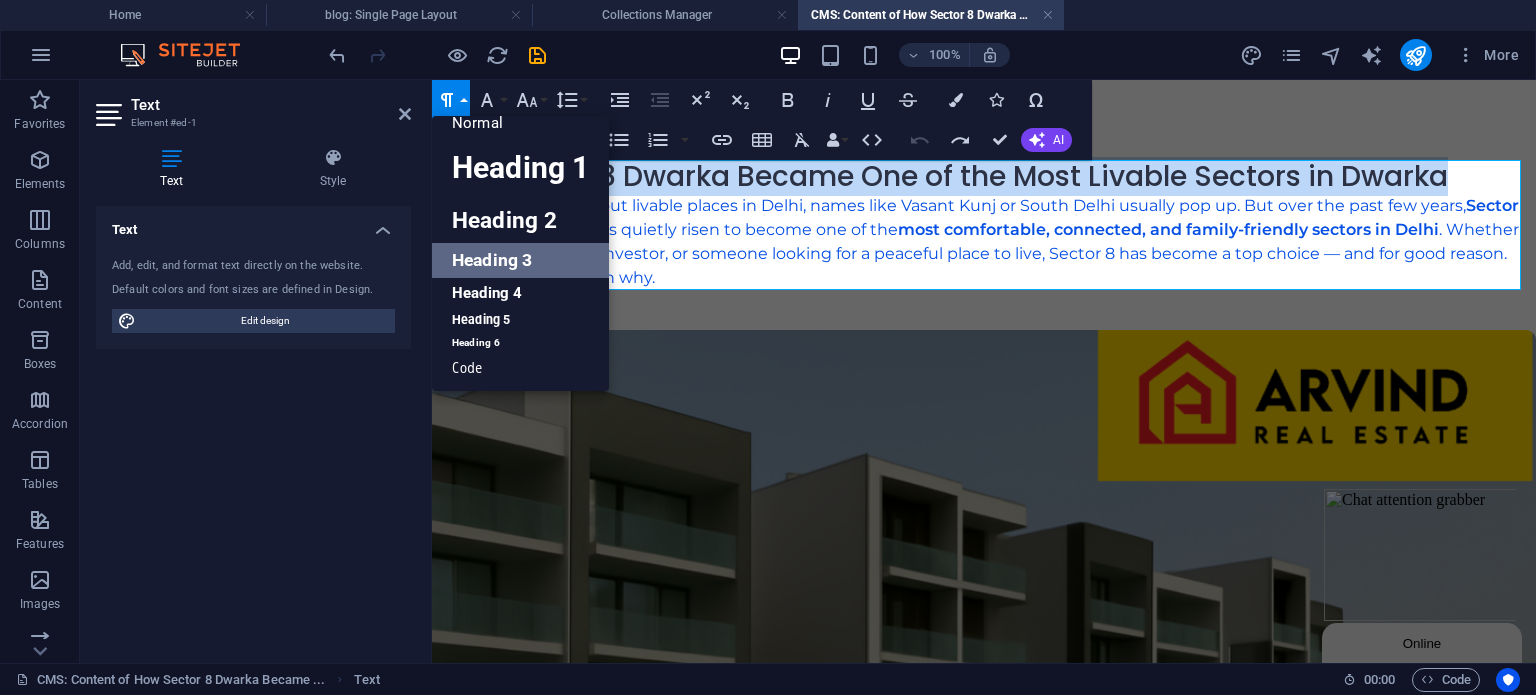 drag, startPoint x: 1451, startPoint y: 183, endPoint x: 447, endPoint y: 179, distance: 1004.008 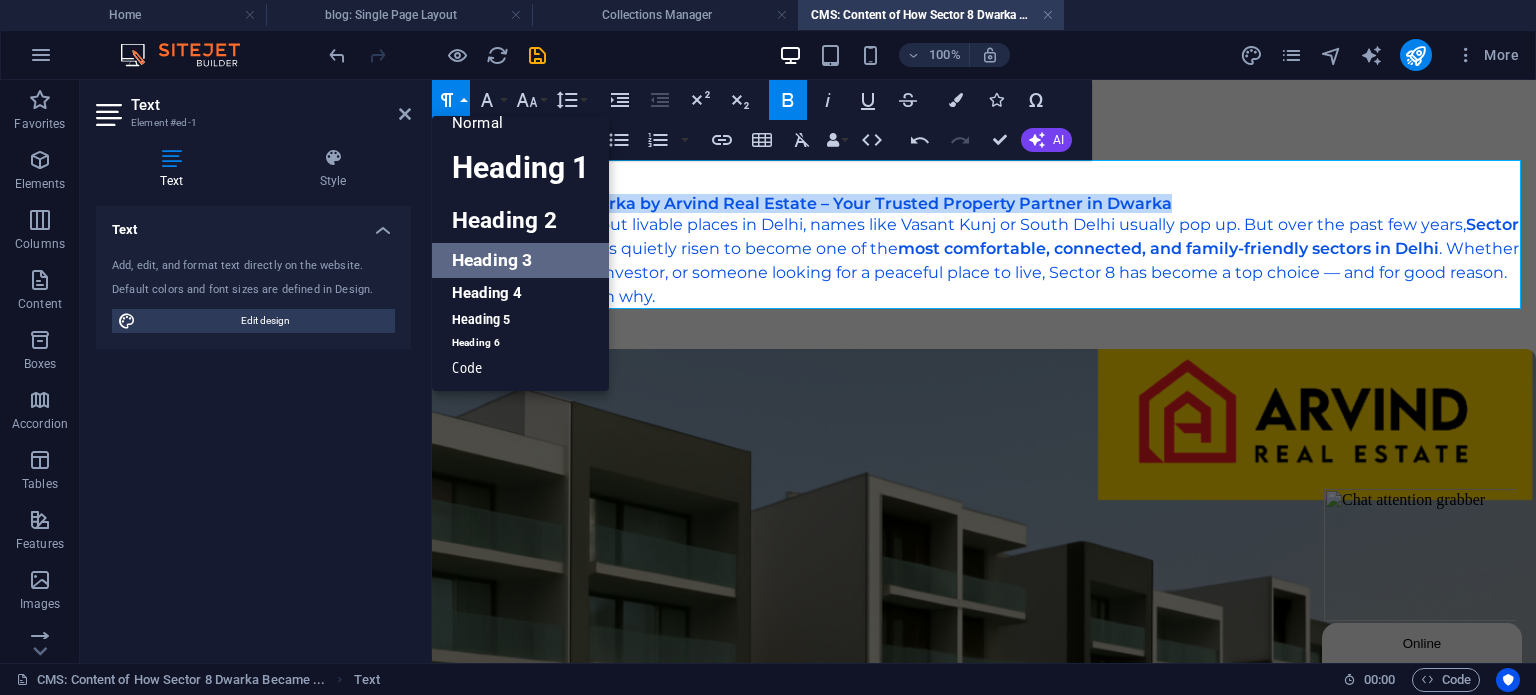 drag, startPoint x: 888, startPoint y: 203, endPoint x: 270, endPoint y: 203, distance: 618 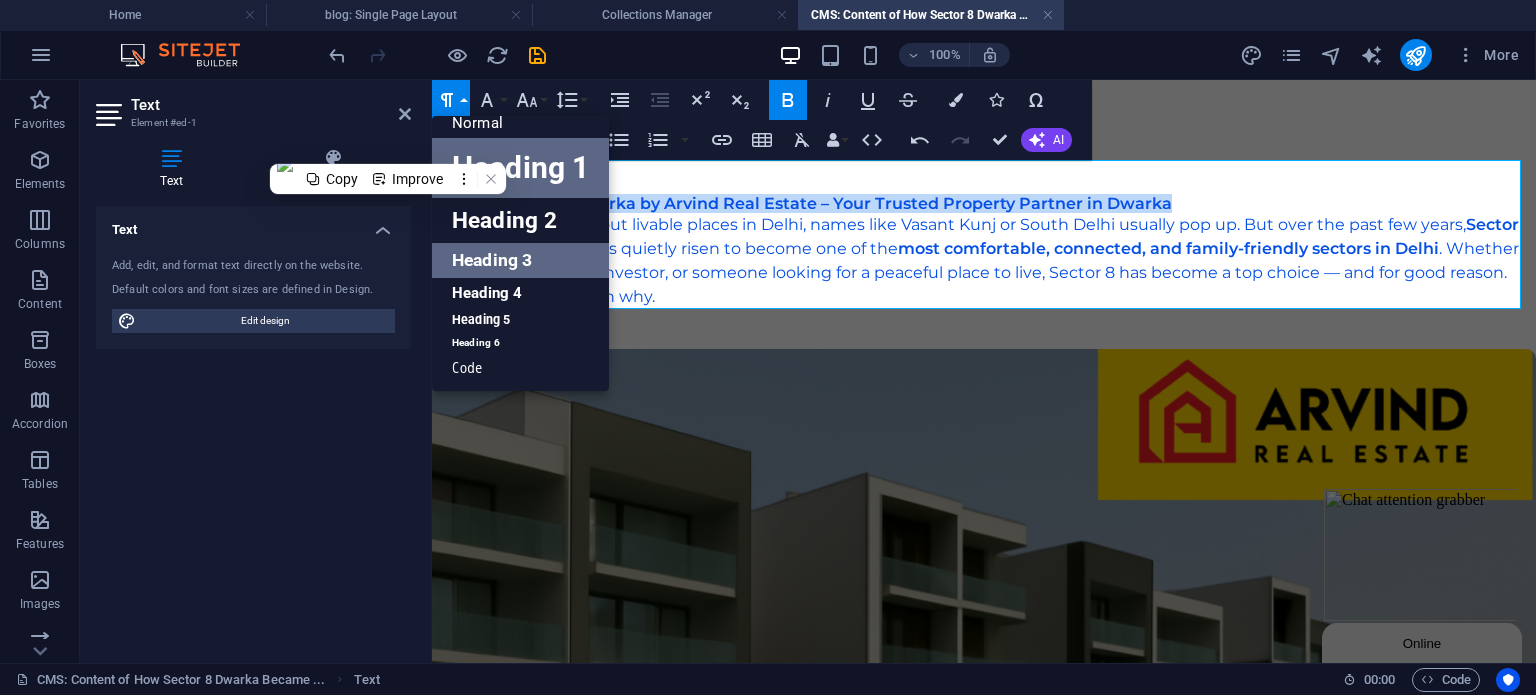 click on "Heading 1" at bounding box center (520, 168) 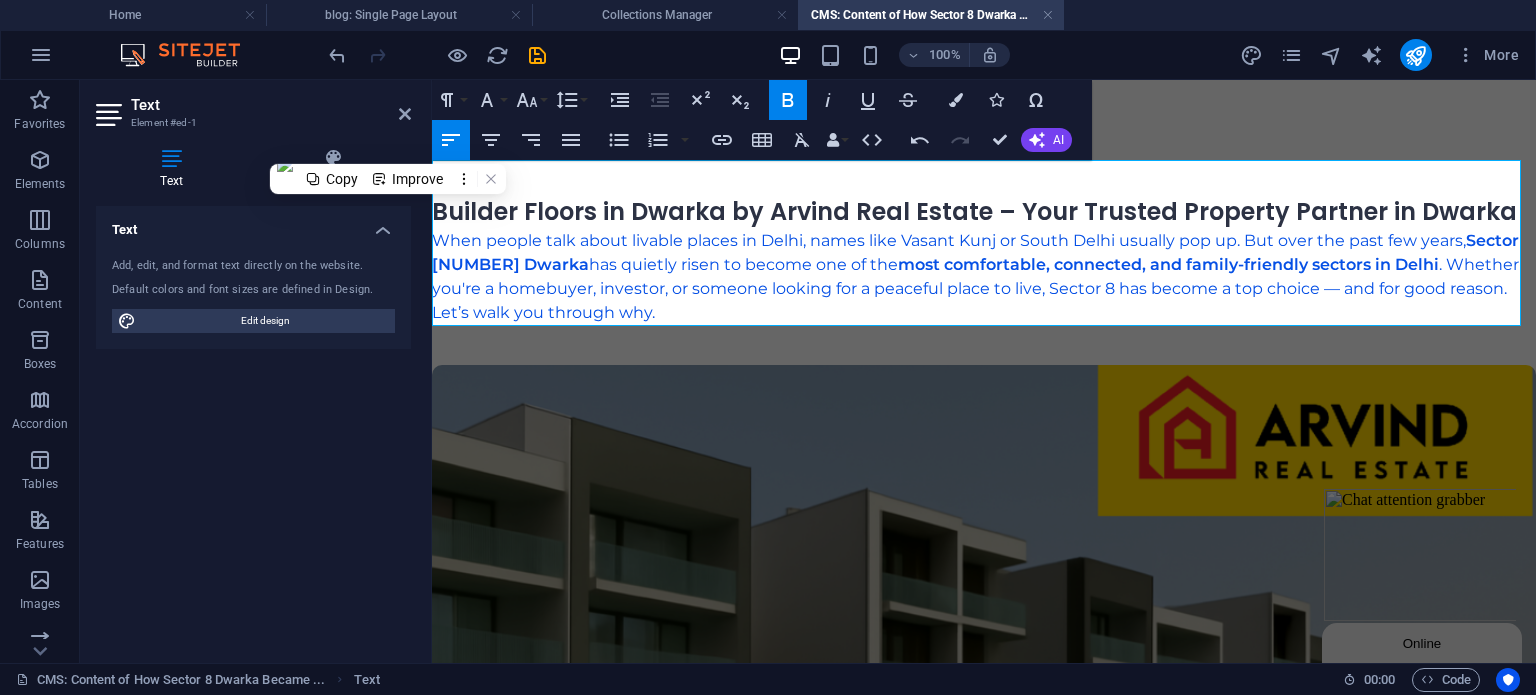 click on "When people talk about livable places in Delhi, names like Vasant Kunj or South Delhi usually pop up. But over the past few years,  Sector [NUMBER] Dwarka  has quietly risen to become one of the  most comfortable, connected, and family-friendly sectors in Delhi . Whether you're a homebuyer, investor, or someone looking for a peaceful place to live, Sector [NUMBER] has become a top choice — and for good reason." at bounding box center [984, 265] 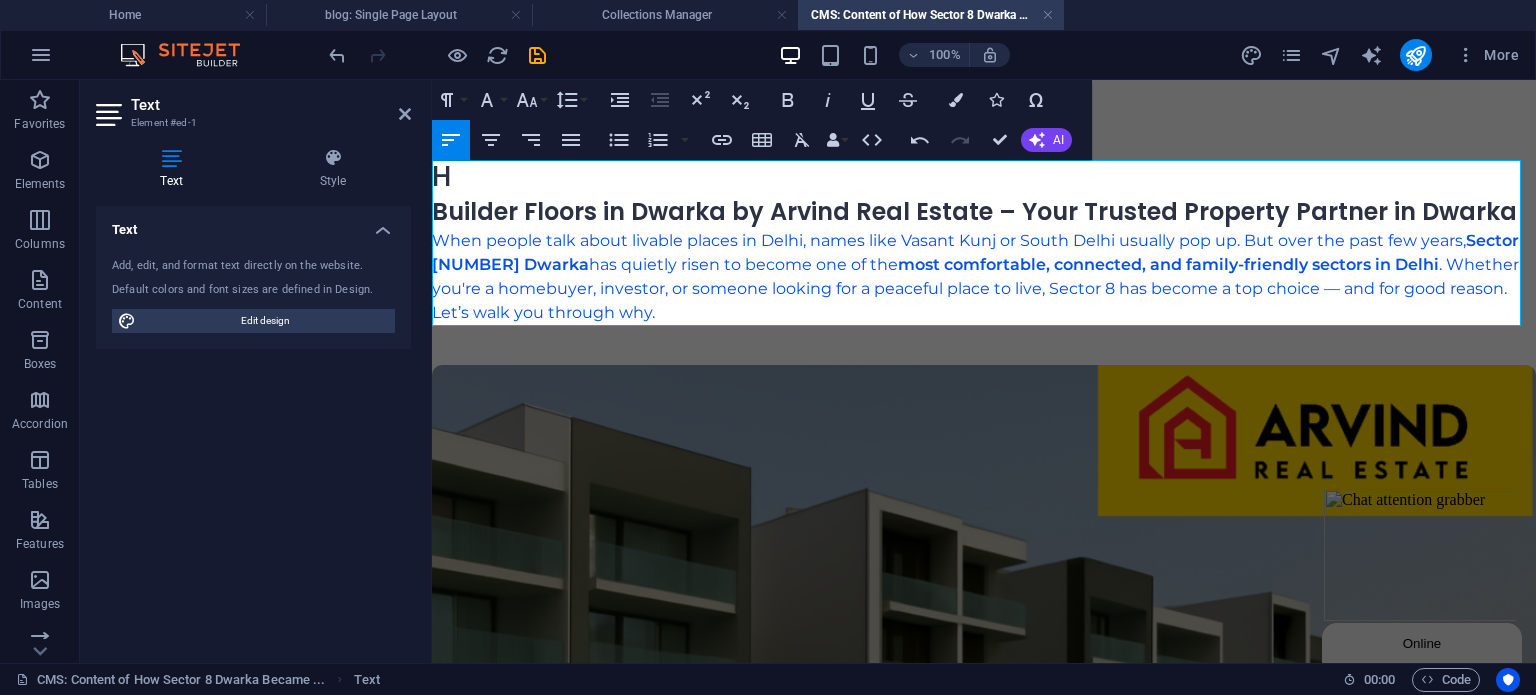 click on "H" at bounding box center [984, 177] 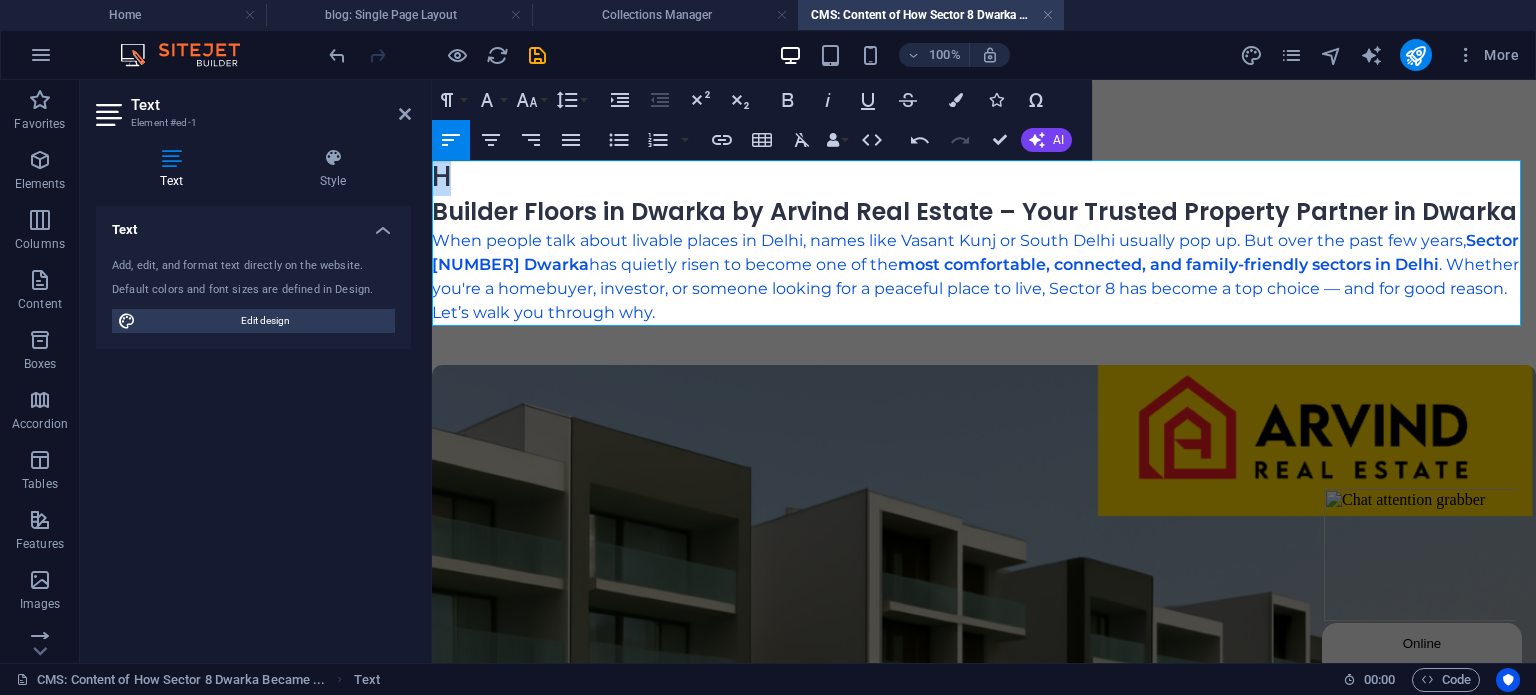 drag, startPoint x: 517, startPoint y: 176, endPoint x: 314, endPoint y: 176, distance: 203 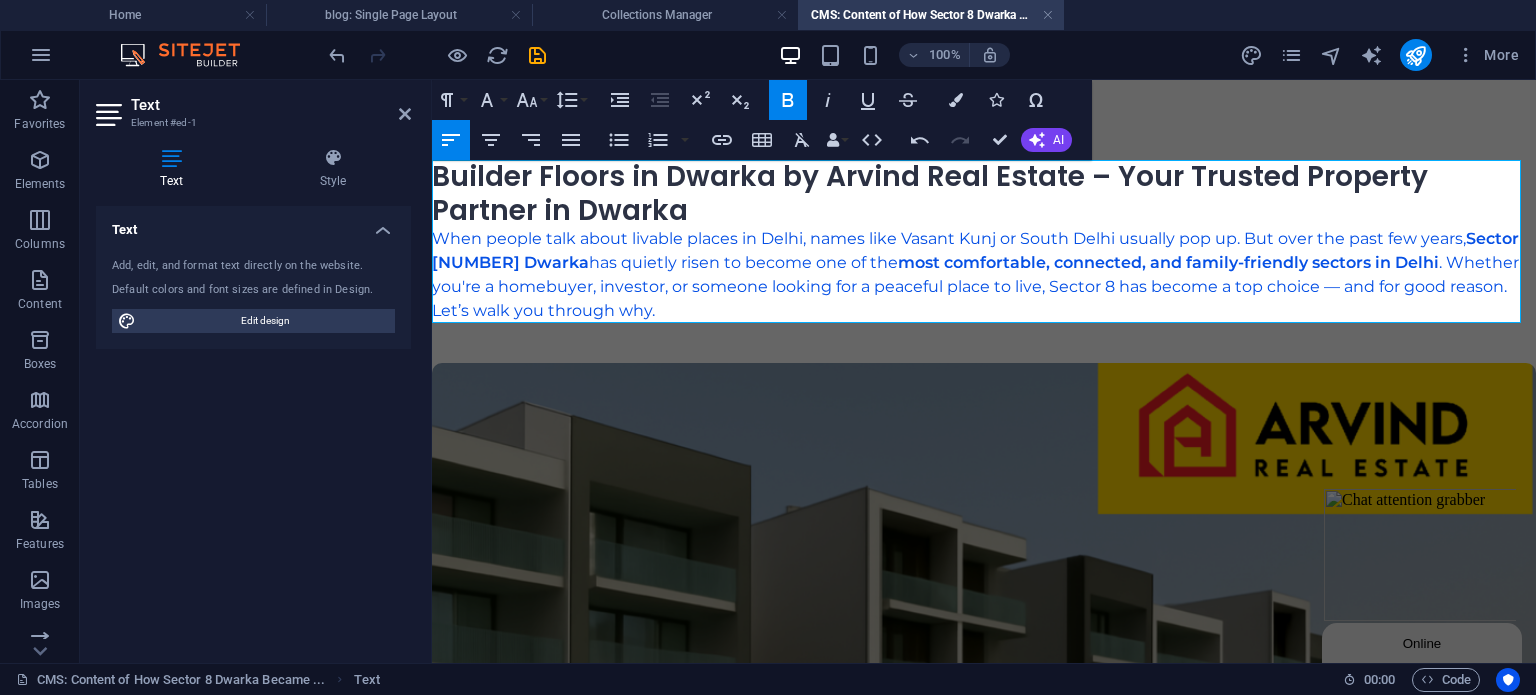 click on "When people talk about livable places in Delhi, names like Vasant Kunj or South Delhi usually pop up. But over the past few years,  Sector [NUMBER] Dwarka  has quietly risen to become one of the  most comfortable, connected, and family-friendly sectors in Delhi . Whether you're a homebuyer, investor, or someone looking for a peaceful place to live, Sector [NUMBER] has become a top choice — and for good reason." at bounding box center (984, 263) 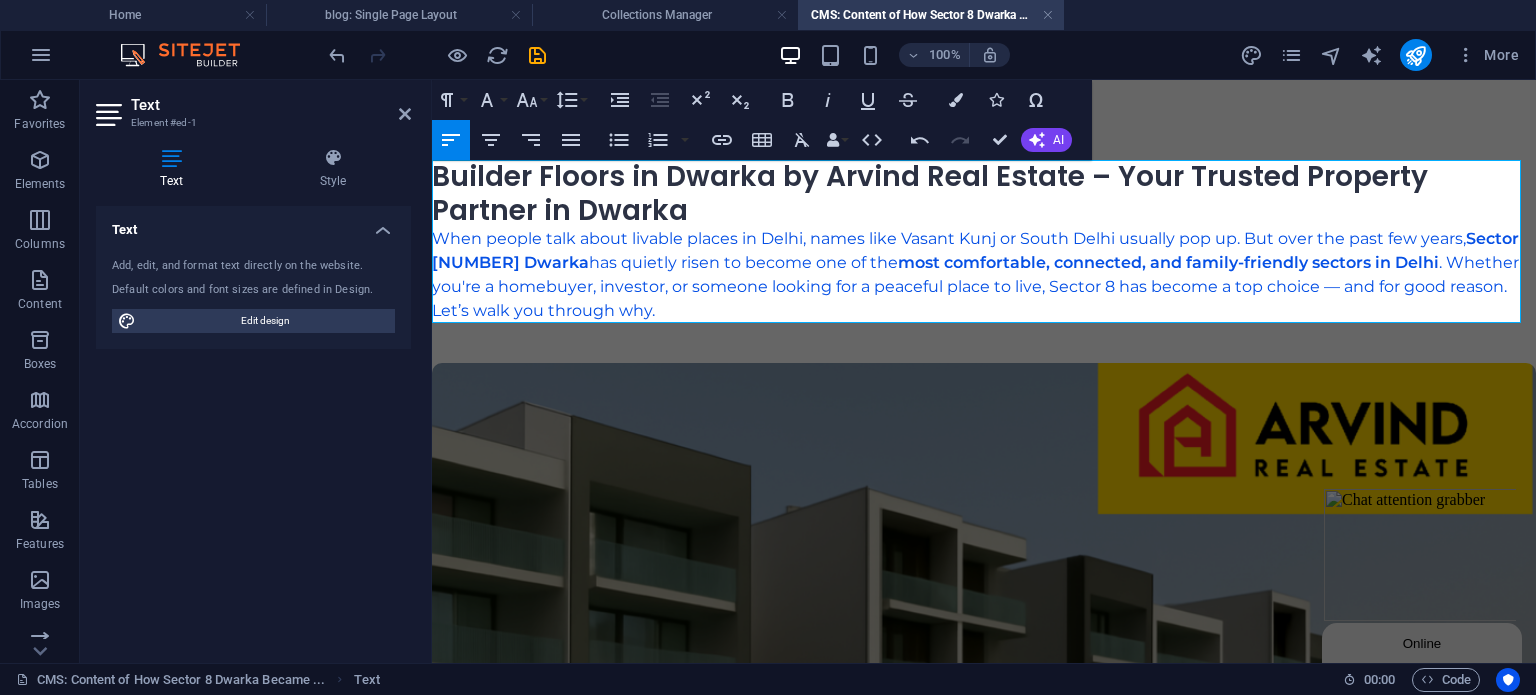 click on "Builder Floors in Dwarka by Arvind Real Estate – Your Trusted Property Partner in Dwarka" at bounding box center [930, 193] 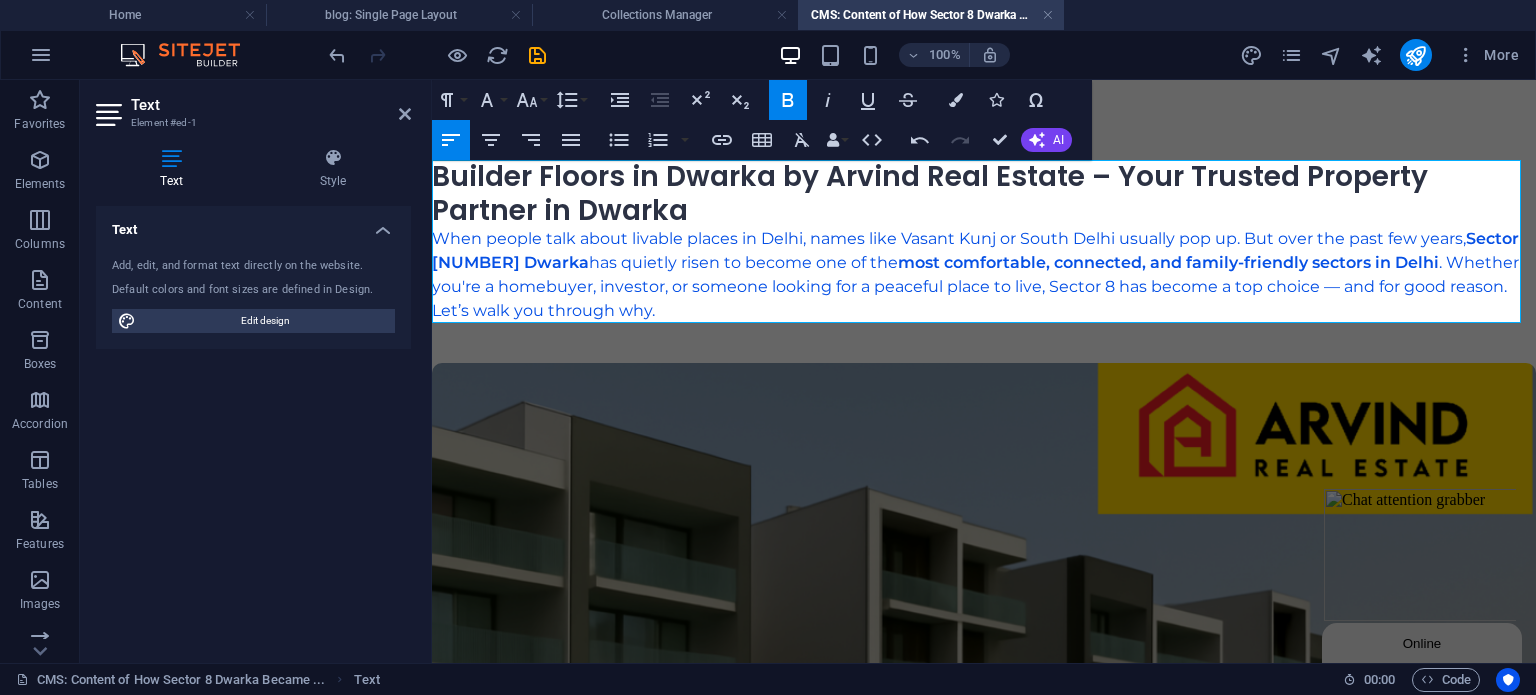 click on "When people talk about livable places in Delhi, names like Vasant Kunj or South Delhi usually pop up. But over the past few years,  Sector [NUMBER] Dwarka  has quietly risen to become one of the  most comfortable, connected, and family-friendly sectors in Delhi . Whether you're a homebuyer, investor, or someone looking for a peaceful place to live, Sector [NUMBER] has become a top choice — and for good reason." at bounding box center [984, 263] 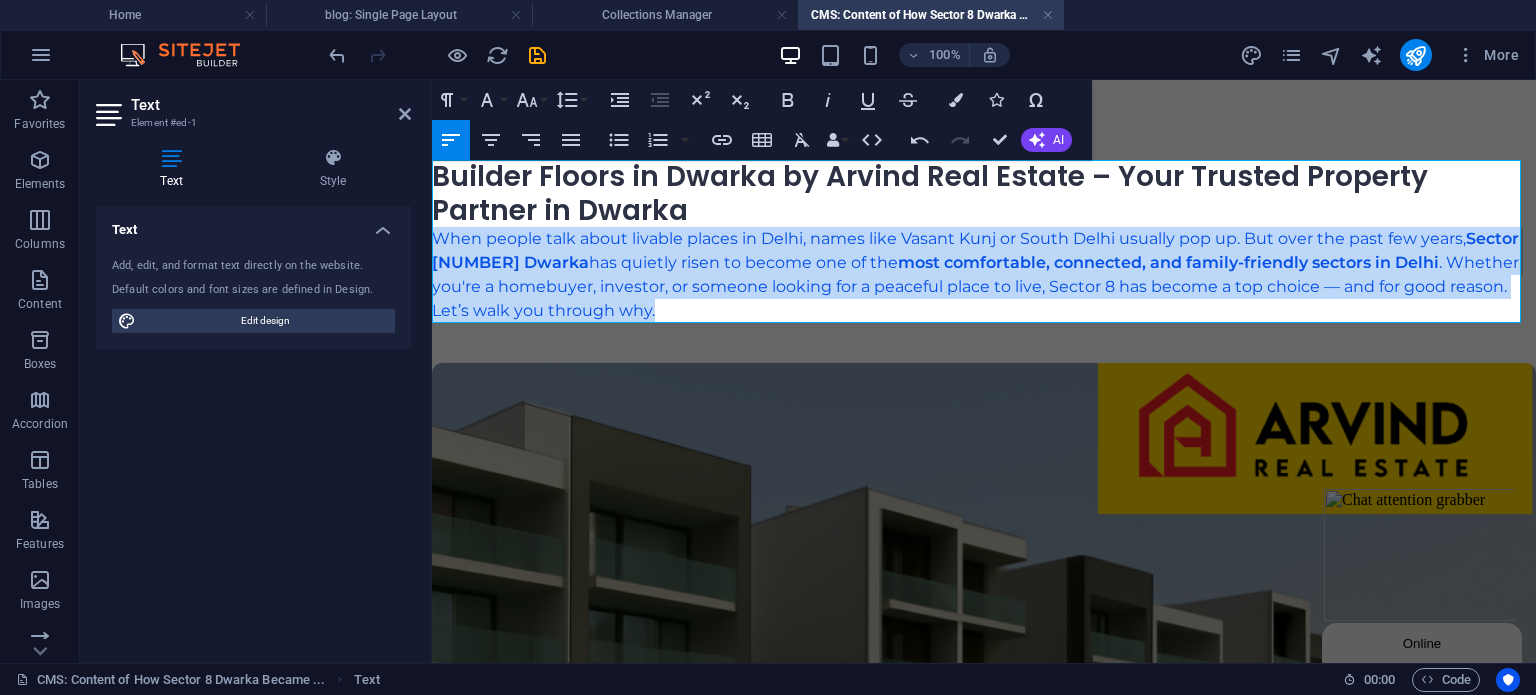 drag, startPoint x: 706, startPoint y: 311, endPoint x: 426, endPoint y: 242, distance: 288.3765 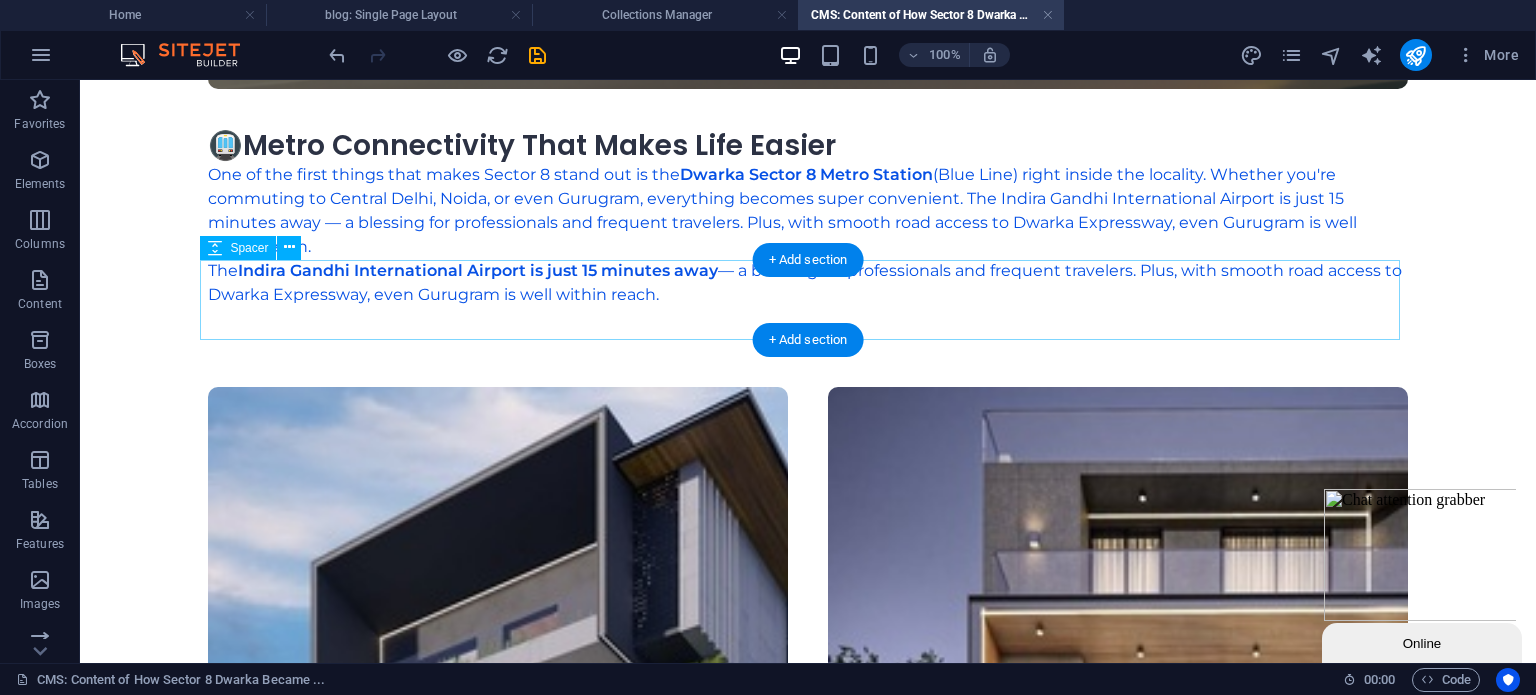 scroll, scrollTop: 900, scrollLeft: 0, axis: vertical 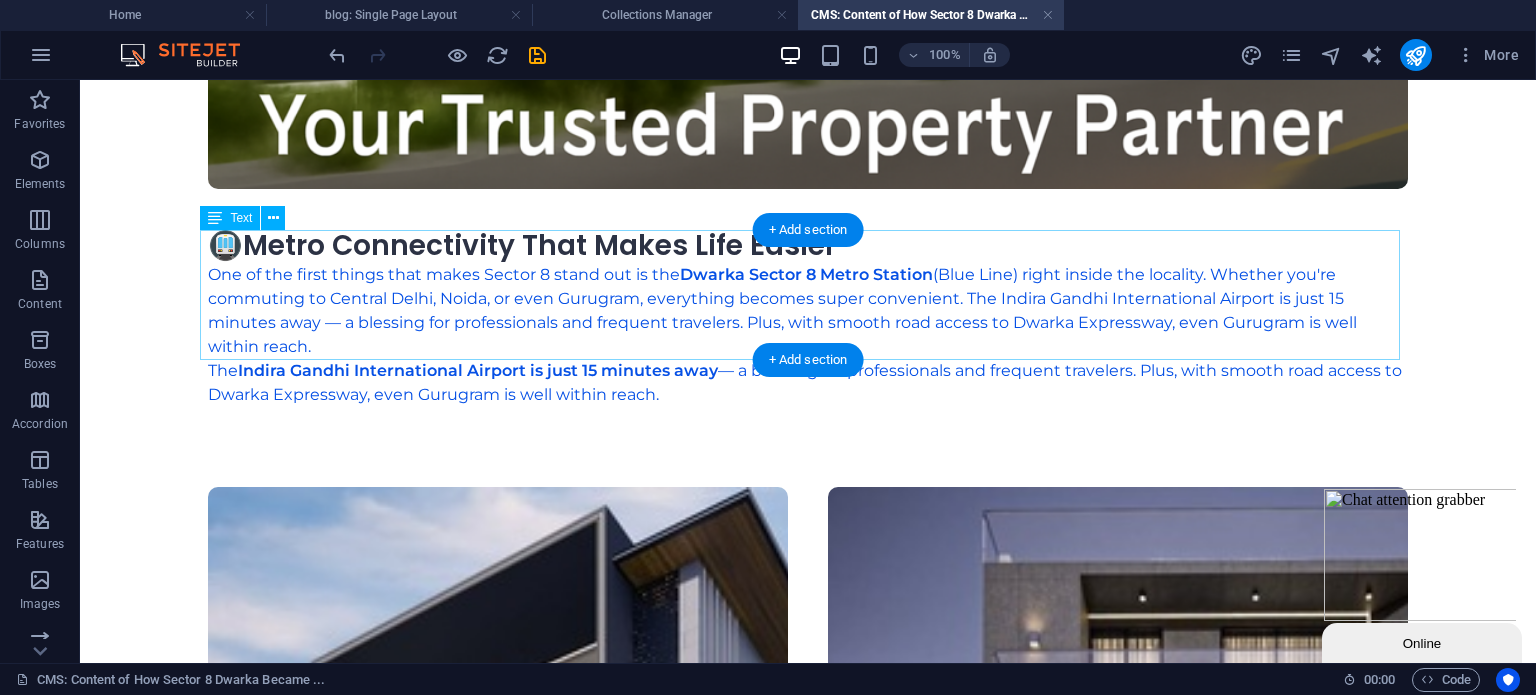 click on "🚇  Metro Connectivity That Makes Life Easier One of the first things that makes Sector [NUMBER] stand out is the  Dwarka Sector [NUMBER] Metro Station  (Blue Line) right inside the locality. Whether you're commuting to Central Delhi, Noida, or even Gurugram, everything becomes super convenient. The  Indira Gandhi International Airport is just [NUMBER] minutes away  — a blessing for professionals and frequent travelers. Plus, with smooth road access to Dwarka Expressway, even Gurugram is well within reach." at bounding box center (808, 318) 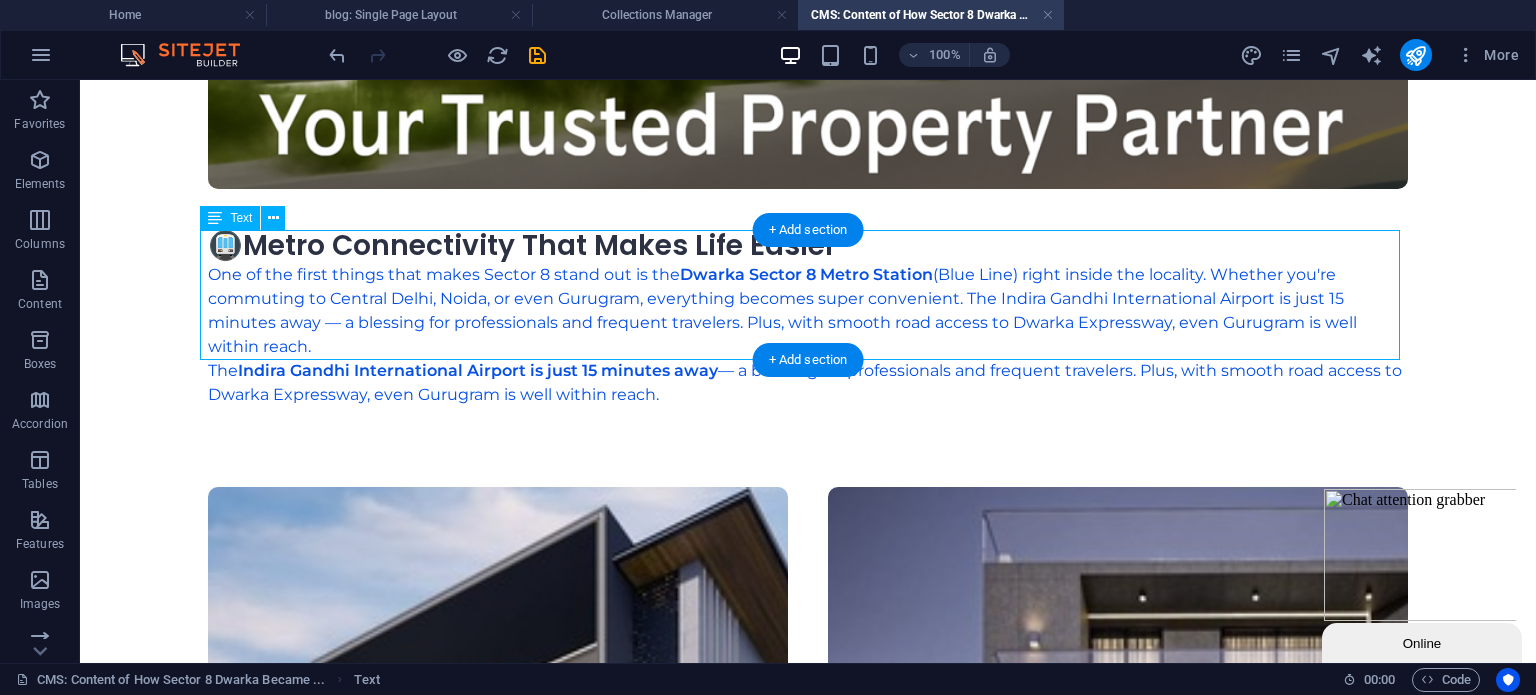click on "🚇  Metro Connectivity That Makes Life Easier One of the first things that makes Sector [NUMBER] stand out is the  Dwarka Sector [NUMBER] Metro Station  (Blue Line) right inside the locality. Whether you're commuting to Central Delhi, Noida, or even Gurugram, everything becomes super convenient. The  Indira Gandhi International Airport is just [NUMBER] minutes away  — a blessing for professionals and frequent travelers. Plus, with smooth road access to Dwarka Expressway, even Gurugram is well within reach." at bounding box center [808, 318] 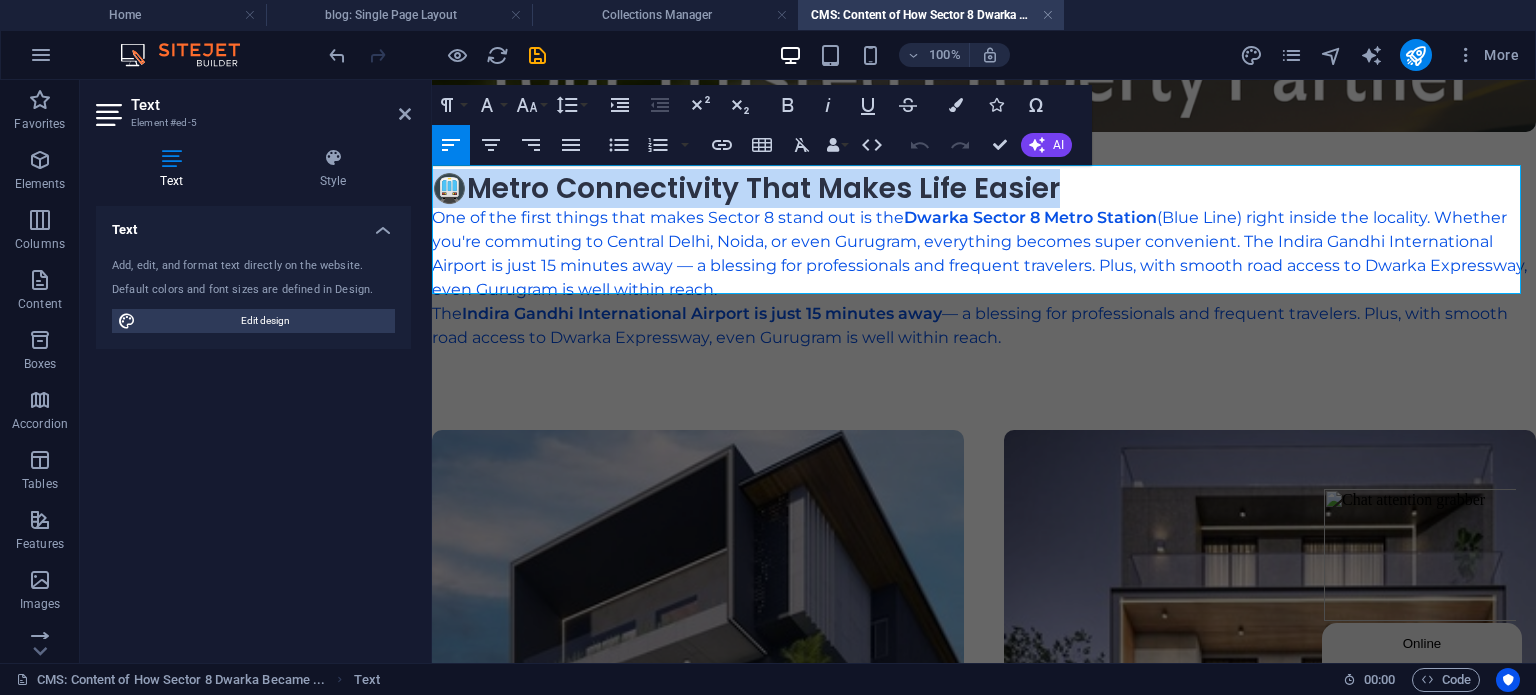 drag, startPoint x: 1072, startPoint y: 183, endPoint x: 431, endPoint y: 179, distance: 641.01245 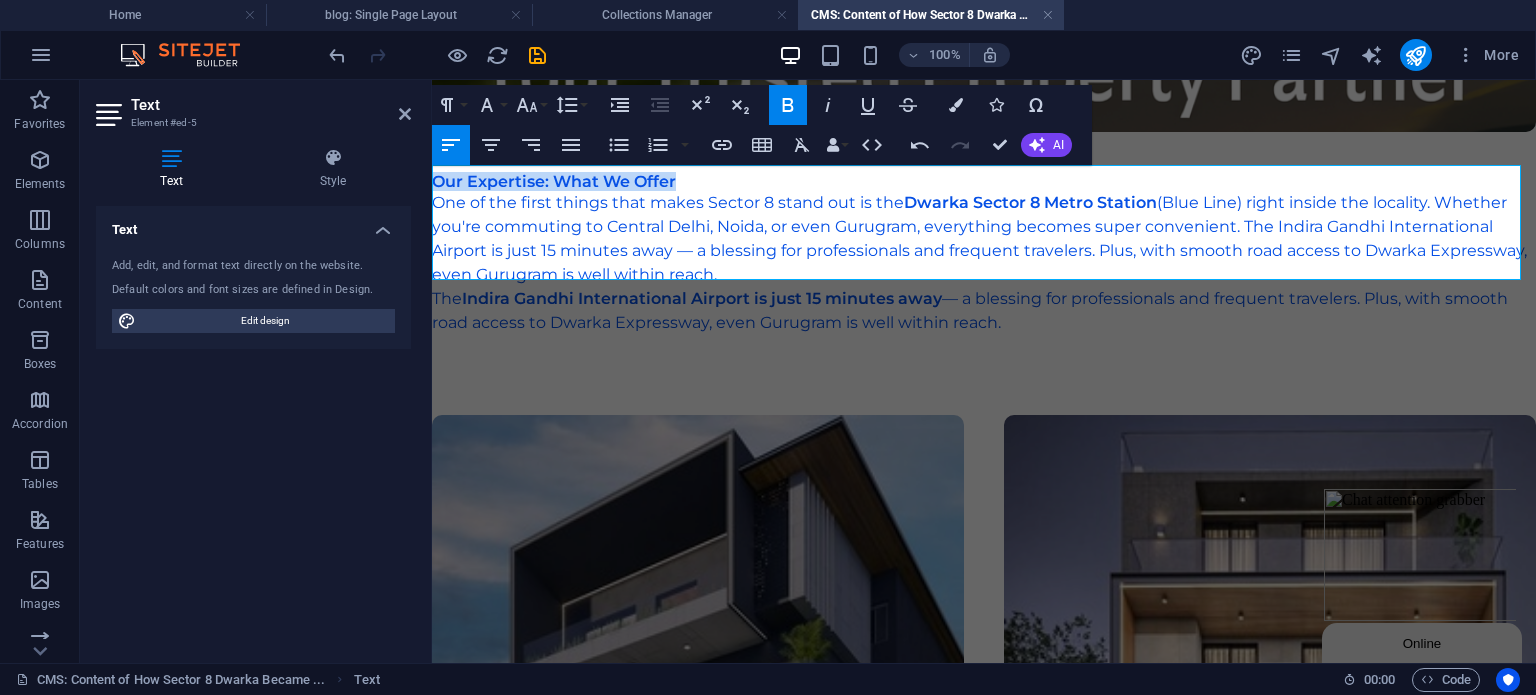 drag, startPoint x: 692, startPoint y: 174, endPoint x: 937, endPoint y: 222, distance: 249.65776 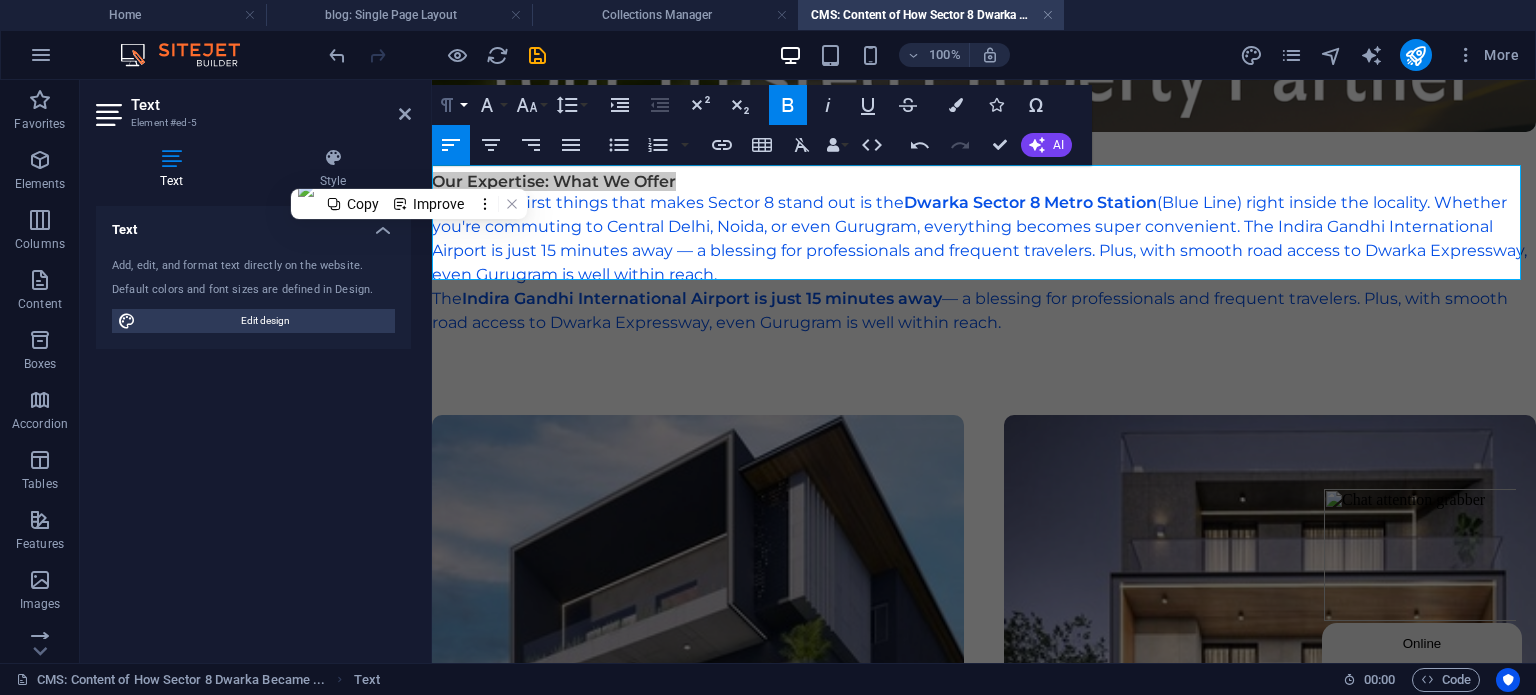 click on "Paragraph Format" at bounding box center (451, 105) 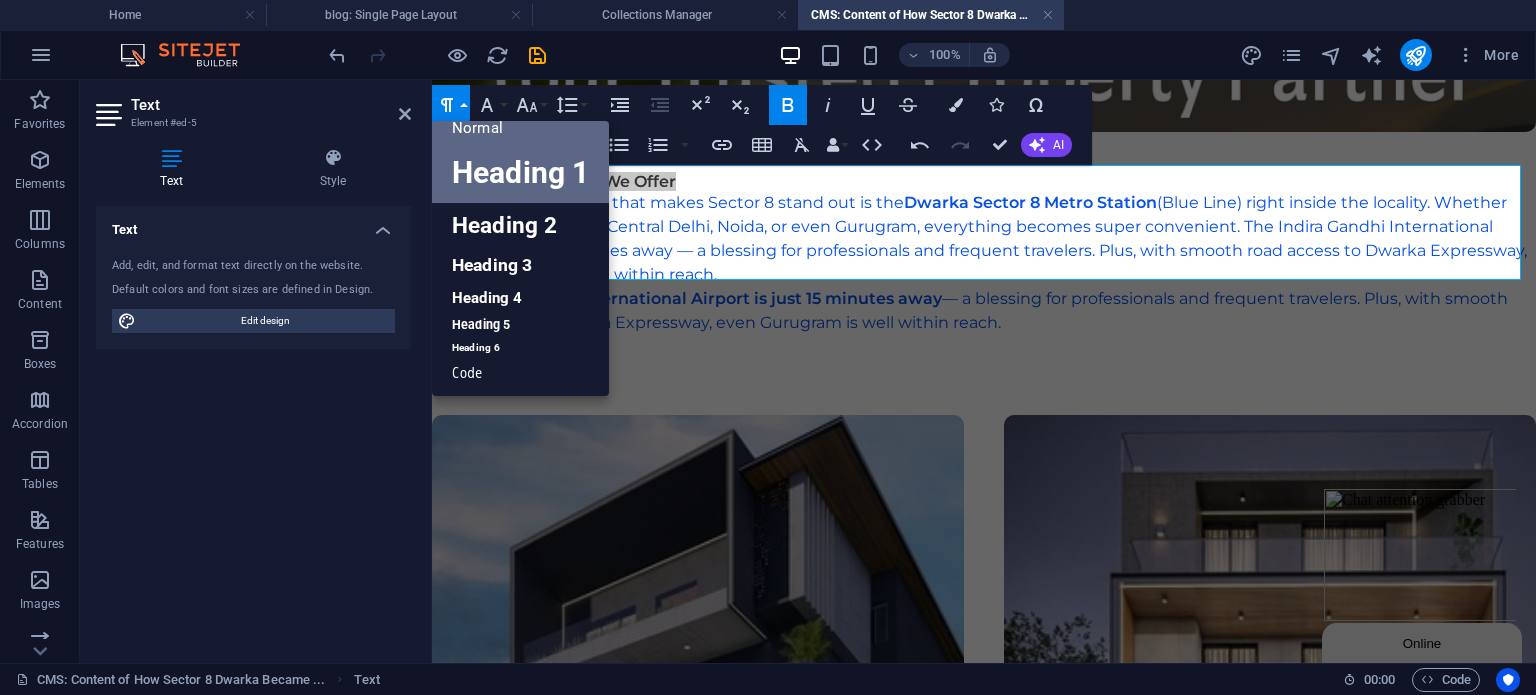 scroll, scrollTop: 16, scrollLeft: 0, axis: vertical 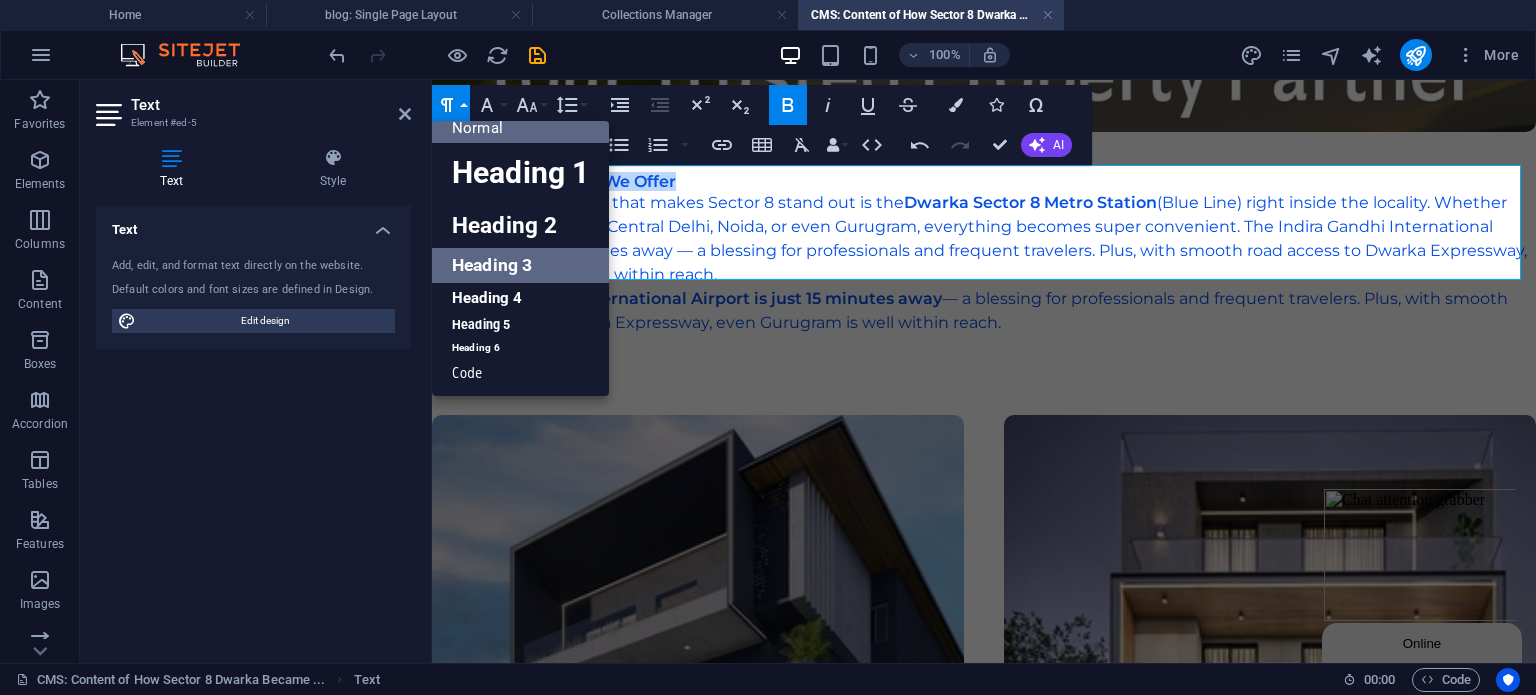 click on "Heading 3" at bounding box center (520, 265) 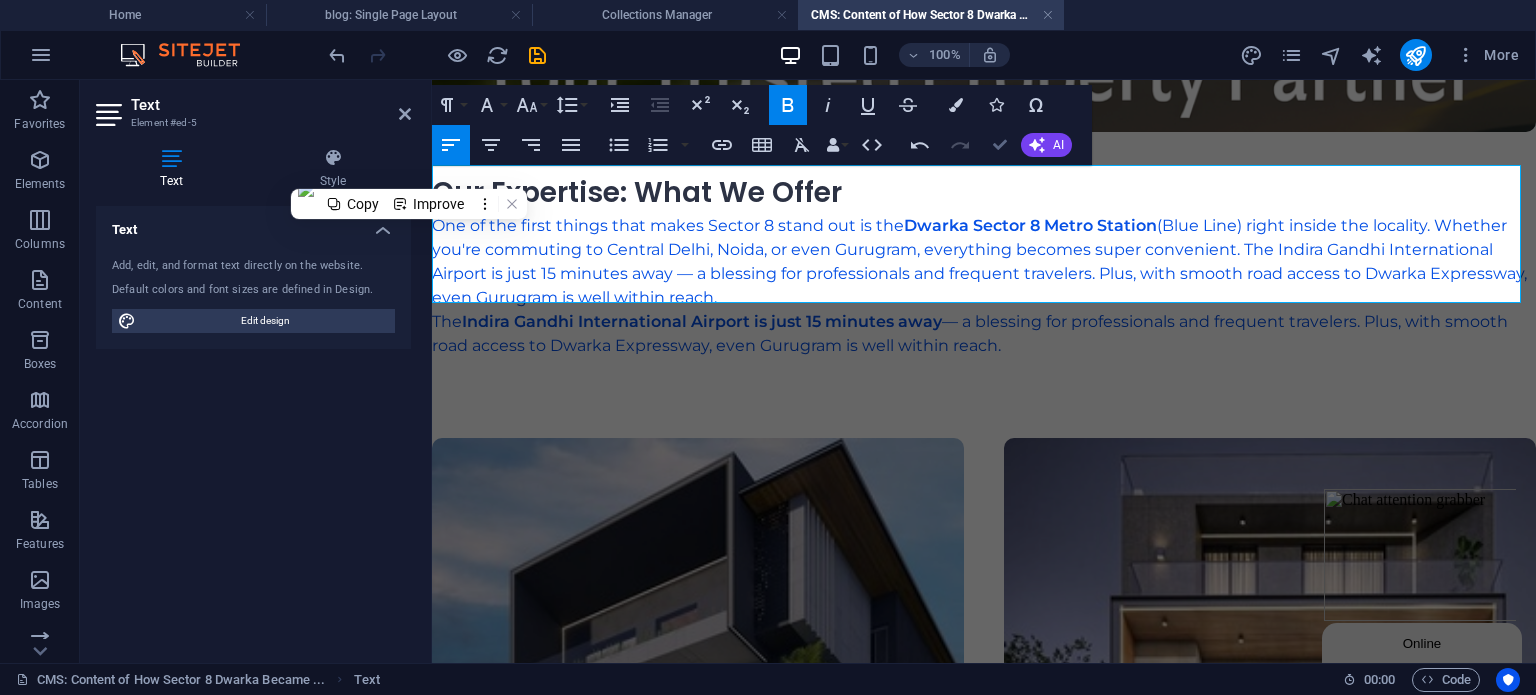 scroll, scrollTop: 965, scrollLeft: 0, axis: vertical 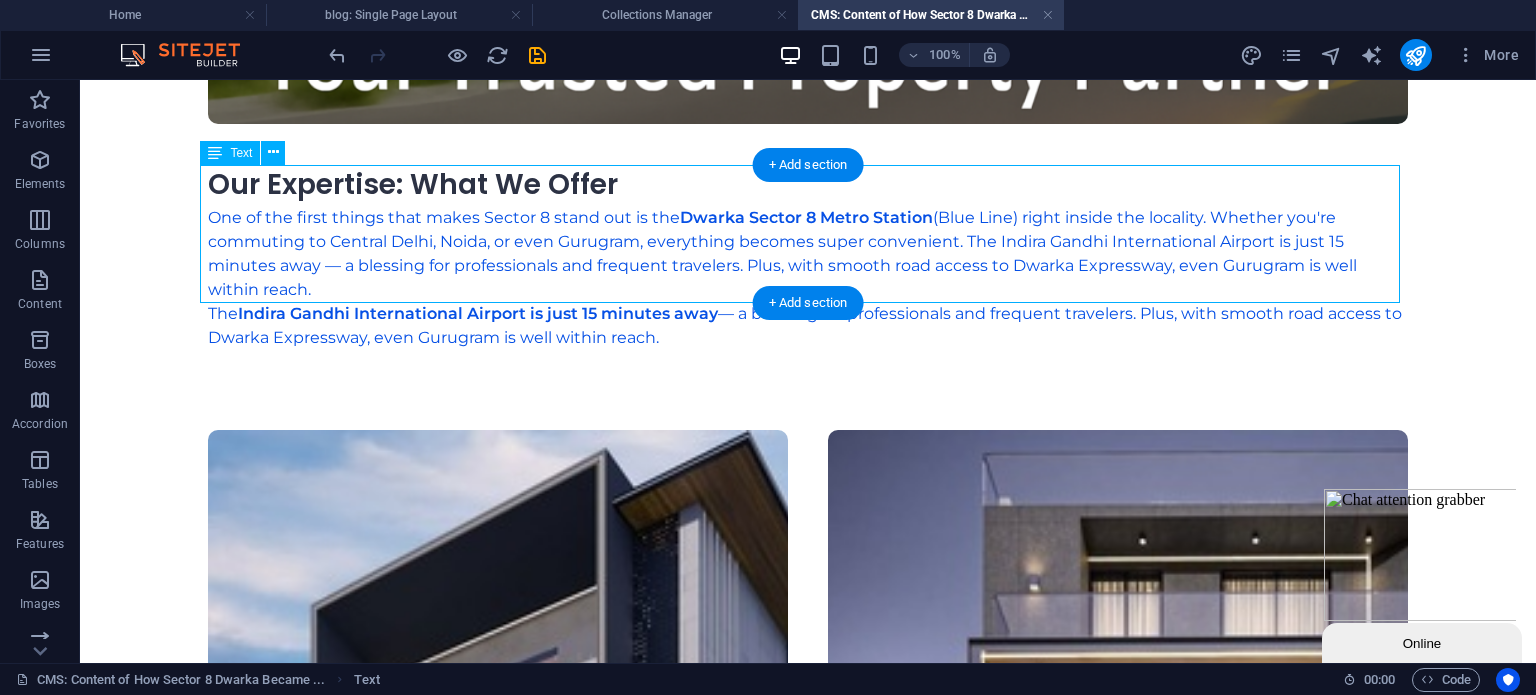 click on "Our Expertise: What We Offer One of the first things that makes Sector [NUMBER] stand out is the  Dwarka Sector [NUMBER] Metro Station  (Blue Line) right inside the locality. Whether you're commuting to Central Delhi, Noida, or even Gurugram, everything becomes super convenient. The  Indira Gandhi International Airport is just [NUMBER] minutes away  — a blessing for professionals and frequent travelers. Plus, with smooth road access to Dwarka Expressway, even Gurugram is well within reach." at bounding box center [808, 257] 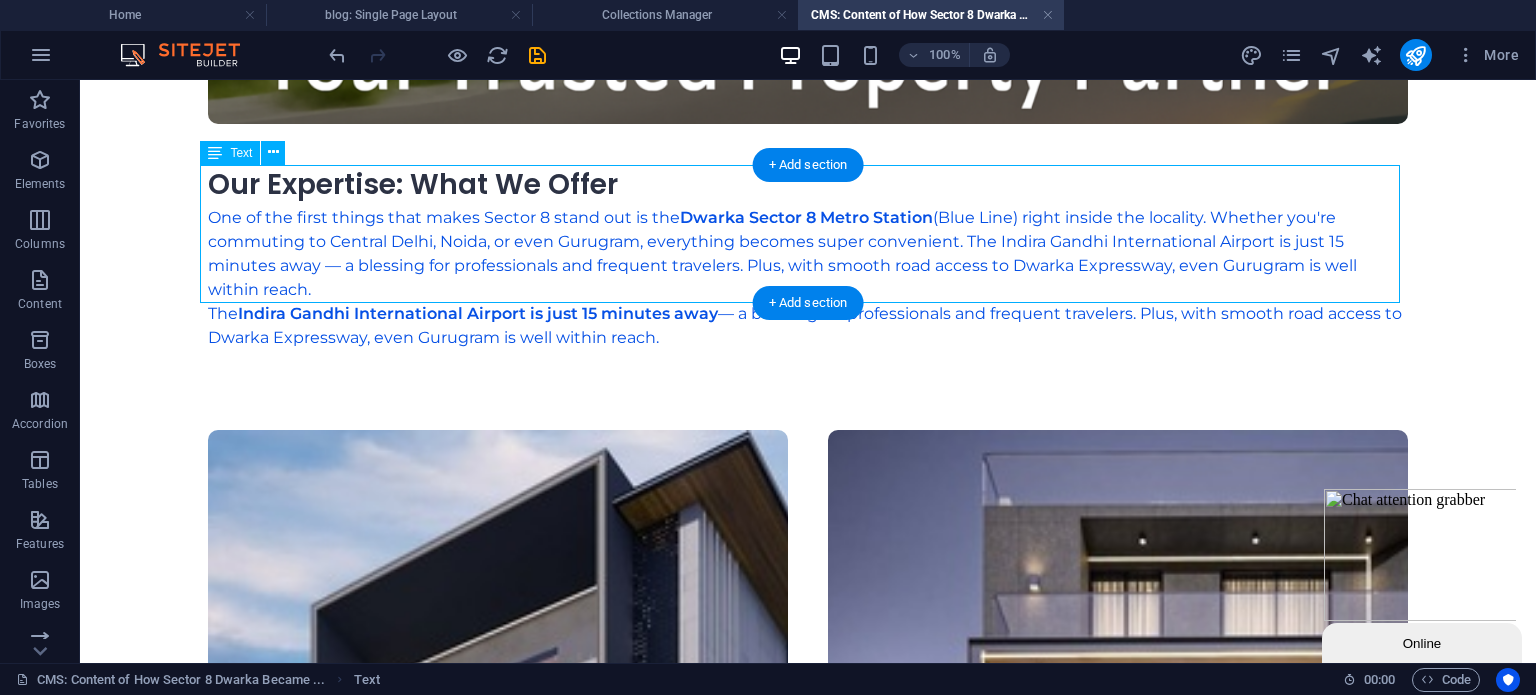 click on "Our Expertise: What We Offer One of the first things that makes Sector [NUMBER] stand out is the  Dwarka Sector [NUMBER] Metro Station  (Blue Line) right inside the locality. Whether you're commuting to Central Delhi, Noida, or even Gurugram, everything becomes super convenient. The  Indira Gandhi International Airport is just [NUMBER] minutes away  — a blessing for professionals and frequent travelers. Plus, with smooth road access to Dwarka Expressway, even Gurugram is well within reach." at bounding box center (808, 257) 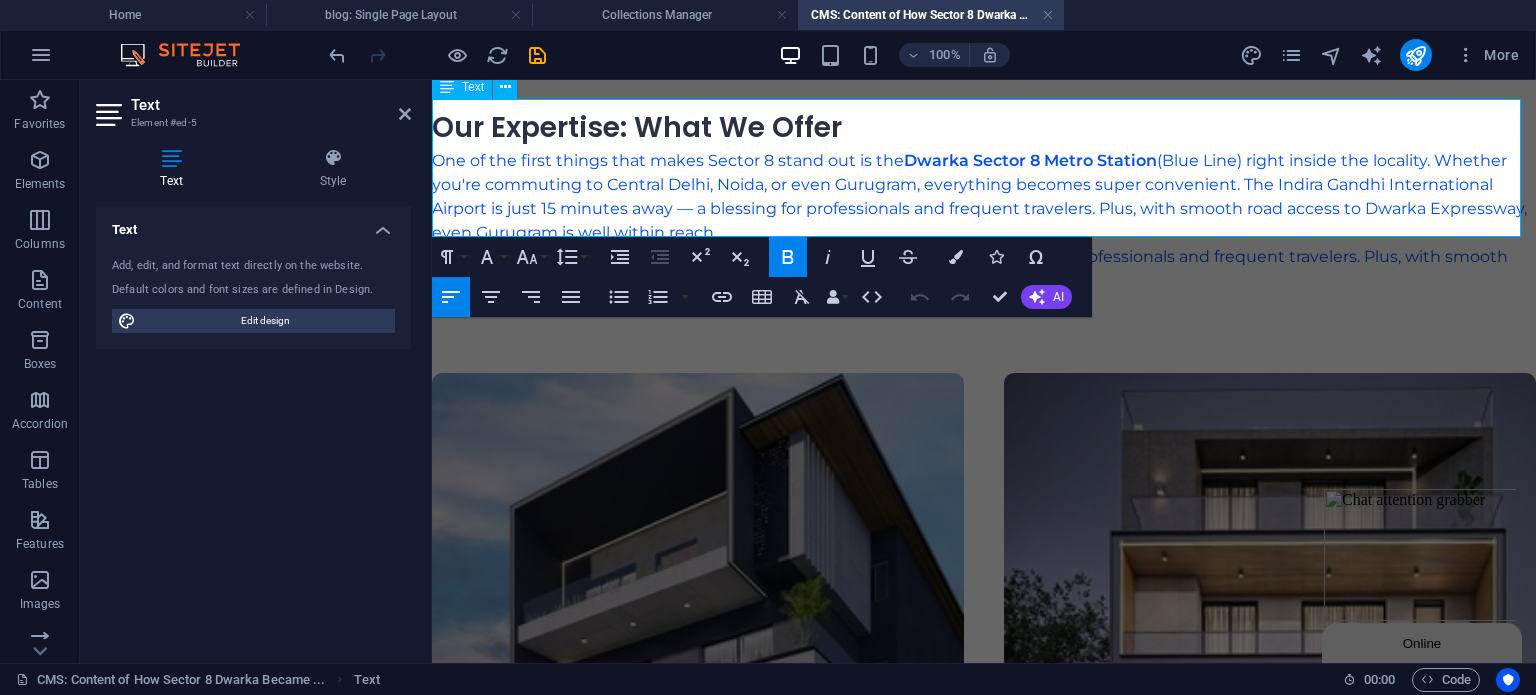 drag, startPoint x: 1023, startPoint y: 223, endPoint x: 432, endPoint y: 160, distance: 594.3484 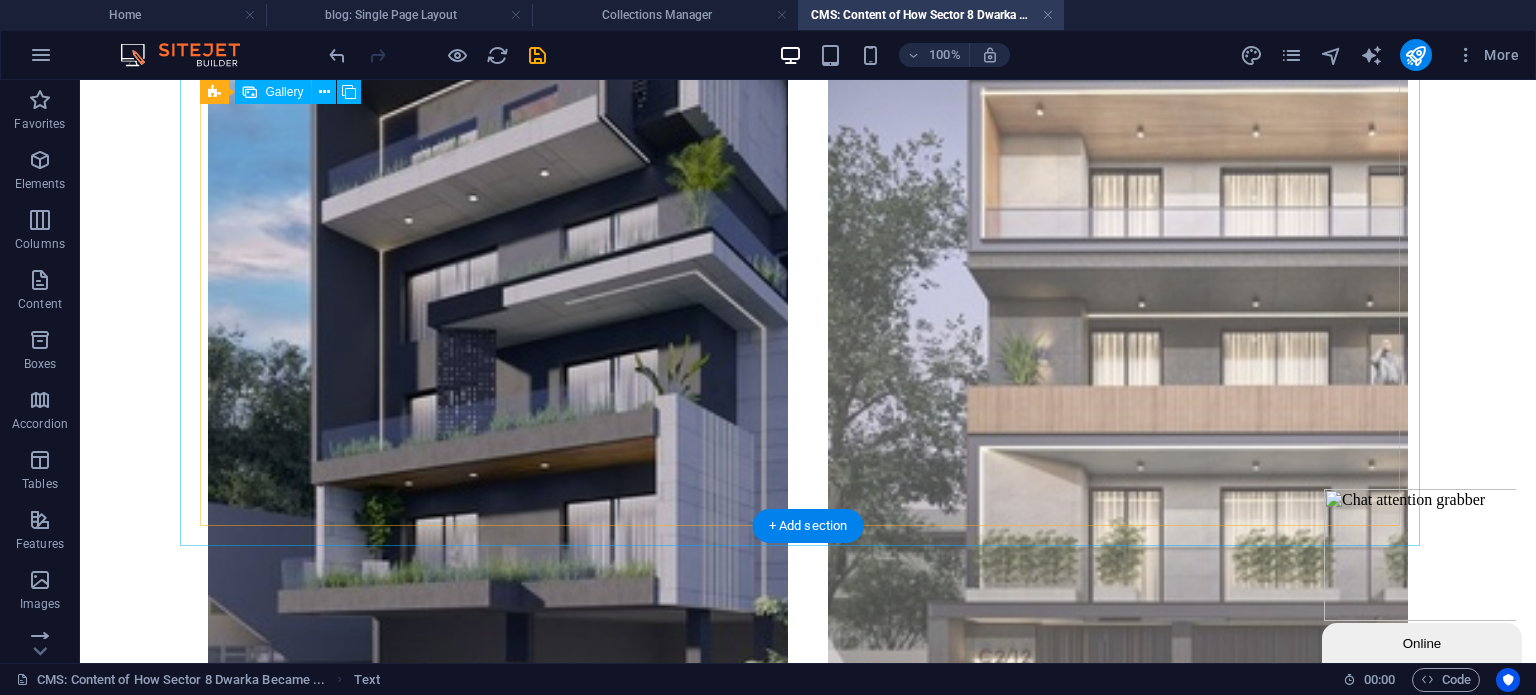 scroll, scrollTop: 1931, scrollLeft: 0, axis: vertical 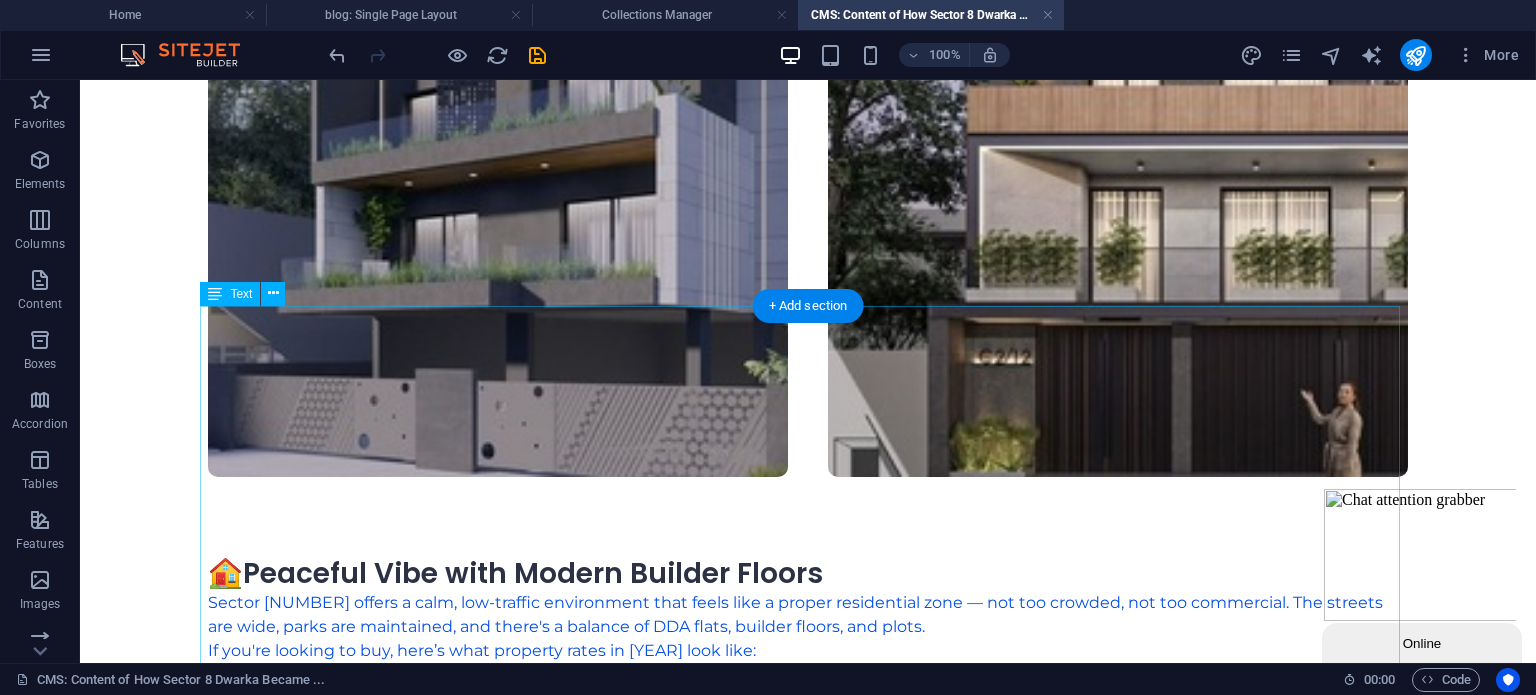 click on "🏠  Peaceful Vibe with Modern Builder Floors Sector 8 offers a calm, low-traffic environment that feels like a proper residential zone — not too crowded, not too commercial. The streets are wide, parks are maintained, and there's a balance of DDA flats, builder floors, and plots. If you're looking to buy, here’s what property rates in 2025 look like: Plot Size Price Range 72 Gaz ₹85 Lakh – ₹1.15Cr 120 Gaz ₹1.30 Cr – ₹1.90 Cr 210 Gaz ₹2.20 Cr – ₹3.20 Cr 250 Gaz ₹2.60 Cr – ₹3.35 Cr Most builder floors now come with  lifts, stilt parking, and modular interiors , offering comfort with modern design. 🏫  Top Schools Within Walking Distance Education is a big factor for families choosing a locality. Sector 8 has  multiple reputed schools within 1 km , including: Queen’s Valley School  – inside the sector, just 0.5 km Gargiya World School  – under 0.3 km Delhi International School  – around 1.0 km NR Public School  – approx. 0.8 km 🏥  Trusted Hospitals Nearby 🌳  A" at bounding box center (808, 1438) 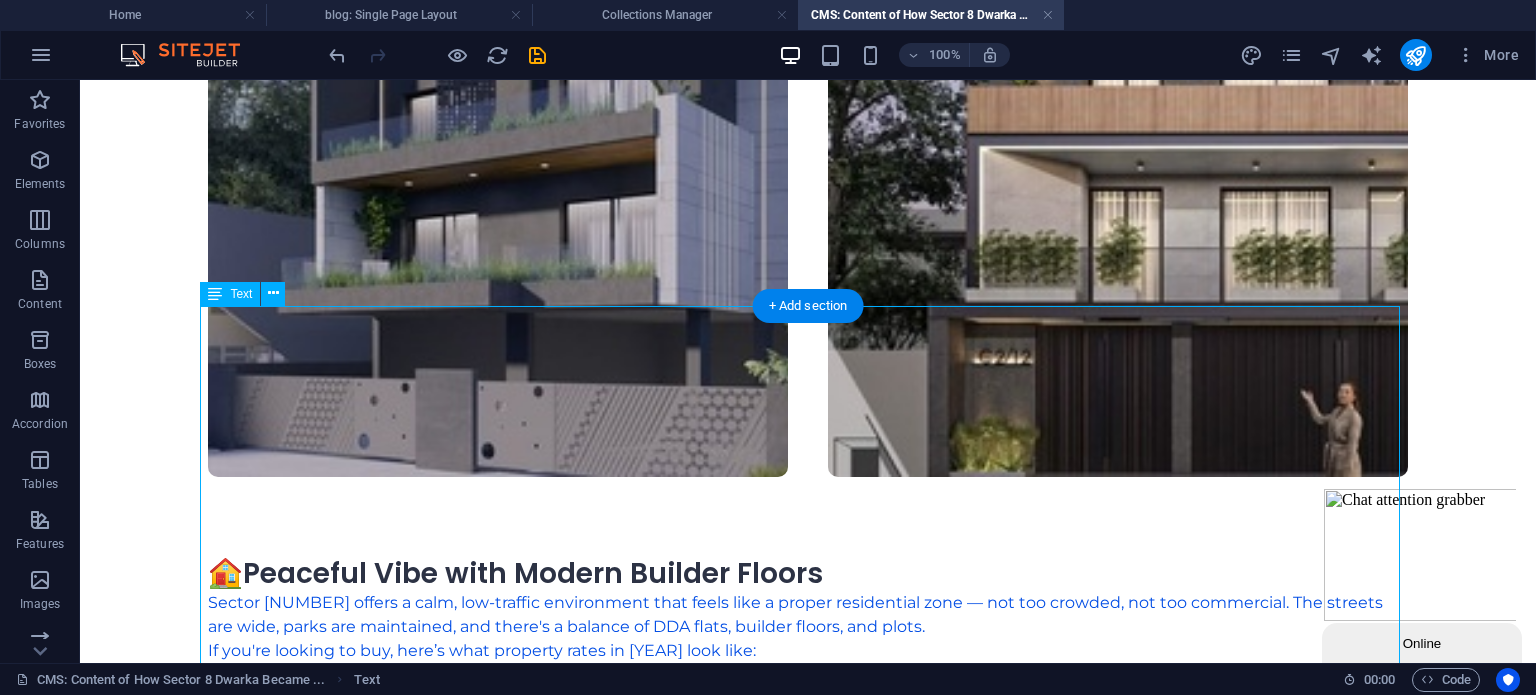 click on "🏠  Peaceful Vibe with Modern Builder Floors Sector 8 offers a calm, low-traffic environment that feels like a proper residential zone — not too crowded, not too commercial. The streets are wide, parks are maintained, and there's a balance of DDA flats, builder floors, and plots. If you're looking to buy, here’s what property rates in 2025 look like: Plot Size Price Range 72 Gaz ₹85 Lakh – ₹1.15Cr 120 Gaz ₹1.30 Cr – ₹1.90 Cr 210 Gaz ₹2.20 Cr – ₹3.20 Cr 250 Gaz ₹2.60 Cr – ₹3.35 Cr Most builder floors now come with  lifts, stilt parking, and modular interiors , offering comfort with modern design. 🏫  Top Schools Within Walking Distance Education is a big factor for families choosing a locality. Sector 8 has  multiple reputed schools within 1 km , including: Queen’s Valley School  – inside the sector, just 0.5 km Gargiya World School  – under 0.3 km Delhi International School  – around 1.0 km NR Public School  – approx. 0.8 km 🏥  Trusted Hospitals Nearby 🌳  A" at bounding box center (808, 1438) 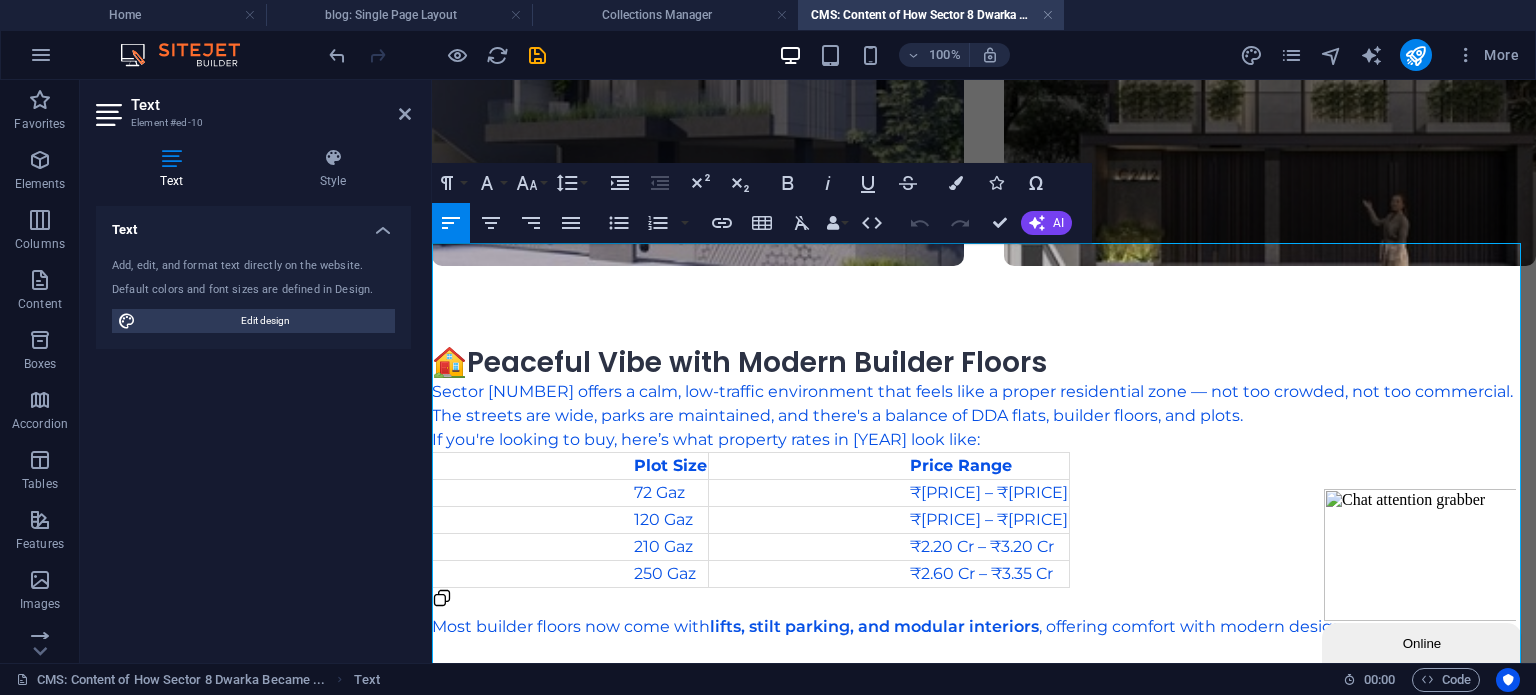 click on "Sector [NUMBER] offers a calm, low-traffic environment that feels like a proper residential zone — not too crowded, not too commercial. The streets are wide, parks are maintained, and there's a balance of DDA flats, builder floors, and plots." at bounding box center (984, 404) 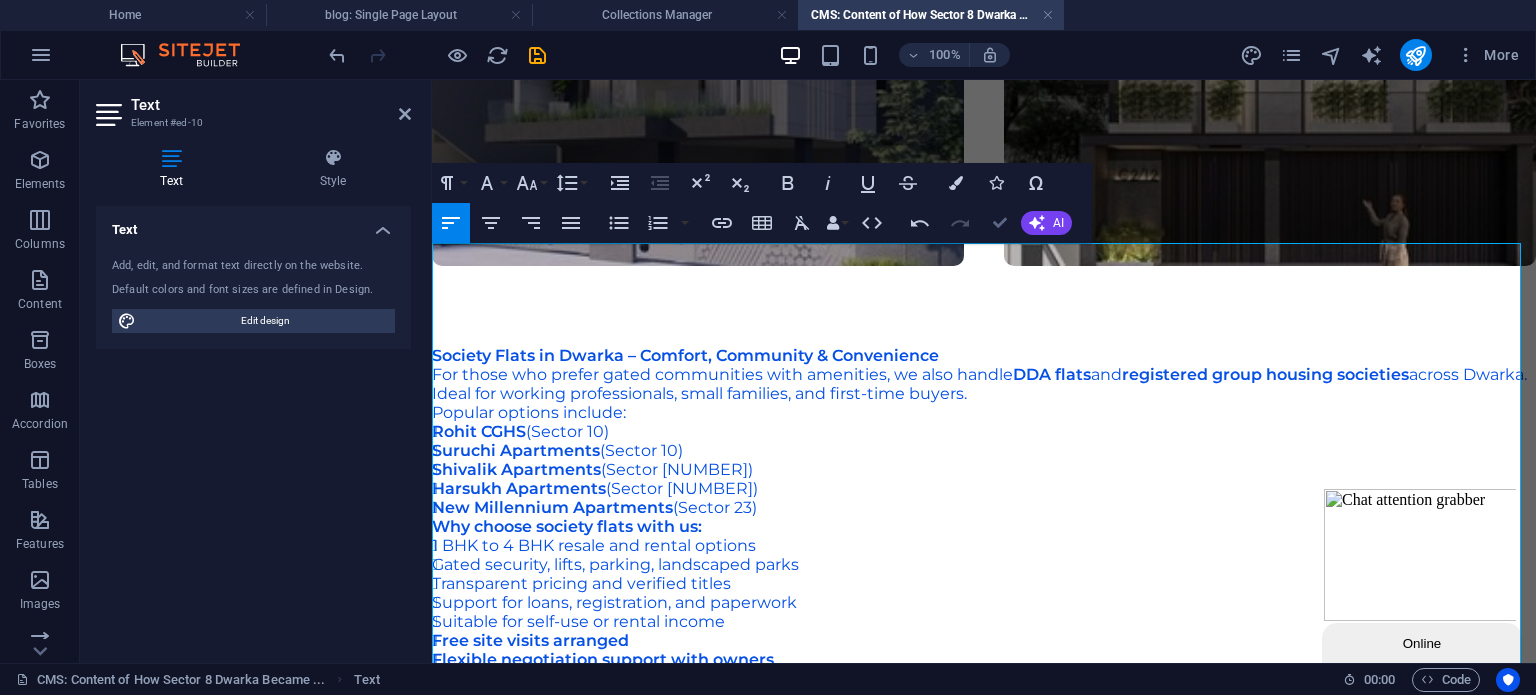 drag, startPoint x: 1004, startPoint y: 226, endPoint x: 922, endPoint y: 162, distance: 104.019226 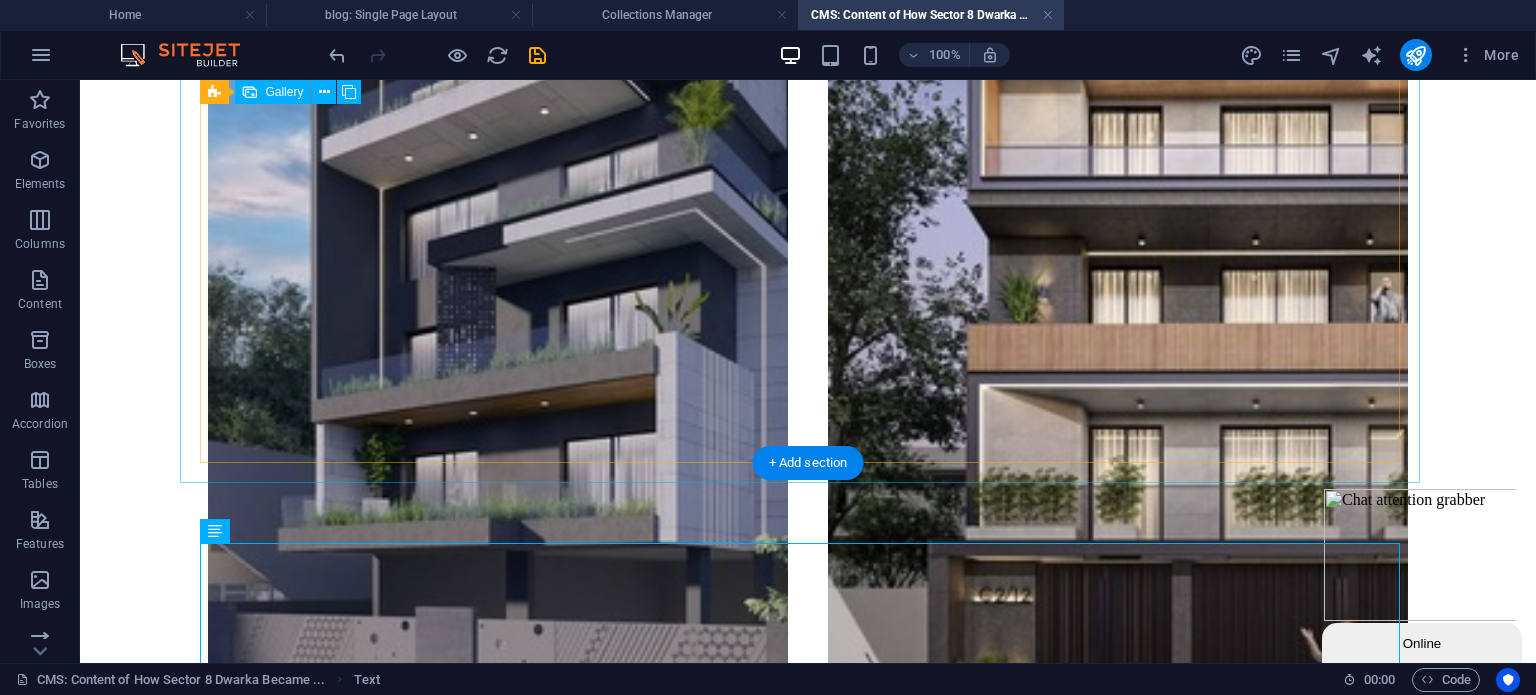 scroll, scrollTop: 1993, scrollLeft: 0, axis: vertical 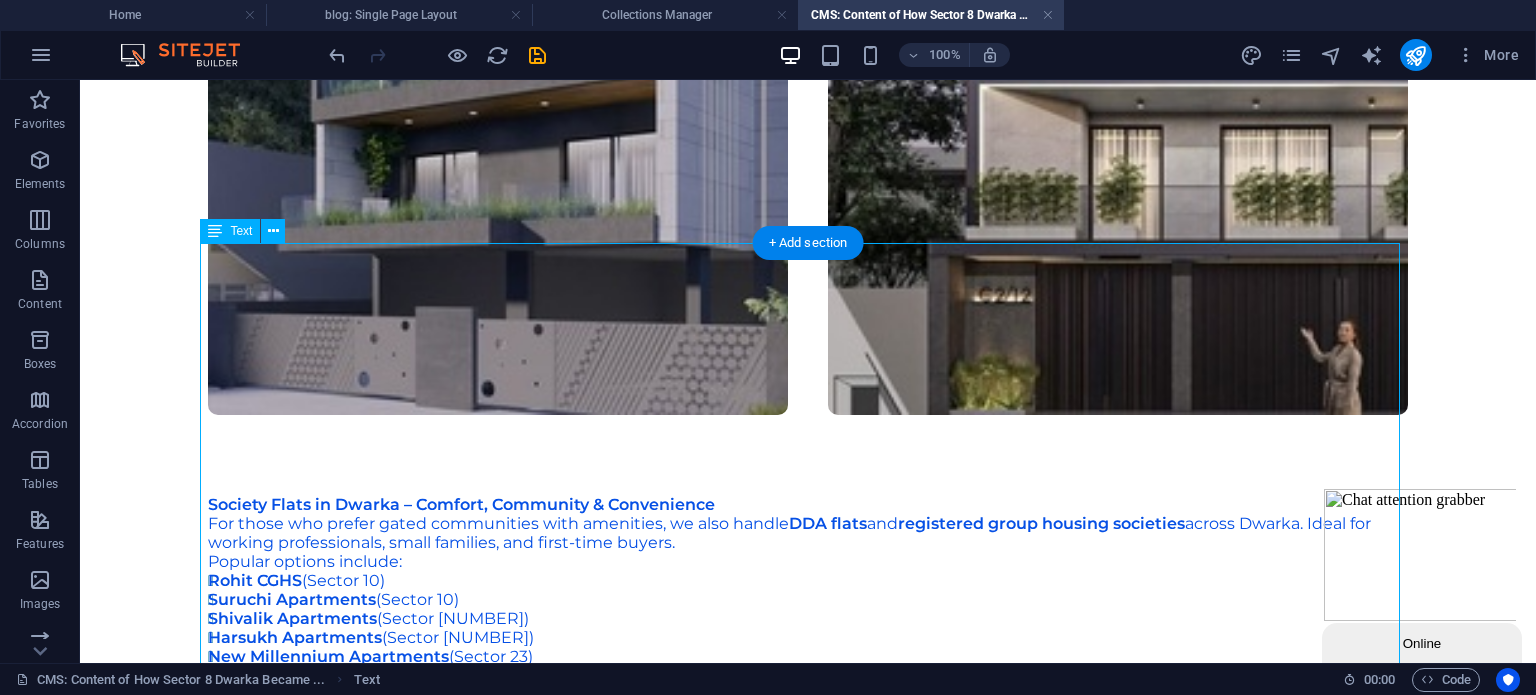 click on "Society Flats in Dwarka – Comfort, Community & Convenience For those who prefer gated communities with amenities, we also handle  DDA flats  and  registered group housing societies  across Dwarka. Ideal for working professionals, small families, and first-time buyers. Popular options include: Rohit CGHS  (Sector [NUMBER]) Suruchi Apartments  (Sector [NUMBER]) Shivalik Apartments  (Sector [NUMBER]) Harsukh Apartments  (Sector [NUMBER]) New Millennium Apartments  (Sector [NUMBER]) Why choose society flats with us: [NUMBER] BHK to [NUMBER] BHK resale and rental options Gated security, lifts, parking, landscaped parks Transparent pricing and verified titles Support for loans, registration, and paperwork Suitable for self-use or rental income Free site visits arranged Flexible negotiation support with owners Residential Plots in Dwarka – Build Your Dream Home We provide  verified residential plots  in Dwarka for clients wanting to construct their own homes or invest in appreciating land. Key locations include: Sector [NUMBER] Sector [NUMBER] Sector [NUMBER] Sector [NUMBER] Market" at bounding box center [808, 1175] 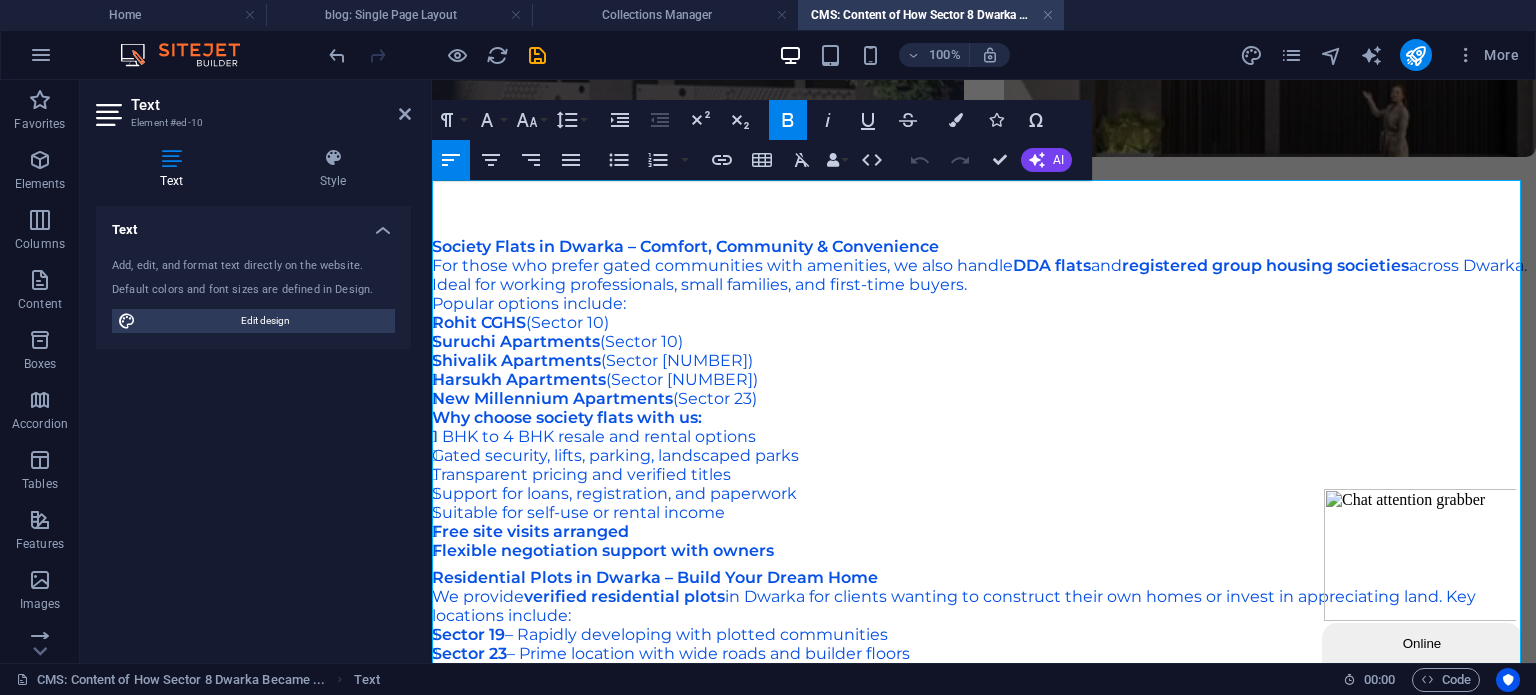 scroll, scrollTop: 1947, scrollLeft: 0, axis: vertical 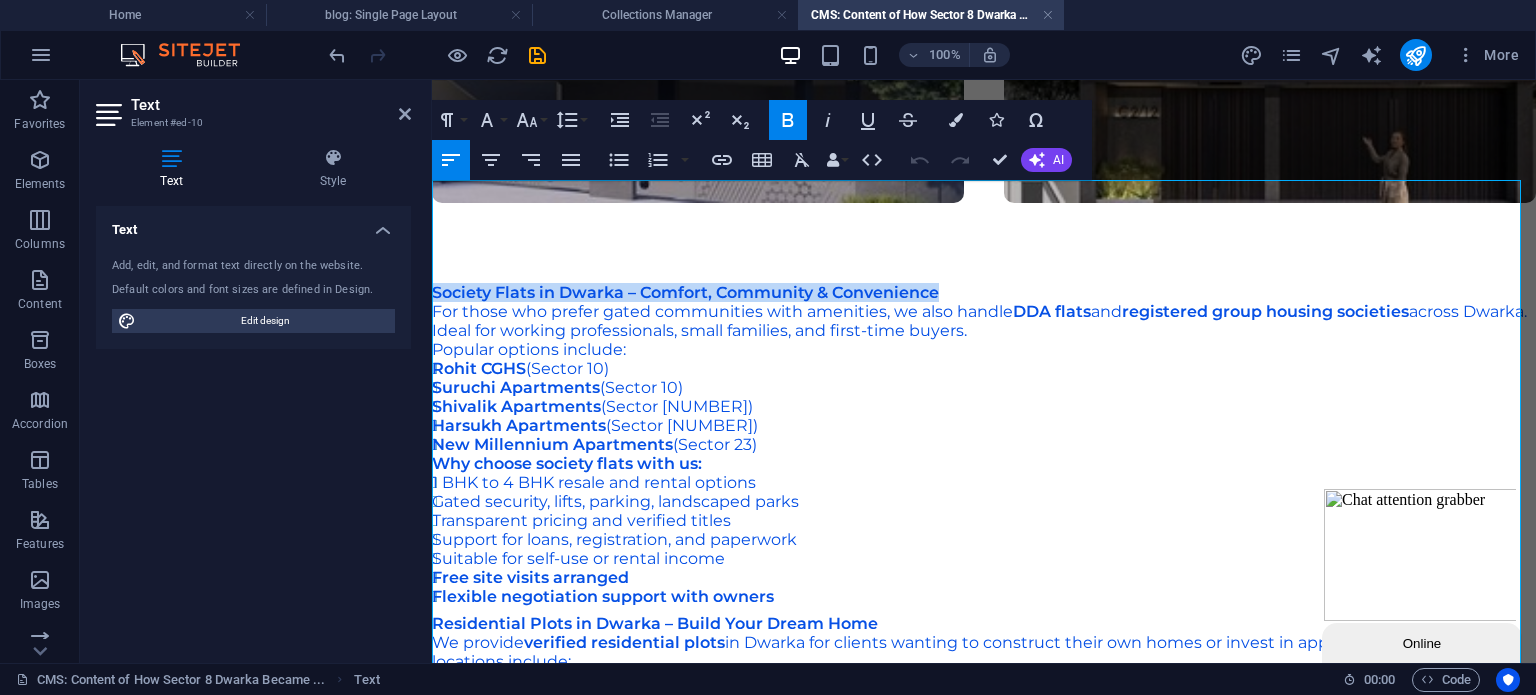 drag, startPoint x: 953, startPoint y: 188, endPoint x: 946, endPoint y: 211, distance: 24.04163 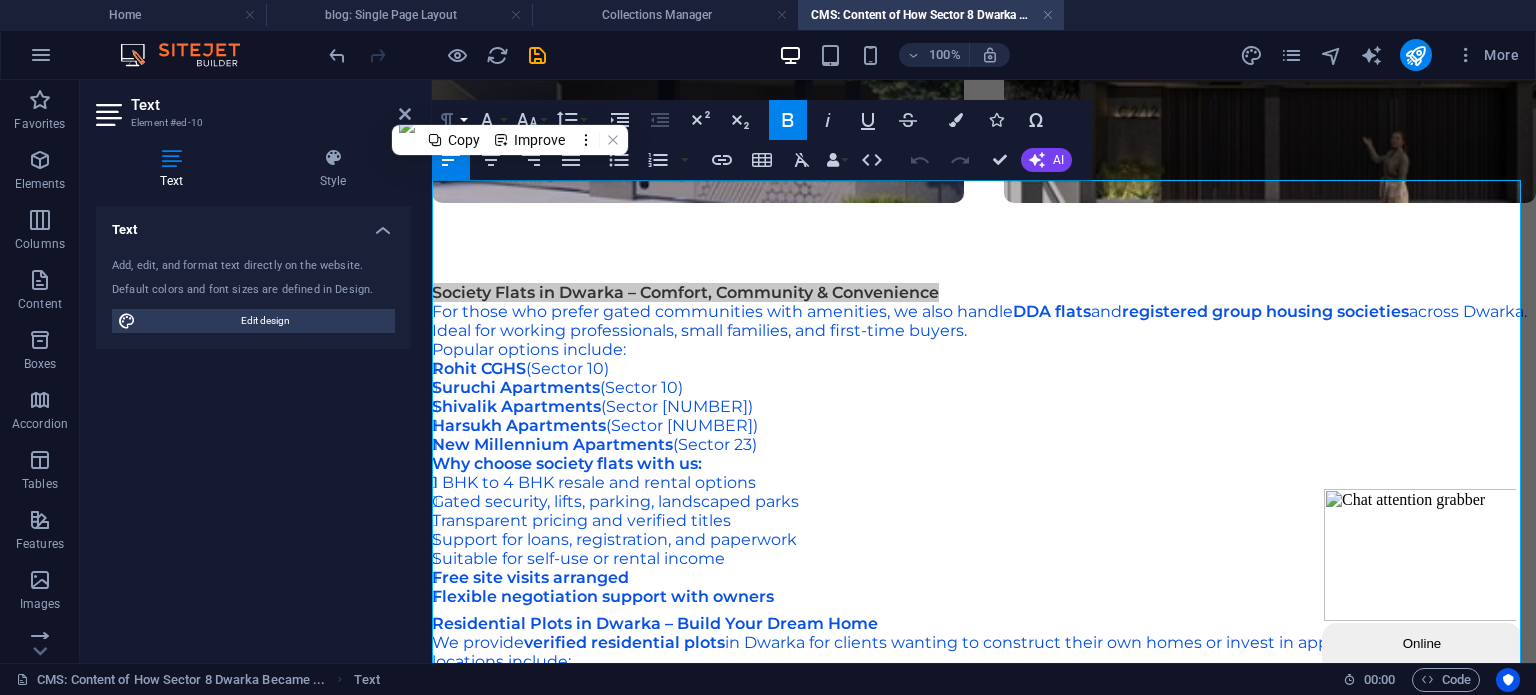 click on "Paragraph Format" at bounding box center (451, 120) 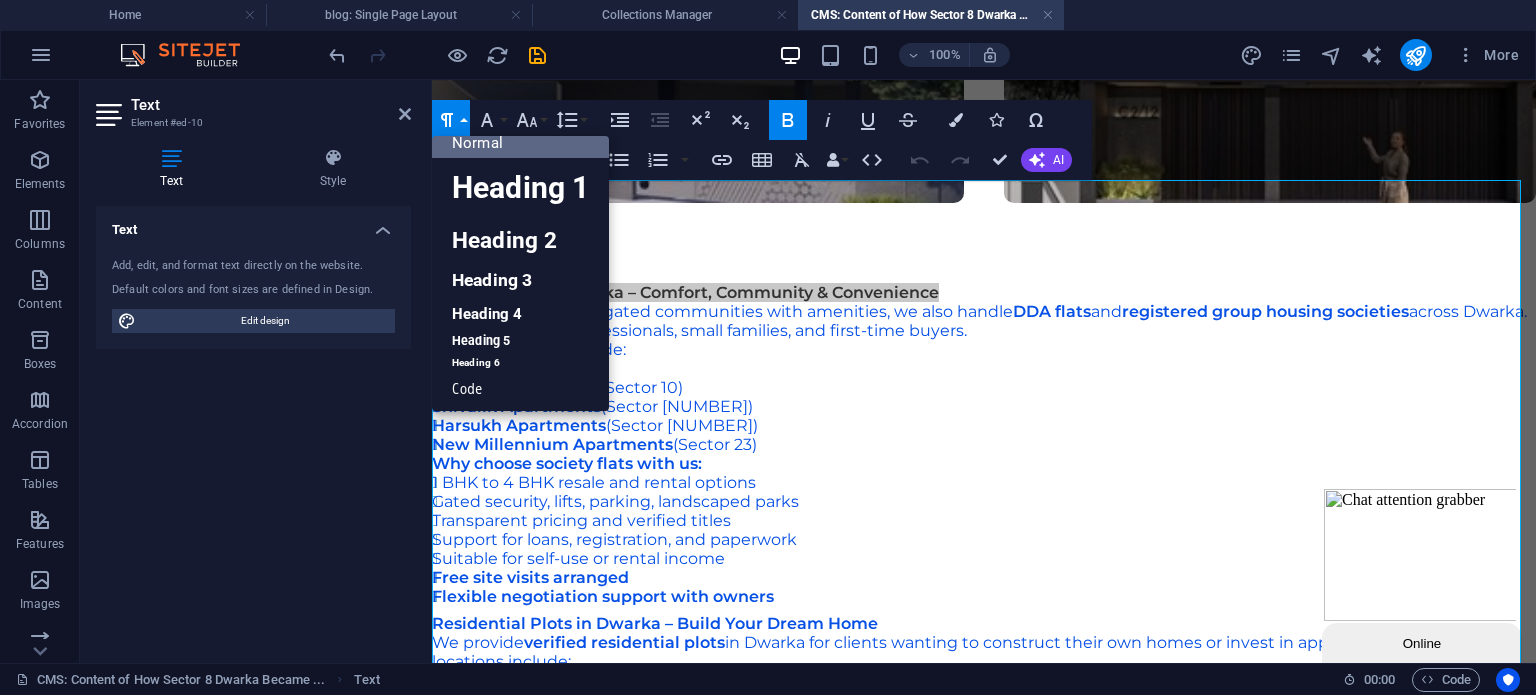 scroll, scrollTop: 16, scrollLeft: 0, axis: vertical 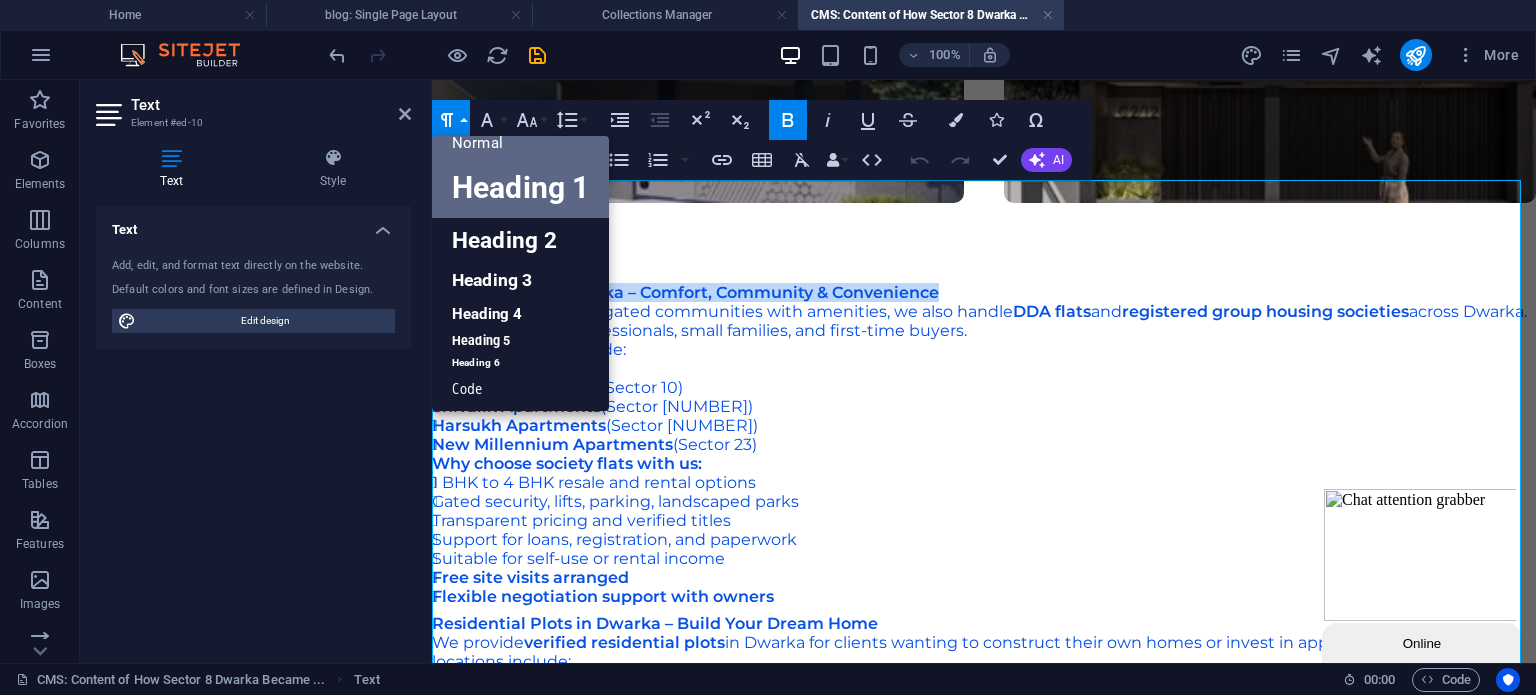 click on "Heading 1" at bounding box center (520, 188) 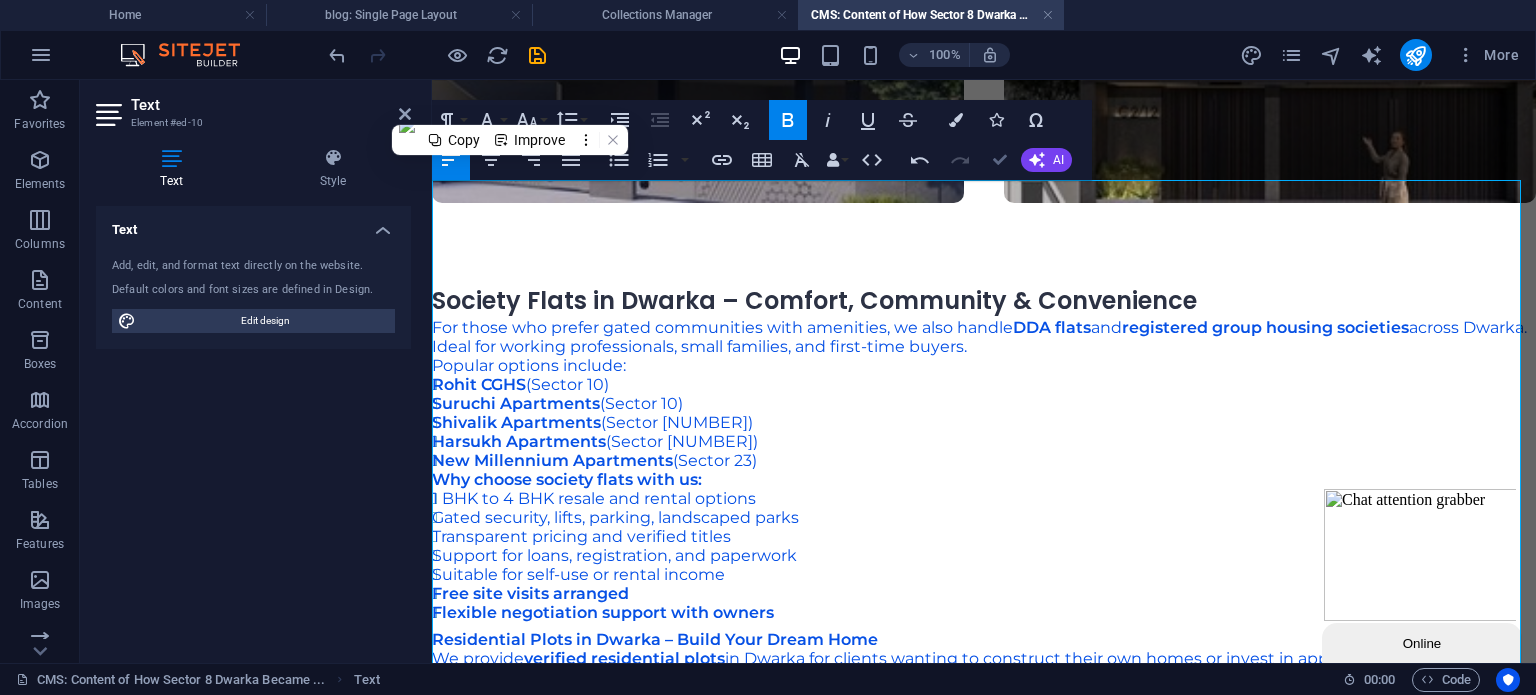 scroll, scrollTop: 2056, scrollLeft: 0, axis: vertical 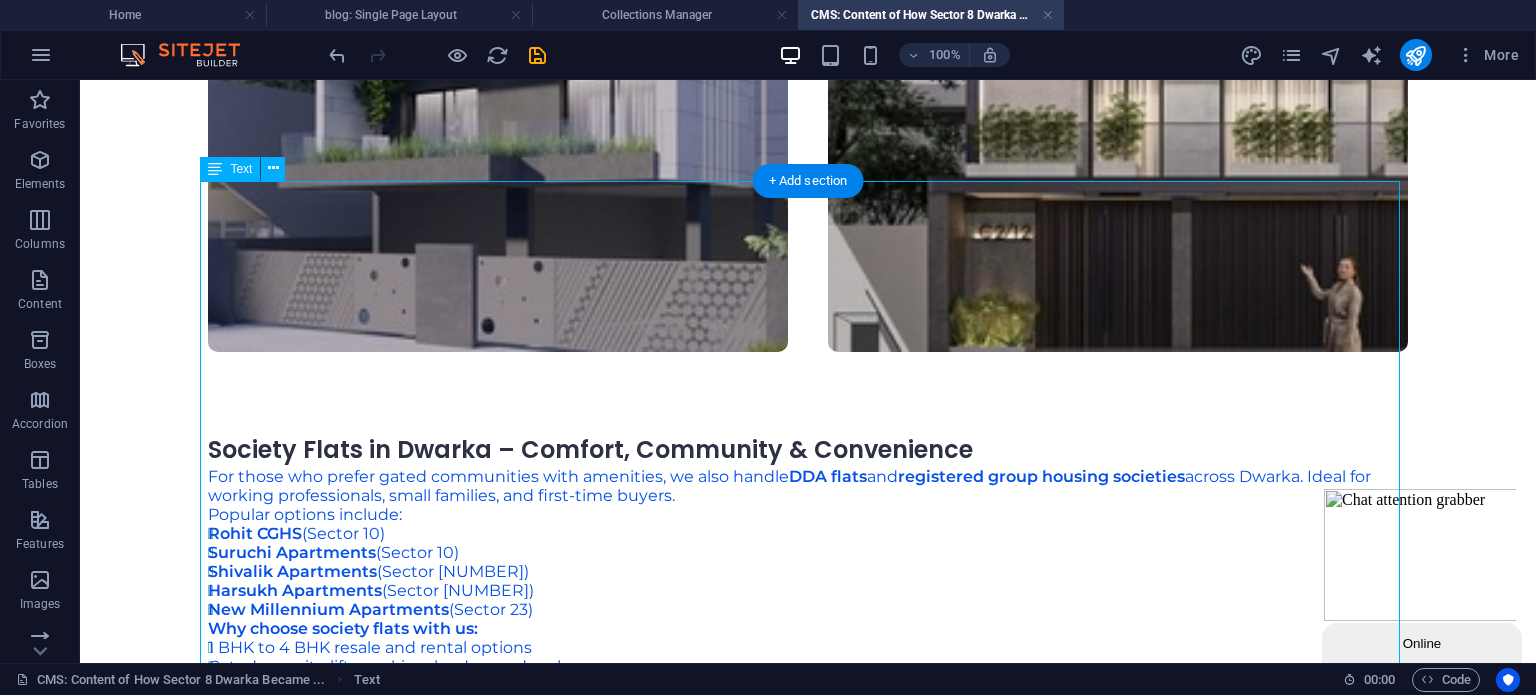 click on "Society Flats in Dwarka – Comfort, Community & Convenience For those who prefer gated communities with amenities, we also handle  DDA flats  and  registered group housing societies  across Dwarka. Ideal for working professionals, small families, and first-time buyers. Popular options include: Rohit CGHS  (Sector [NUMBER]) Suruchi Apartments  (Sector [NUMBER]) Shivalik Apartments  (Sector [NUMBER]) Harsukh Apartments  (Sector [NUMBER]) New Millennium Apartments  (Sector [NUMBER]) Why choose society flats with us: [NUMBER] BHK to [NUMBER] BHK resale and rental options Gated security, lifts, parking, landscaped parks Transparent pricing and verified titles Support for loans, registration, and paperwork Suitable for self-use or rental income Free site visits arranged Flexible negotiation support with owners Residential Plots in Dwarka – Build Your Dream Home We provide  verified residential plots  in Dwarka for clients wanting to construct their own homes or invest in appreciating land. Key locations include: Sector [NUMBER] Sector [NUMBER] Sector [NUMBER] Sector [NUMBER] Market" at bounding box center [808, 1120] 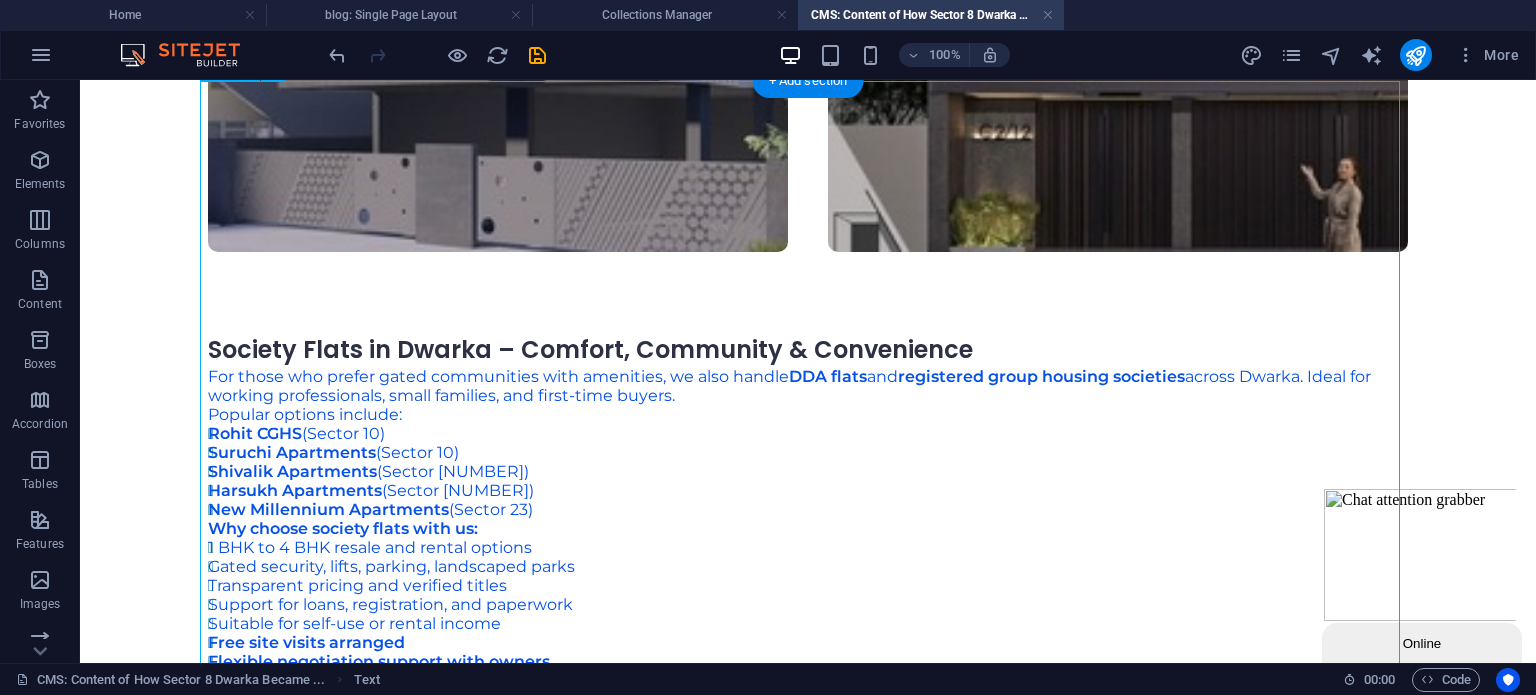 click on "Society Flats in Dwarka – Comfort, Community & Convenience For those who prefer gated communities with amenities, we also handle  DDA flats  and  registered group housing societies  across Dwarka. Ideal for working professionals, small families, and first-time buyers. Popular options include: Rohit CGHS  (Sector [NUMBER]) Suruchi Apartments  (Sector [NUMBER]) Shivalik Apartments  (Sector [NUMBER]) Harsukh Apartments  (Sector [NUMBER]) New Millennium Apartments  (Sector [NUMBER]) Why choose society flats with us: [NUMBER] BHK to [NUMBER] BHK resale and rental options Gated security, lifts, parking, landscaped parks Transparent pricing and verified titles Support for loans, registration, and paperwork Suitable for self-use or rental income Free site visits arranged Flexible negotiation support with owners Residential Plots in Dwarka – Build Your Dream Home We provide  verified residential plots  in Dwarka for clients wanting to construct their own homes or invest in appreciating land. Key locations include: Sector [NUMBER] Sector [NUMBER] Sector [NUMBER] Sector [NUMBER] Market" at bounding box center [808, 1020] 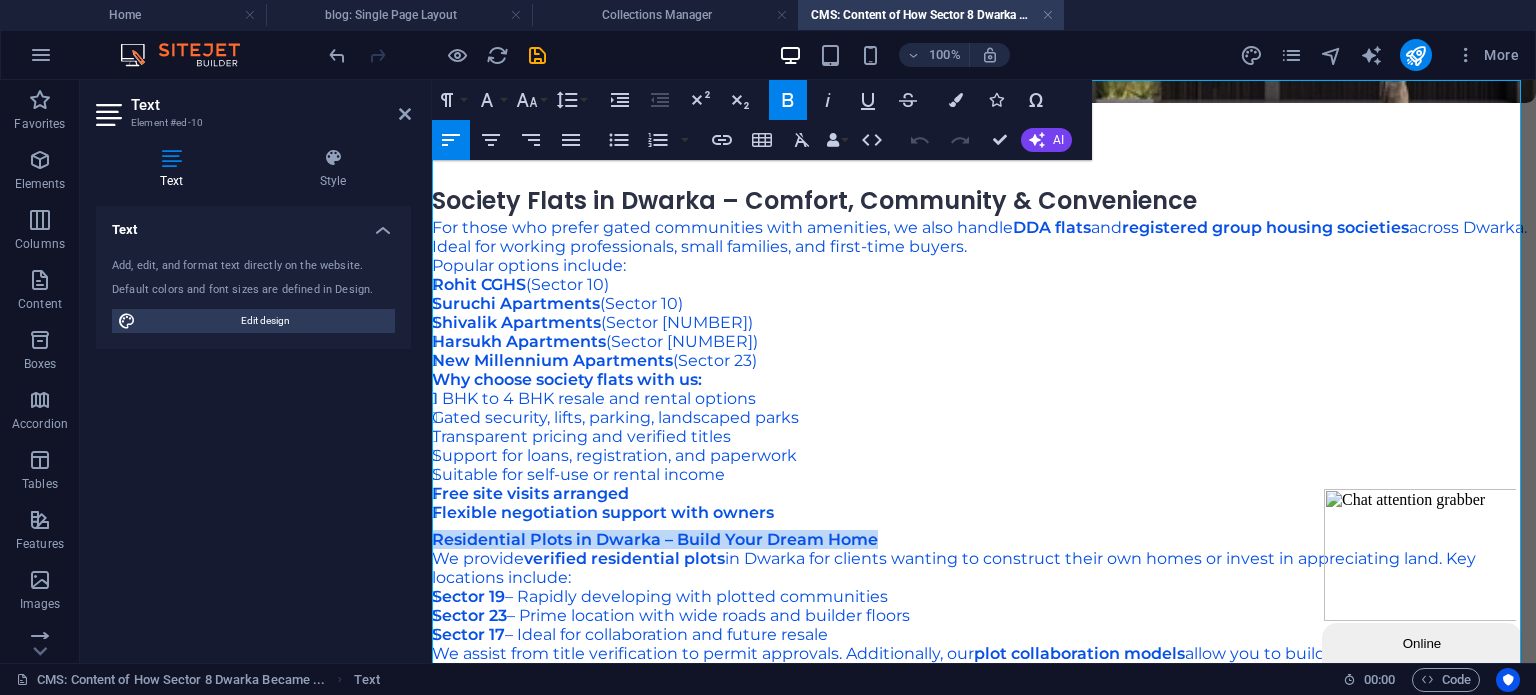 drag, startPoint x: 899, startPoint y: 443, endPoint x: 856, endPoint y: 255, distance: 192.85487 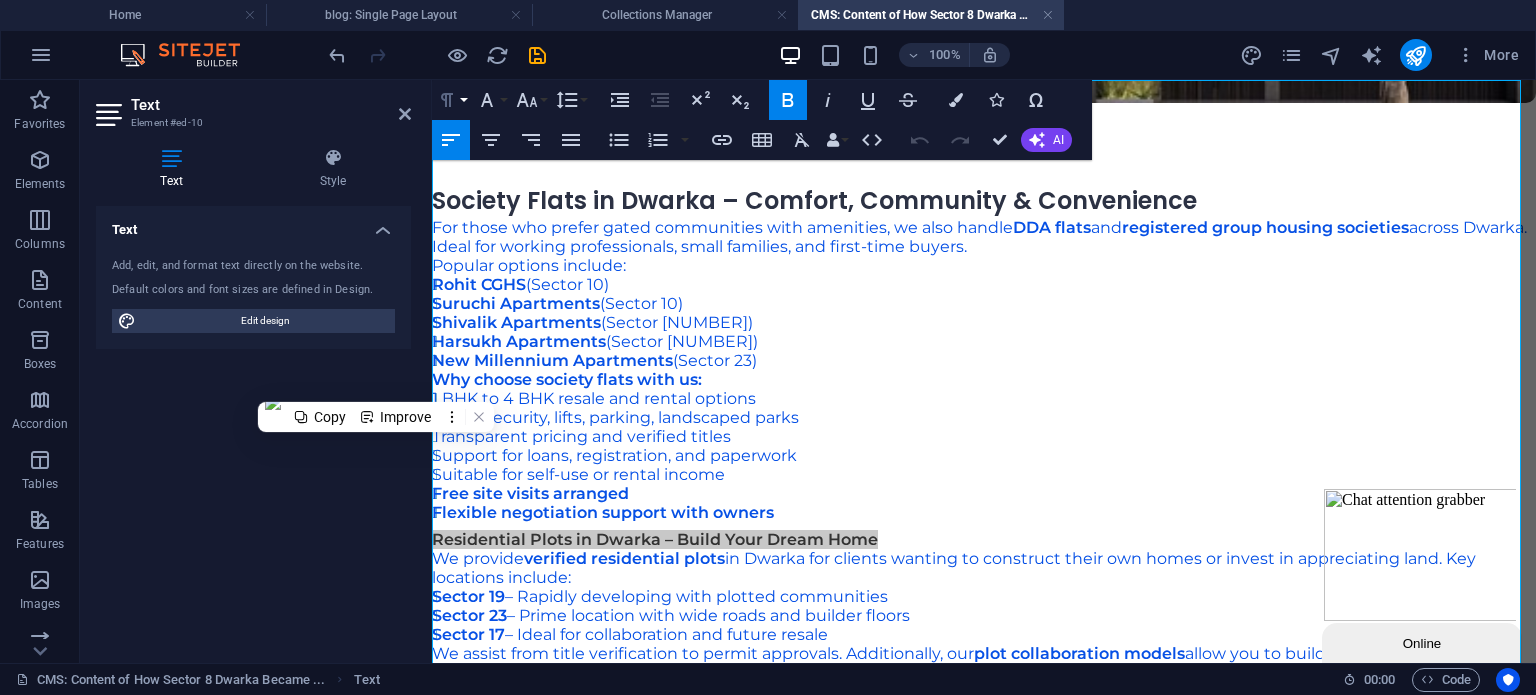 click on "Paragraph Format" at bounding box center (451, 100) 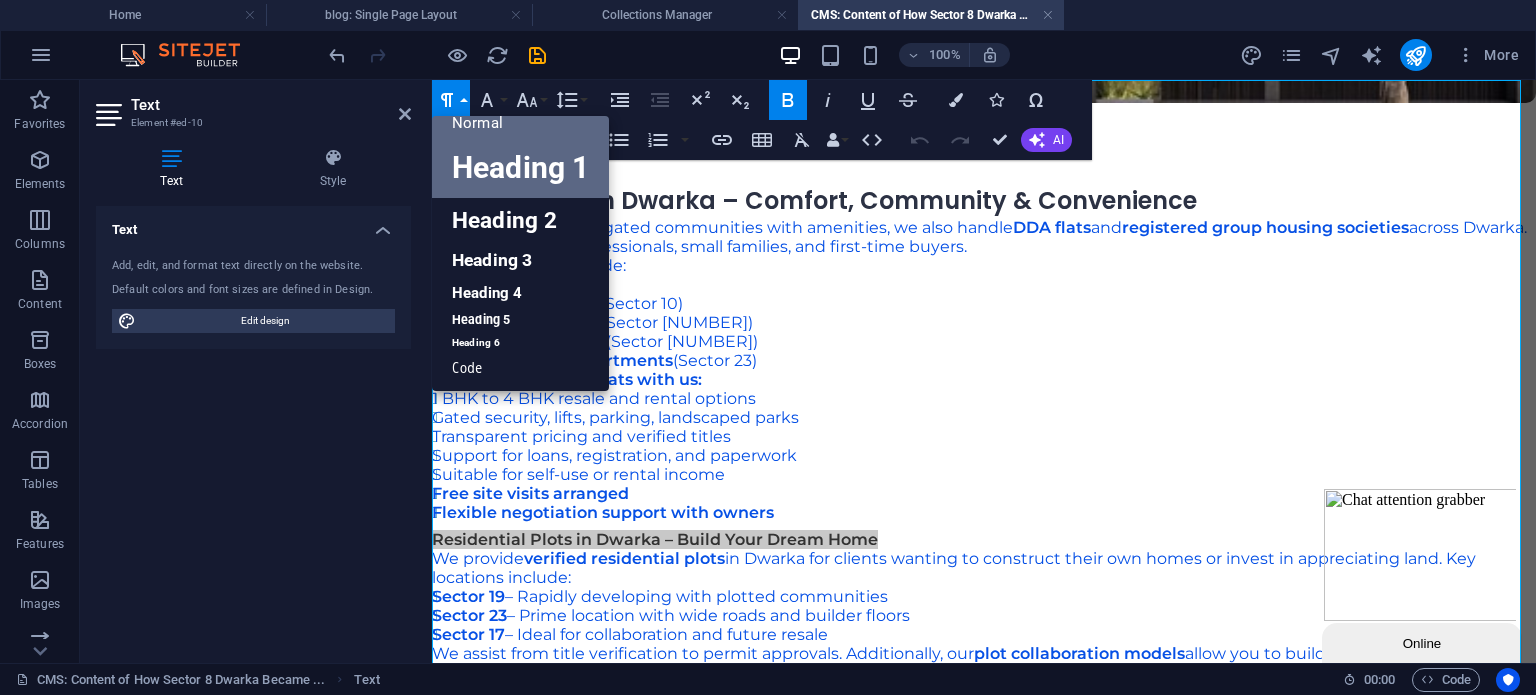 scroll, scrollTop: 16, scrollLeft: 0, axis: vertical 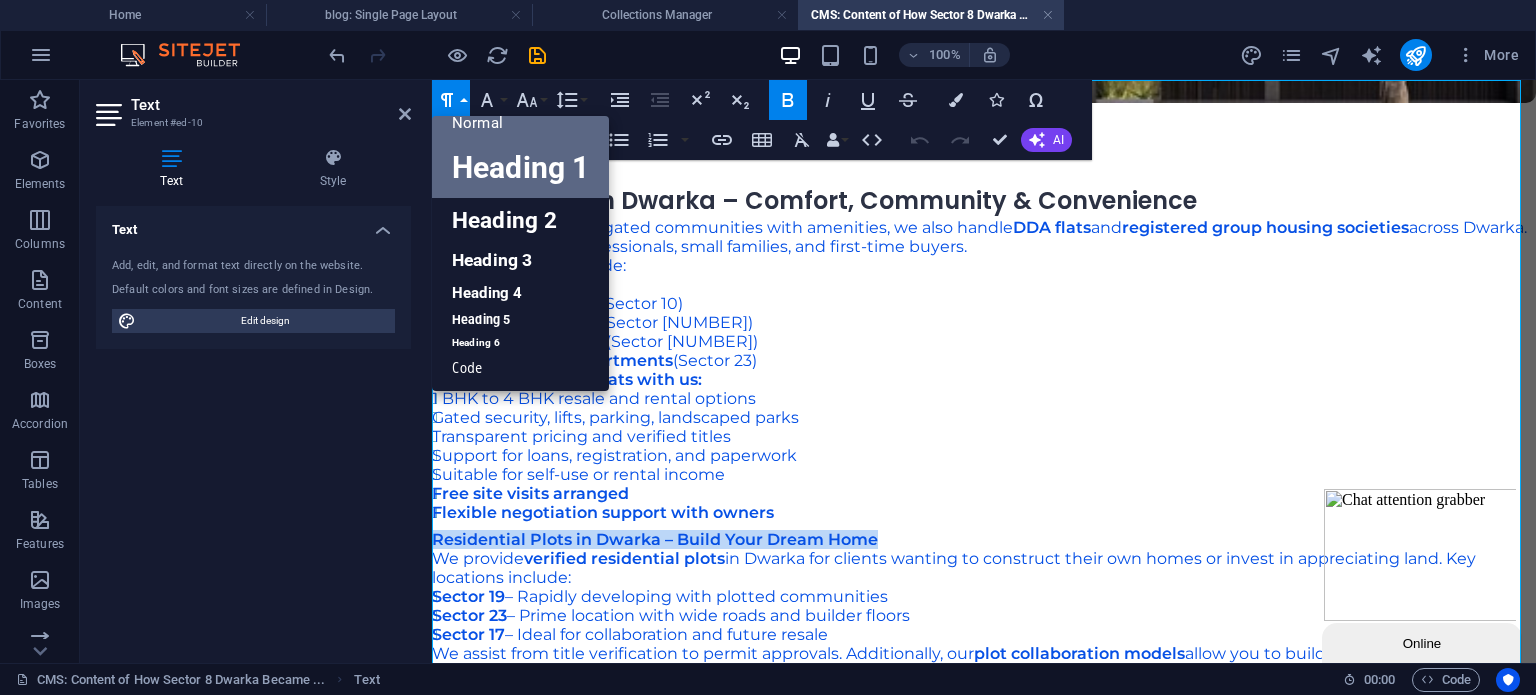 click on "Heading 1" at bounding box center (520, 168) 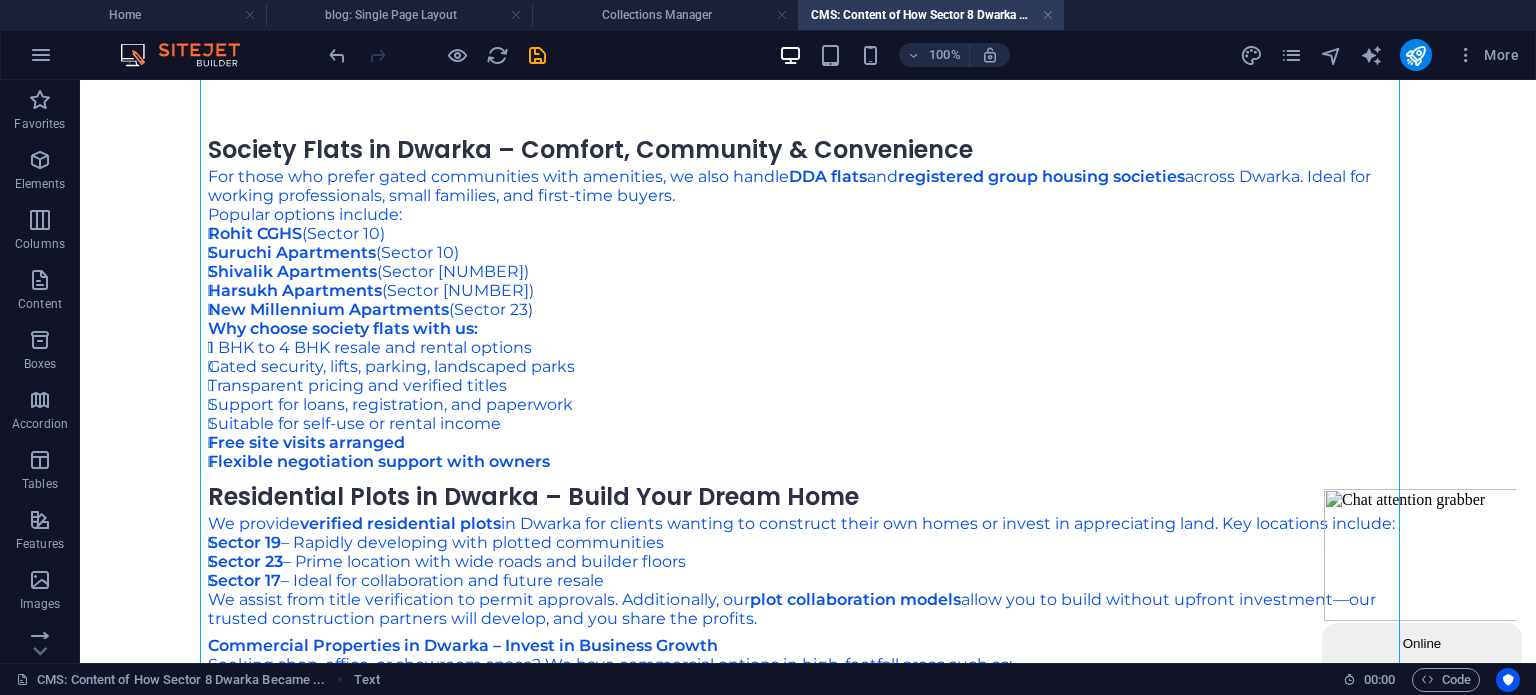scroll, scrollTop: 2456, scrollLeft: 0, axis: vertical 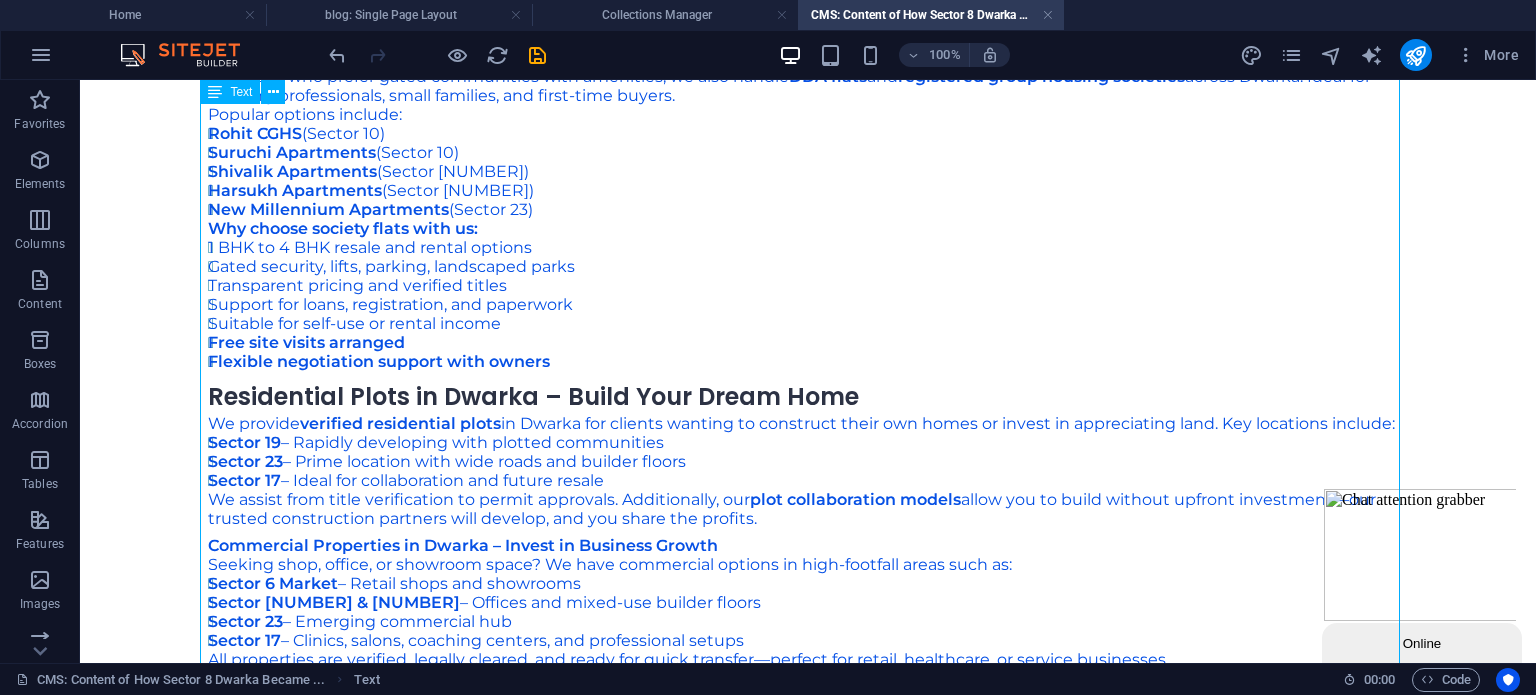 click on "Society Flats in Dwarka – Comfort, Community & Convenience For those who prefer gated communities with amenities, we also handle  DDA flats  and  registered group housing societies  across Dwarka. Ideal for working professionals, small families, and first-time buyers. Popular options include: Rohit CGHS  (Sector [NUMBER]) Suruchi Apartments  (Sector [NUMBER]) Shivalik Apartments  (Sector [NUMBER]) Harsukh Apartments  (Sector [NUMBER]) New Millennium Apartments  (Sector [NUMBER]) Why choose society flats with us: [NUMBER] BHK to [NUMBER] BHK resale and rental options Gated security, lifts, parking, landscaped parks Transparent pricing and verified titles Support for loans, registration, and paperwork Suitable for self-use or rental income Free site visits arranged Flexible negotiation support with owners Residential Plots in Dwarka – Build Your Dream Home We provide  verified residential plots  in Dwarka for clients wanting to construct their own homes or invest in appreciating land. Key locations include: Sector [NUMBER] Sector [NUMBER] Sector [NUMBER] Sector [NUMBER] Market" at bounding box center (808, 728) 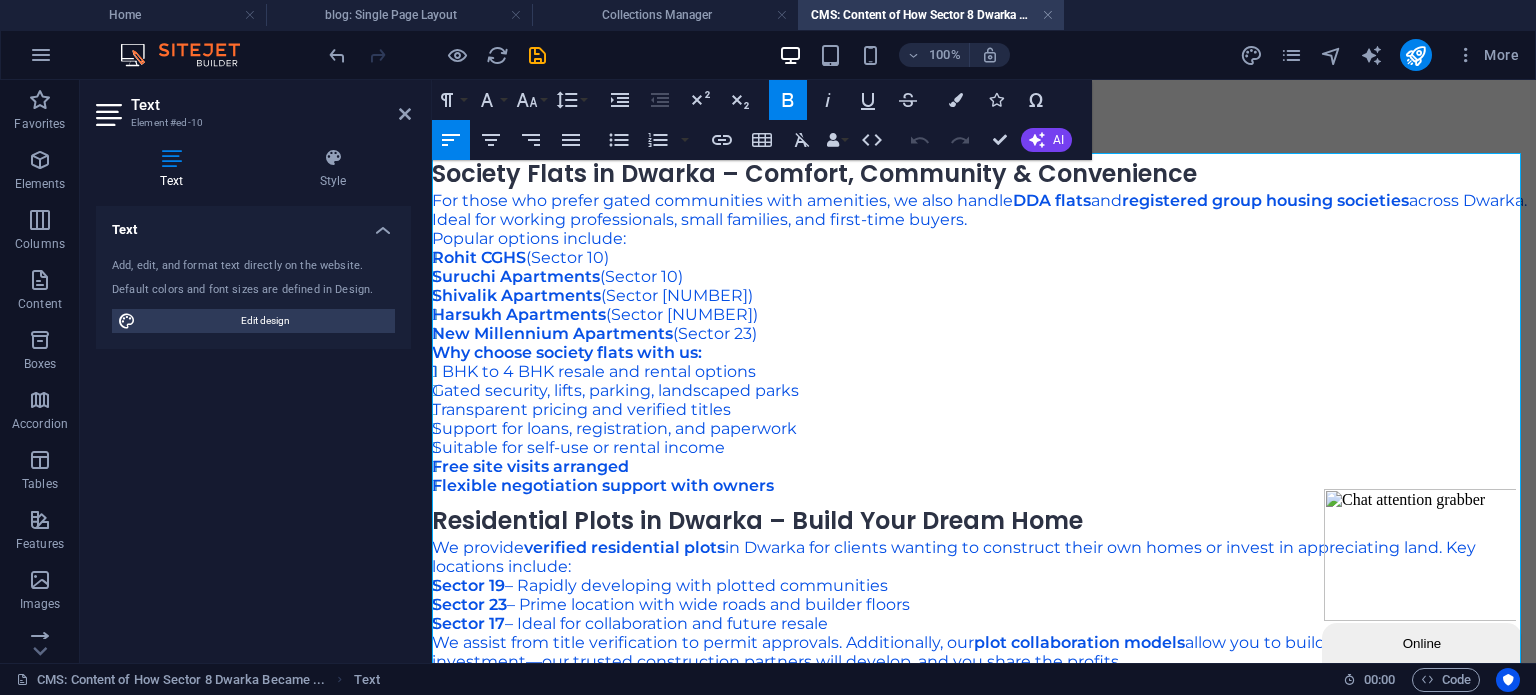 scroll, scrollTop: 2274, scrollLeft: 0, axis: vertical 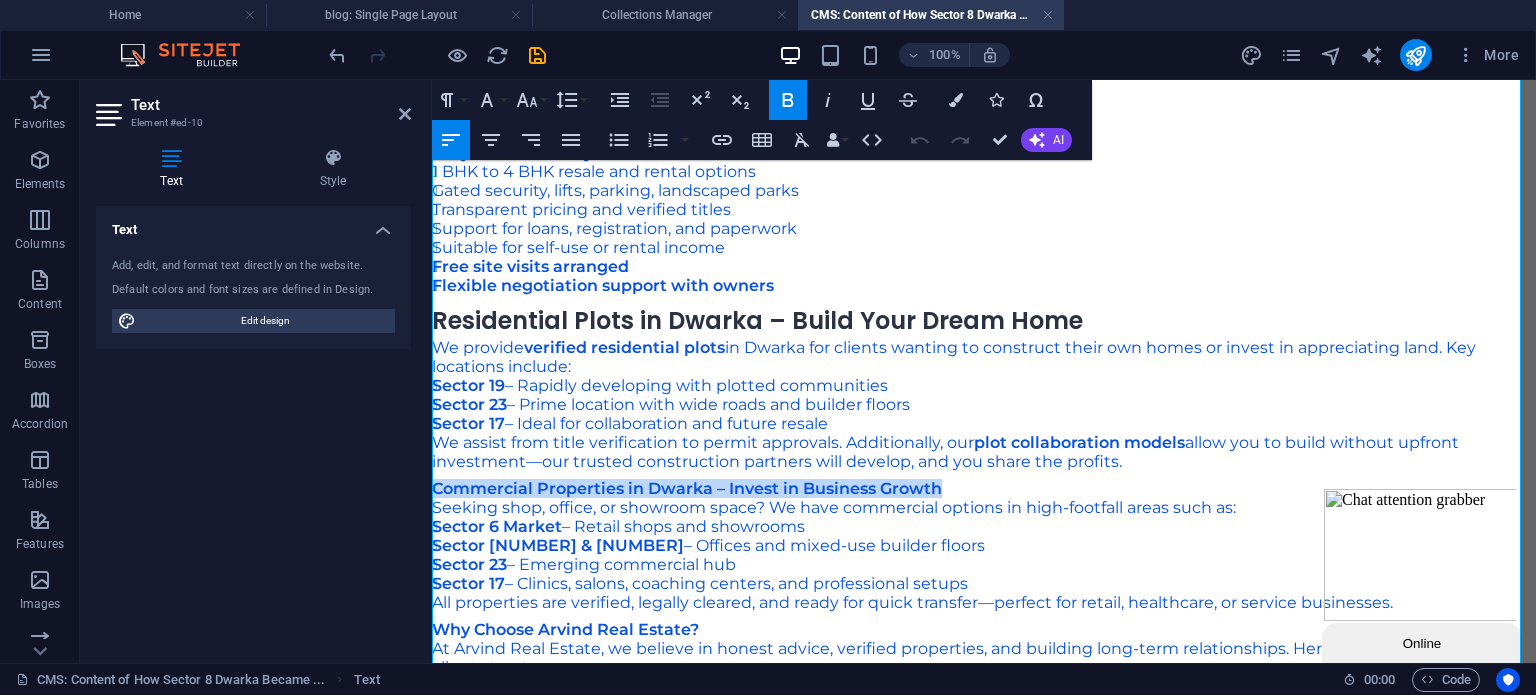 drag, startPoint x: 913, startPoint y: 383, endPoint x: 409, endPoint y: 379, distance: 504.01587 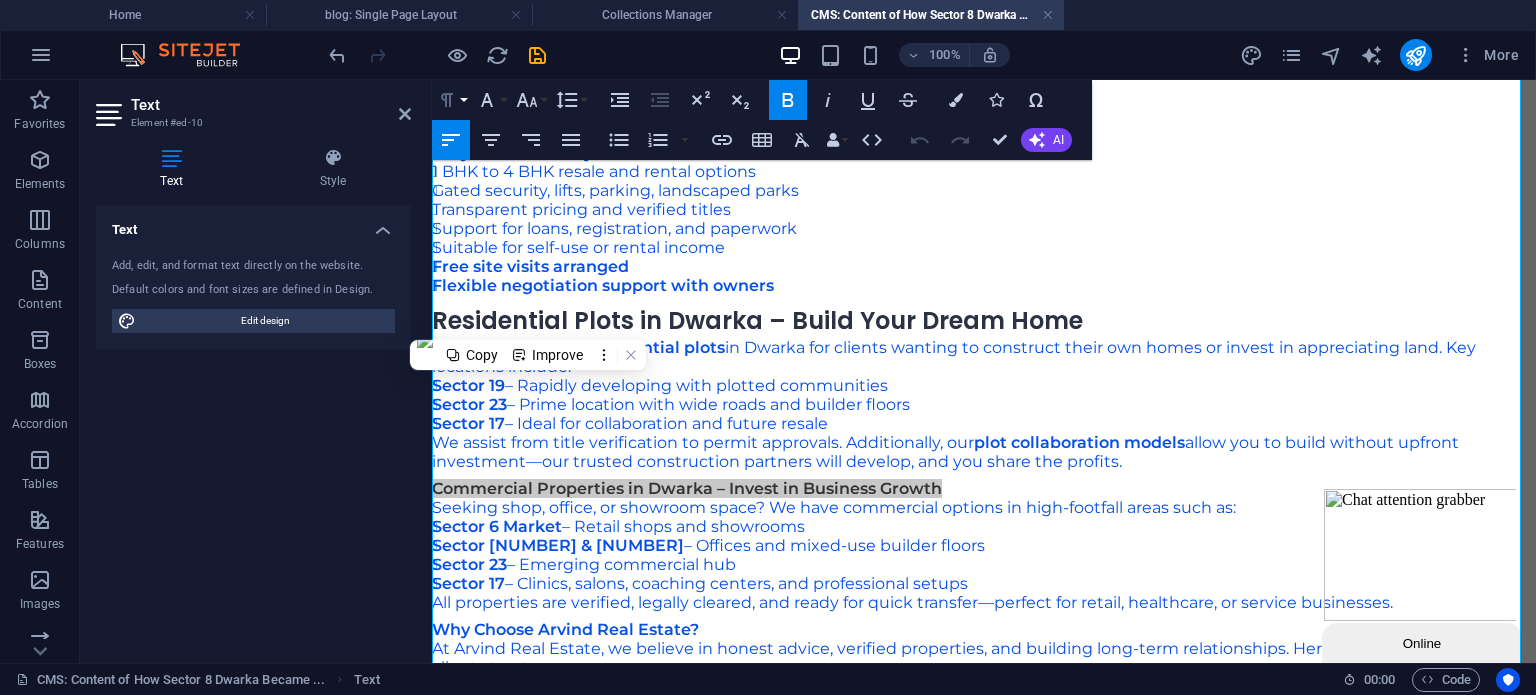 click 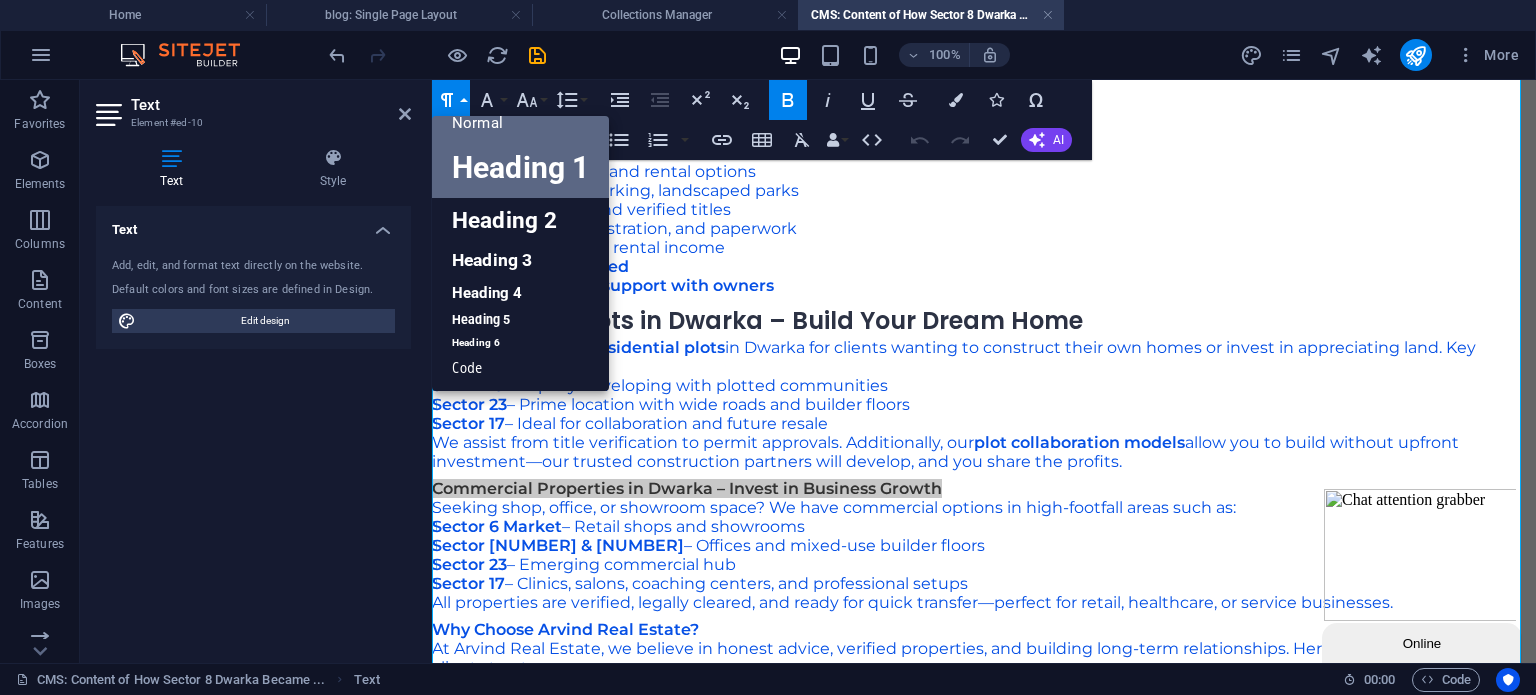 scroll, scrollTop: 16, scrollLeft: 0, axis: vertical 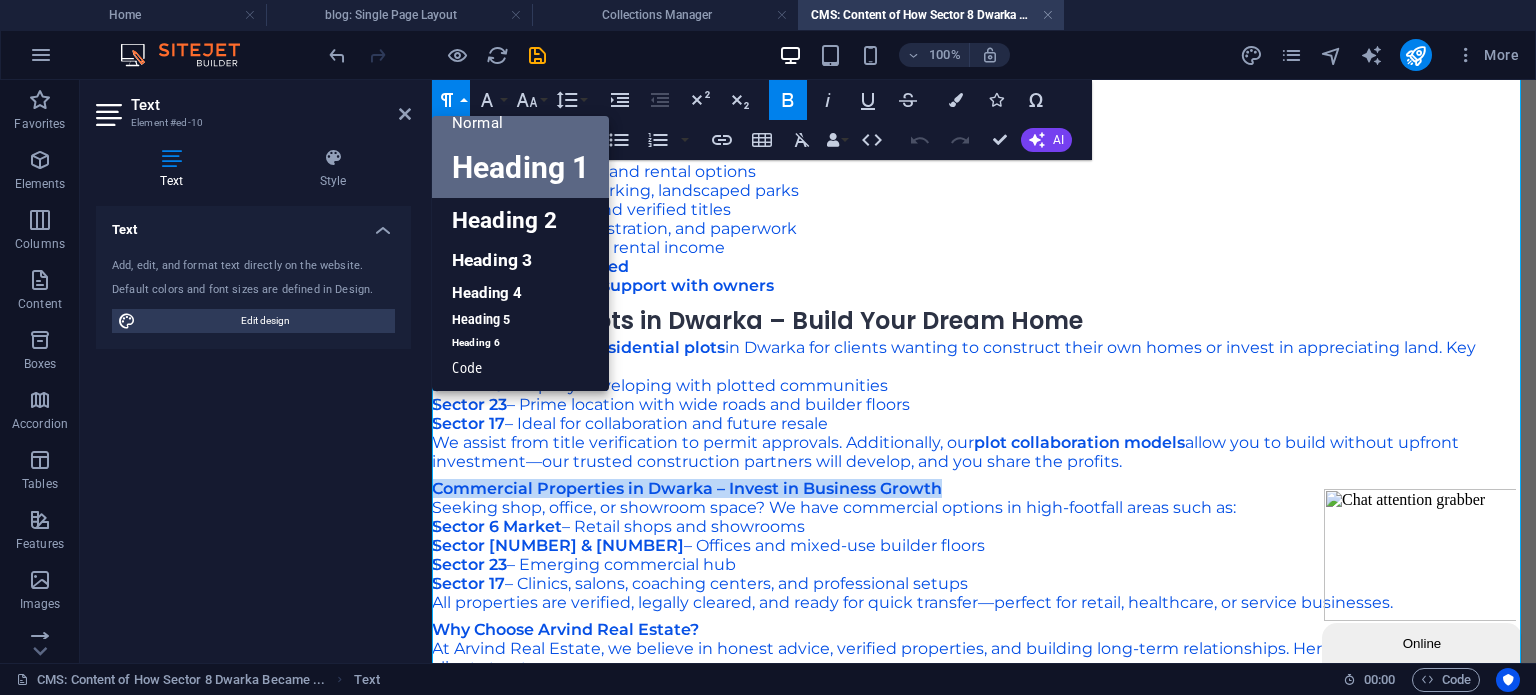 click on "Heading 1" at bounding box center [520, 168] 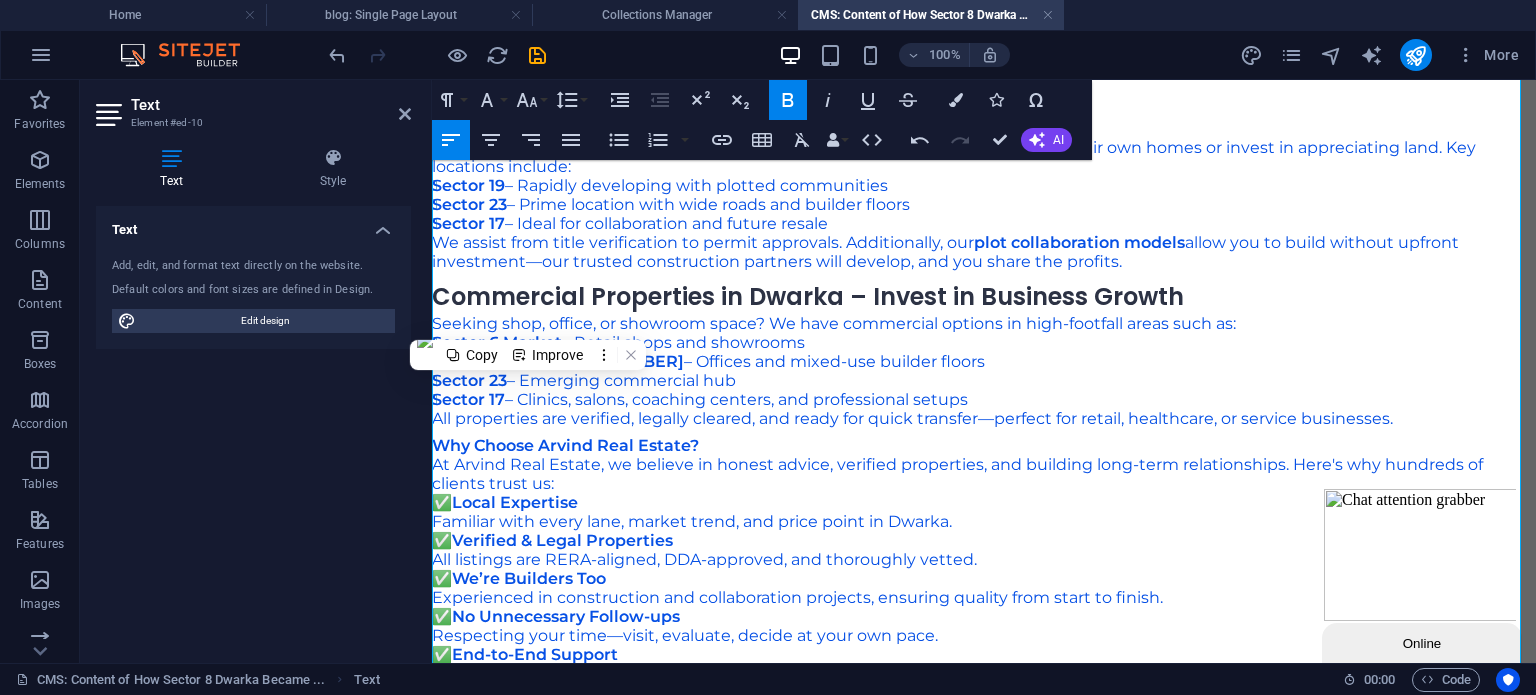 scroll, scrollTop: 2574, scrollLeft: 0, axis: vertical 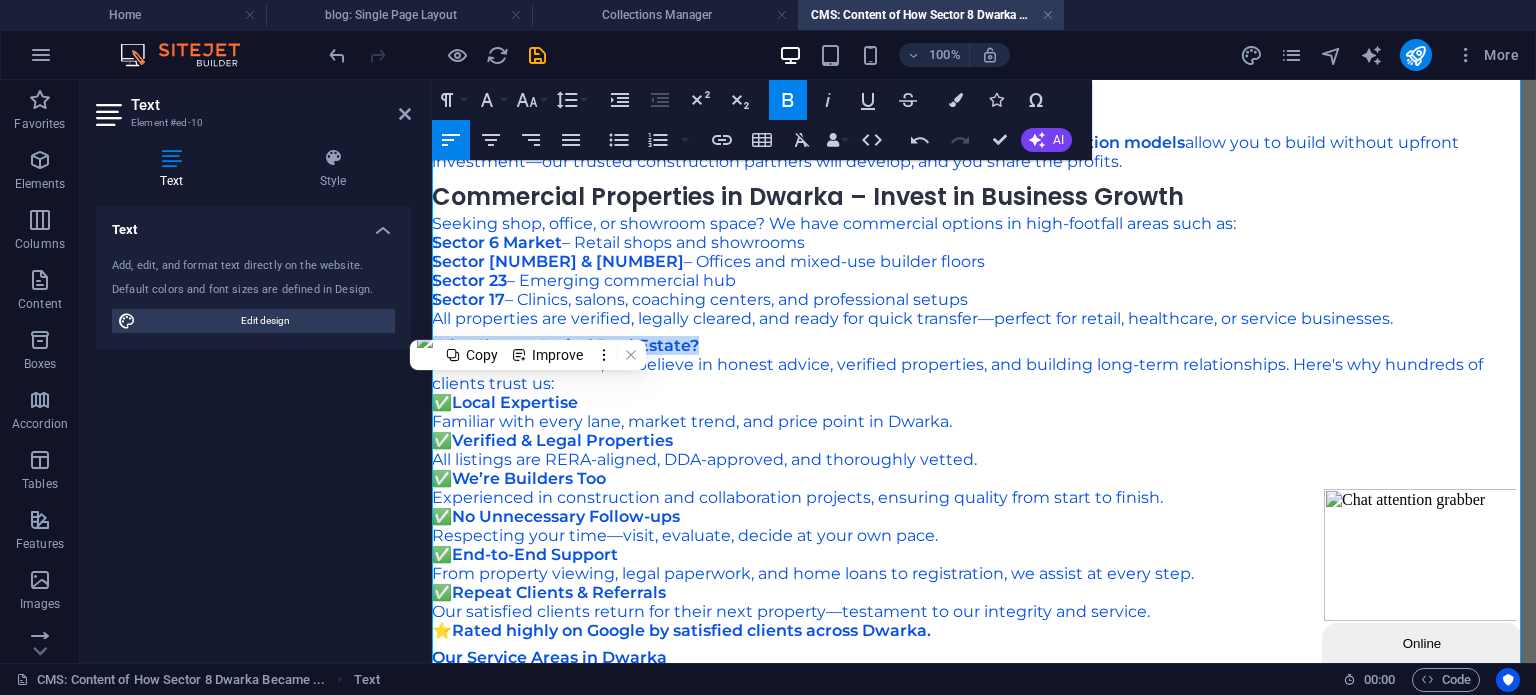 drag, startPoint x: 707, startPoint y: 250, endPoint x: 848, endPoint y: 315, distance: 155.26108 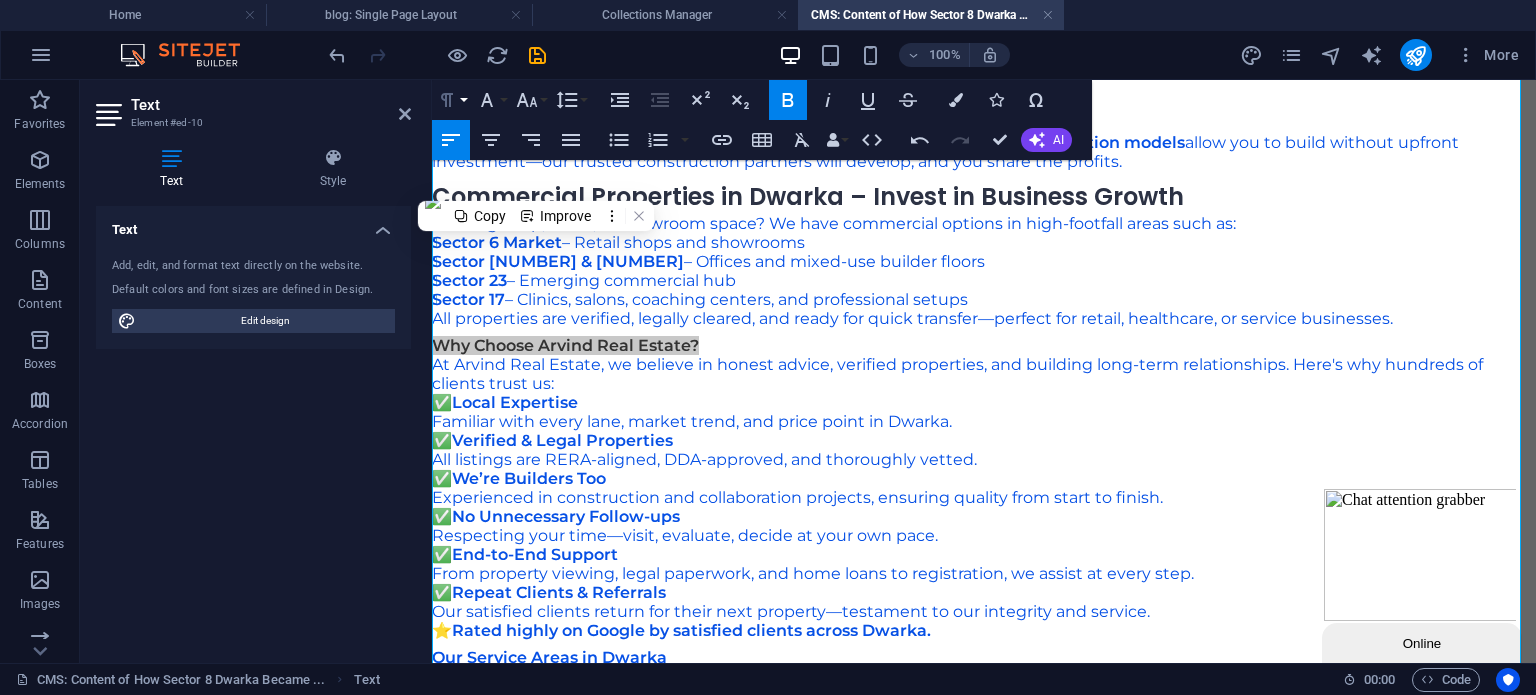 click on "Paragraph Format" at bounding box center [451, 100] 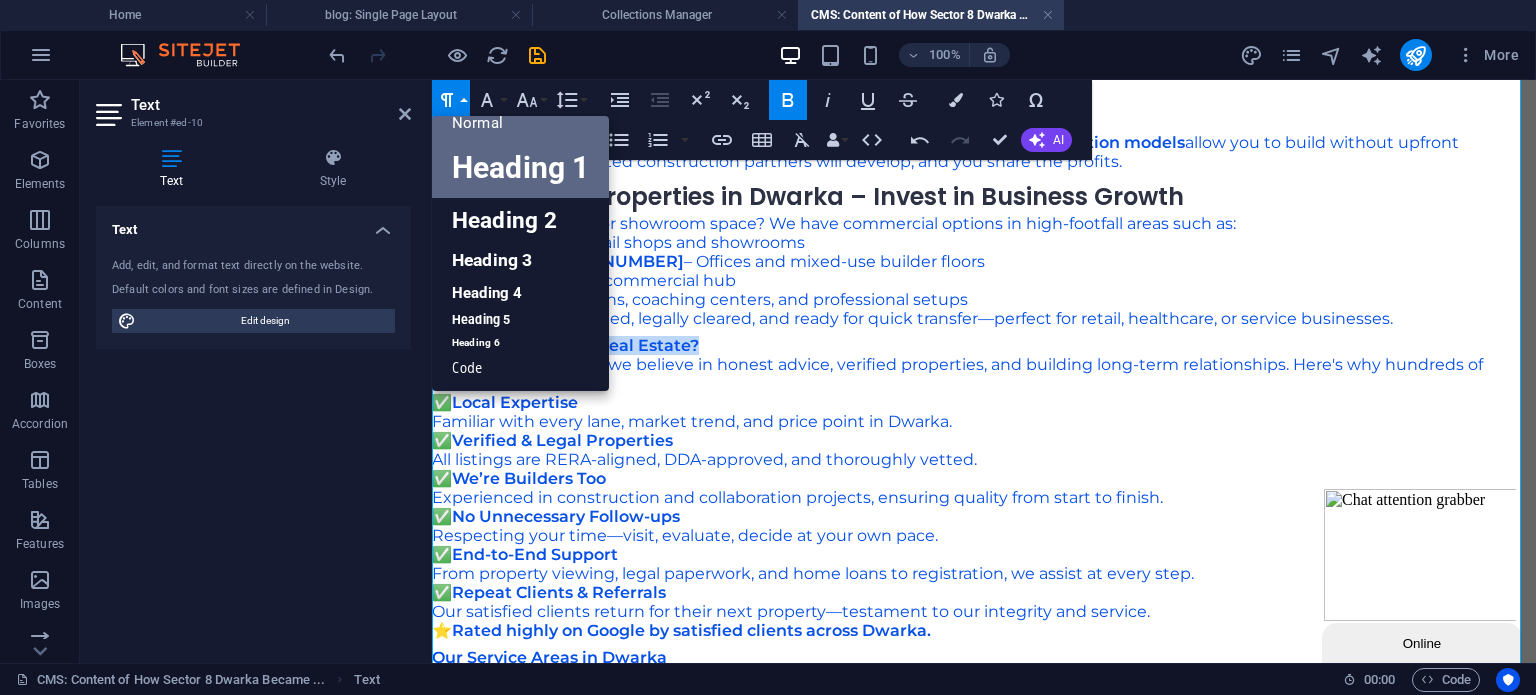 click on "Heading 1" at bounding box center (520, 168) 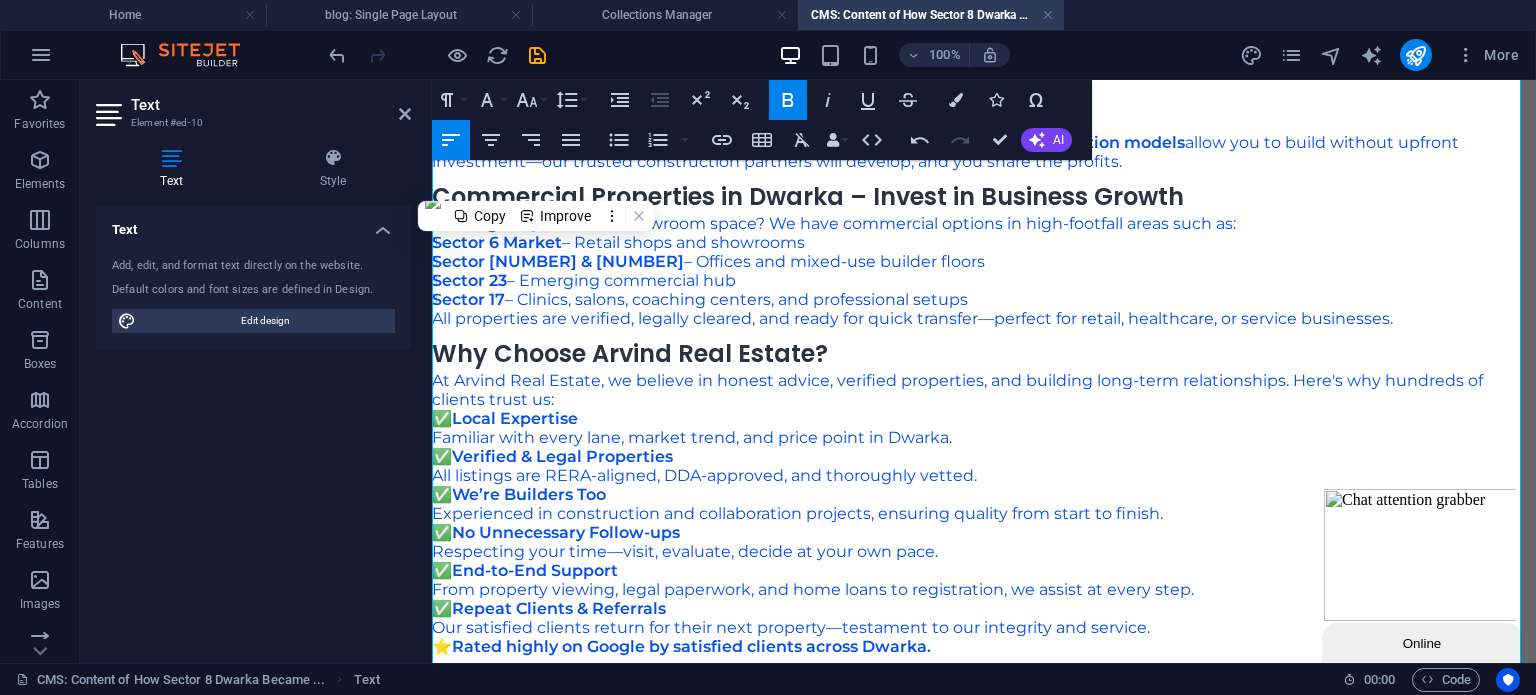 scroll, scrollTop: 2774, scrollLeft: 0, axis: vertical 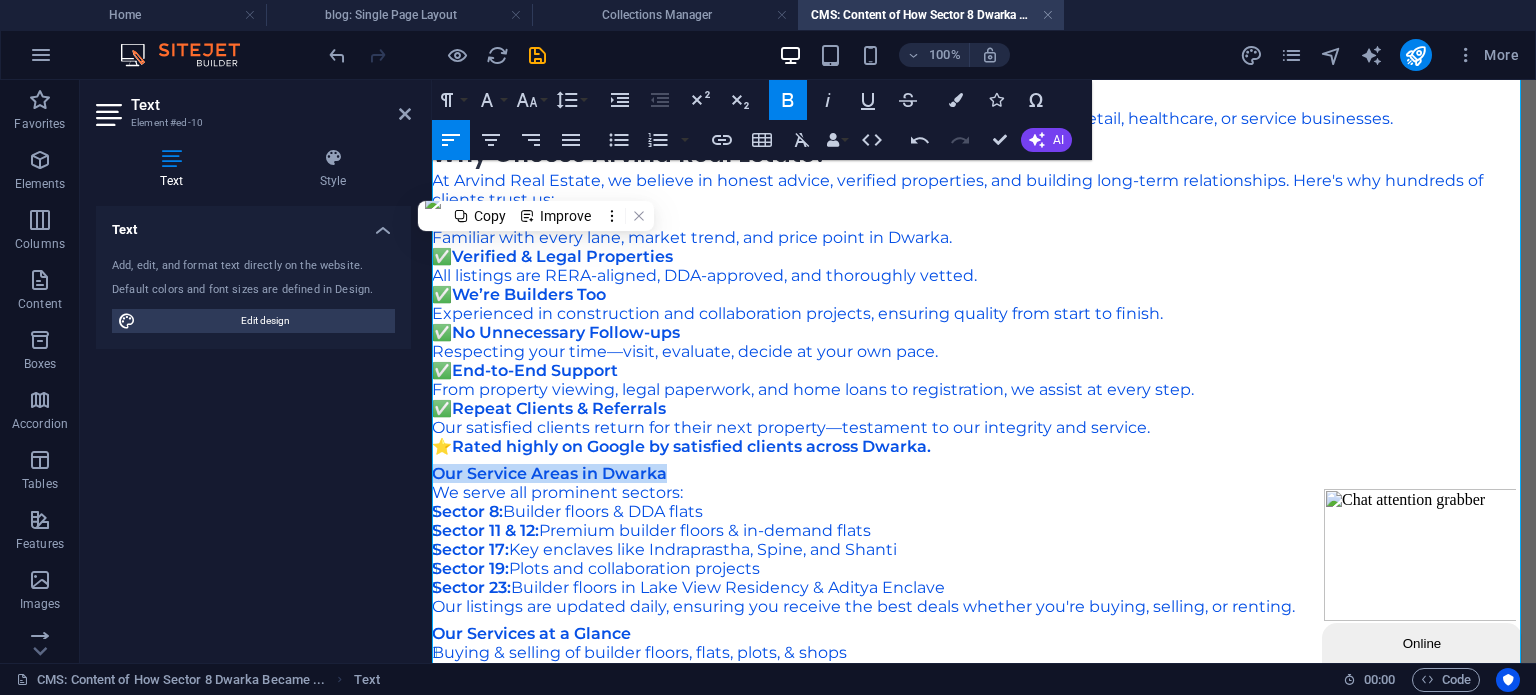 drag, startPoint x: 796, startPoint y: 398, endPoint x: 863, endPoint y: 447, distance: 83.00603 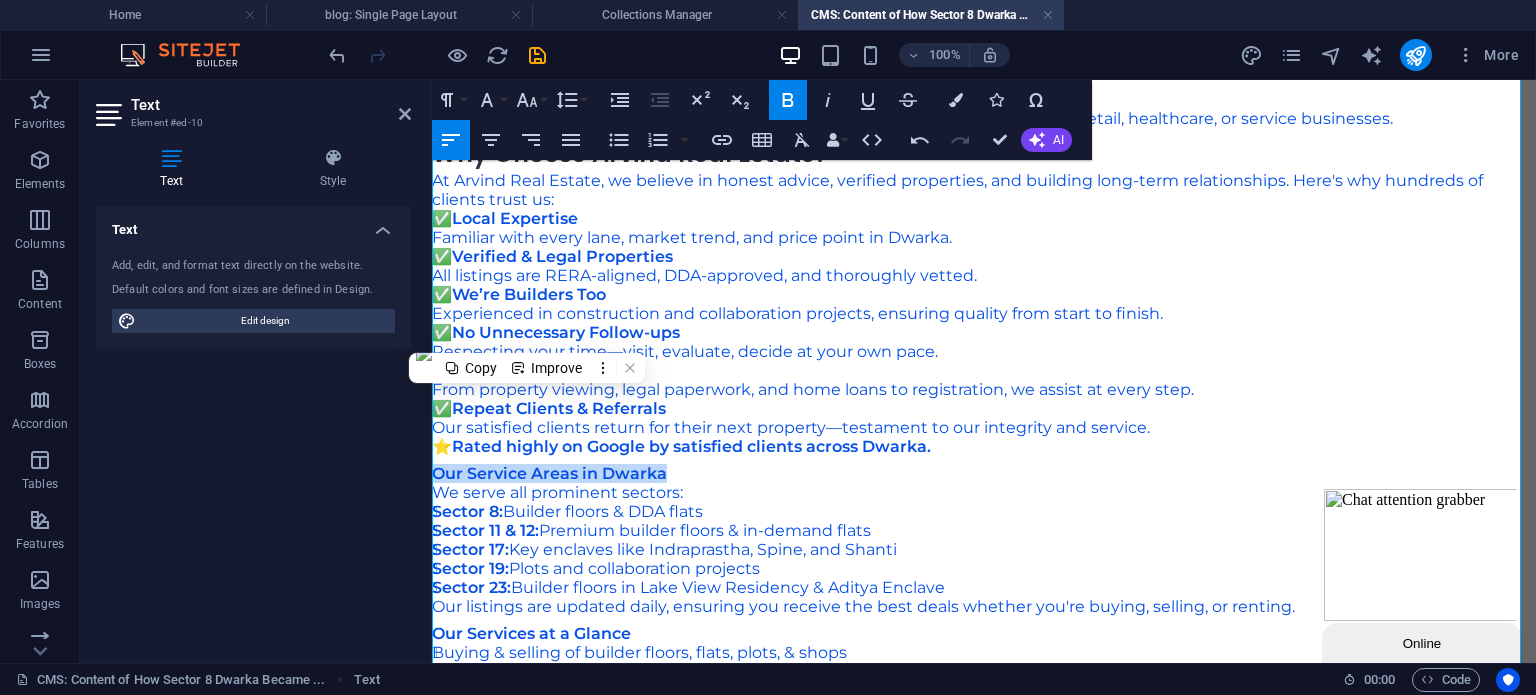 click on "Paragraph Format Normal Heading 1 Heading 2 Heading 3 Heading 4 Heading 5 Heading 6 Code Font Family Arial Georgia Impact Tahoma Times New Roman Verdana Montserrat Poppins Font Size 8 9 10 11 12 14 18 24 30 36 48 60 72 96 Line Height Default Single 1.15 1.5 Double" at bounding box center [511, 100] 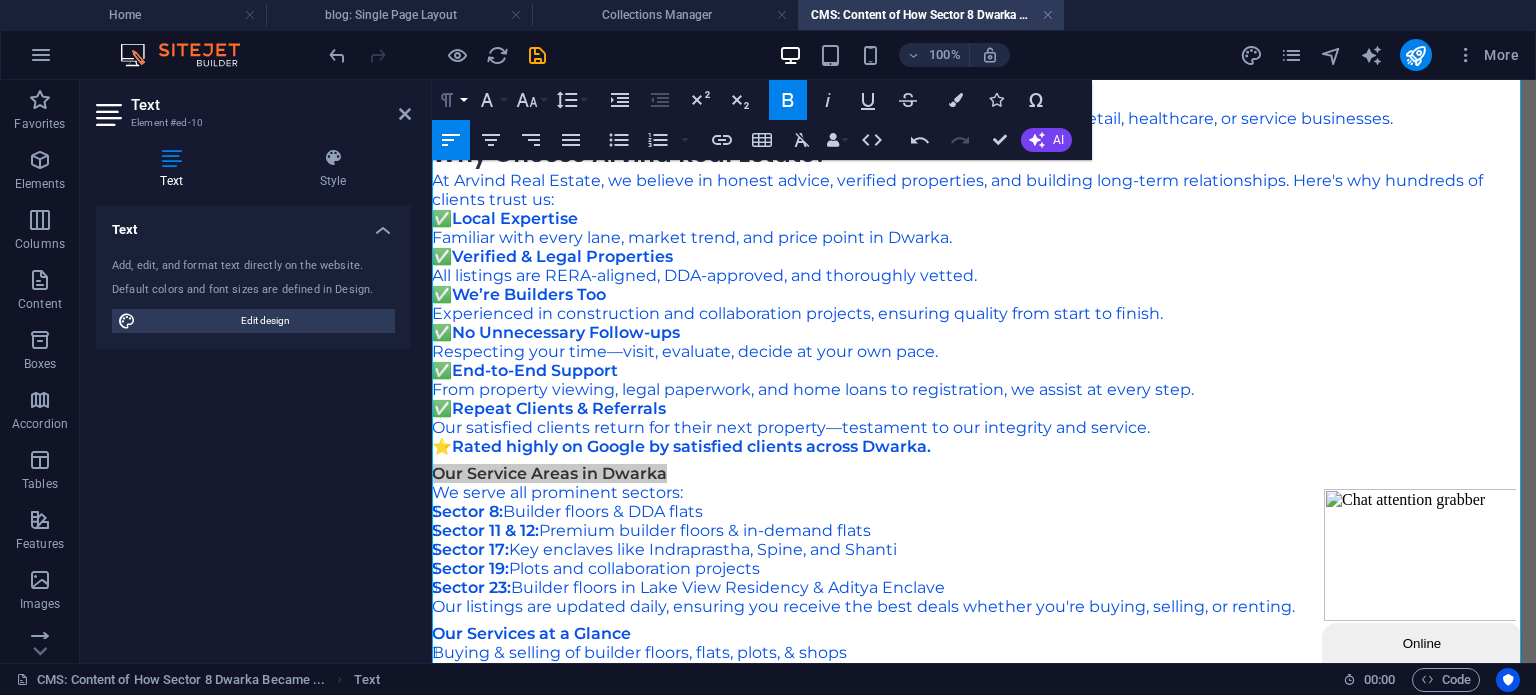 click on "Paragraph Format" at bounding box center (451, 100) 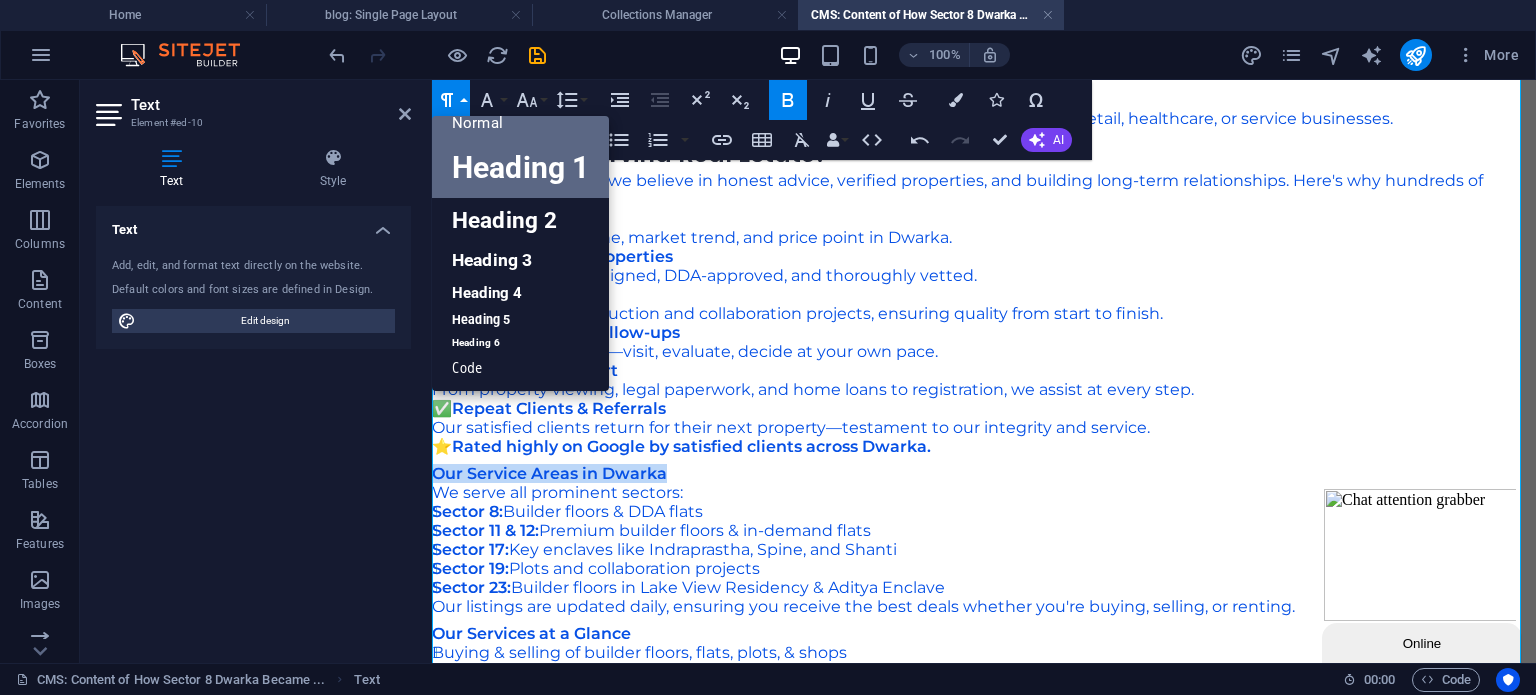 click on "Heading 1" at bounding box center (520, 168) 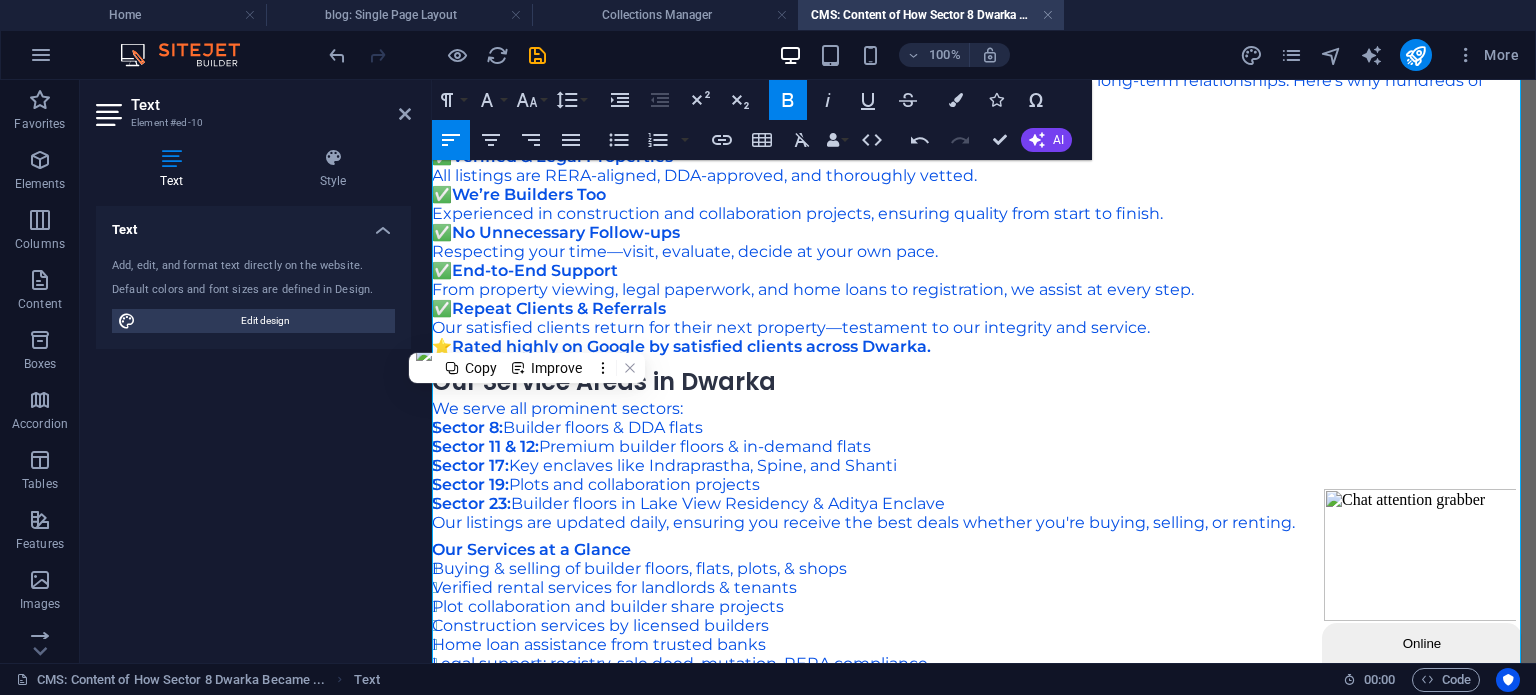 scroll, scrollTop: 2974, scrollLeft: 0, axis: vertical 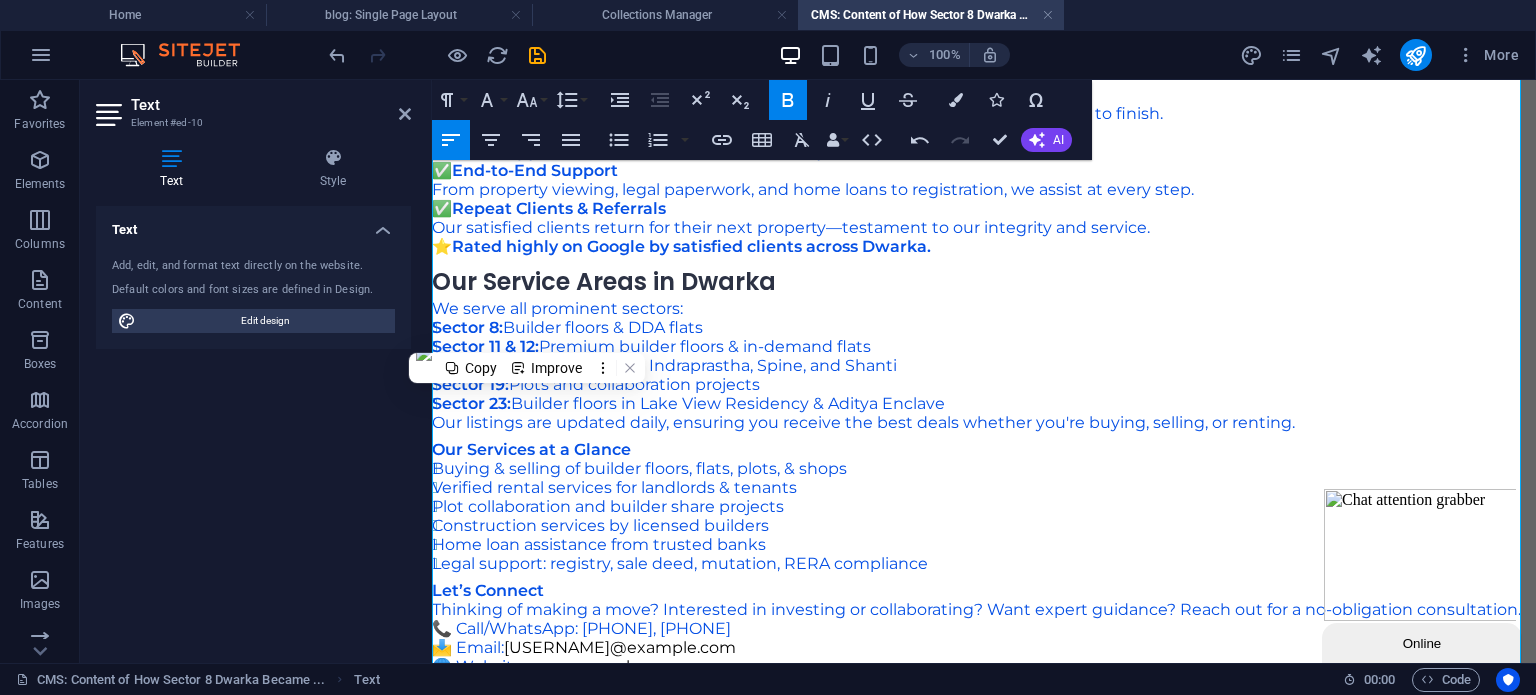 click on "Our Services at a Glance" at bounding box center (984, 449) 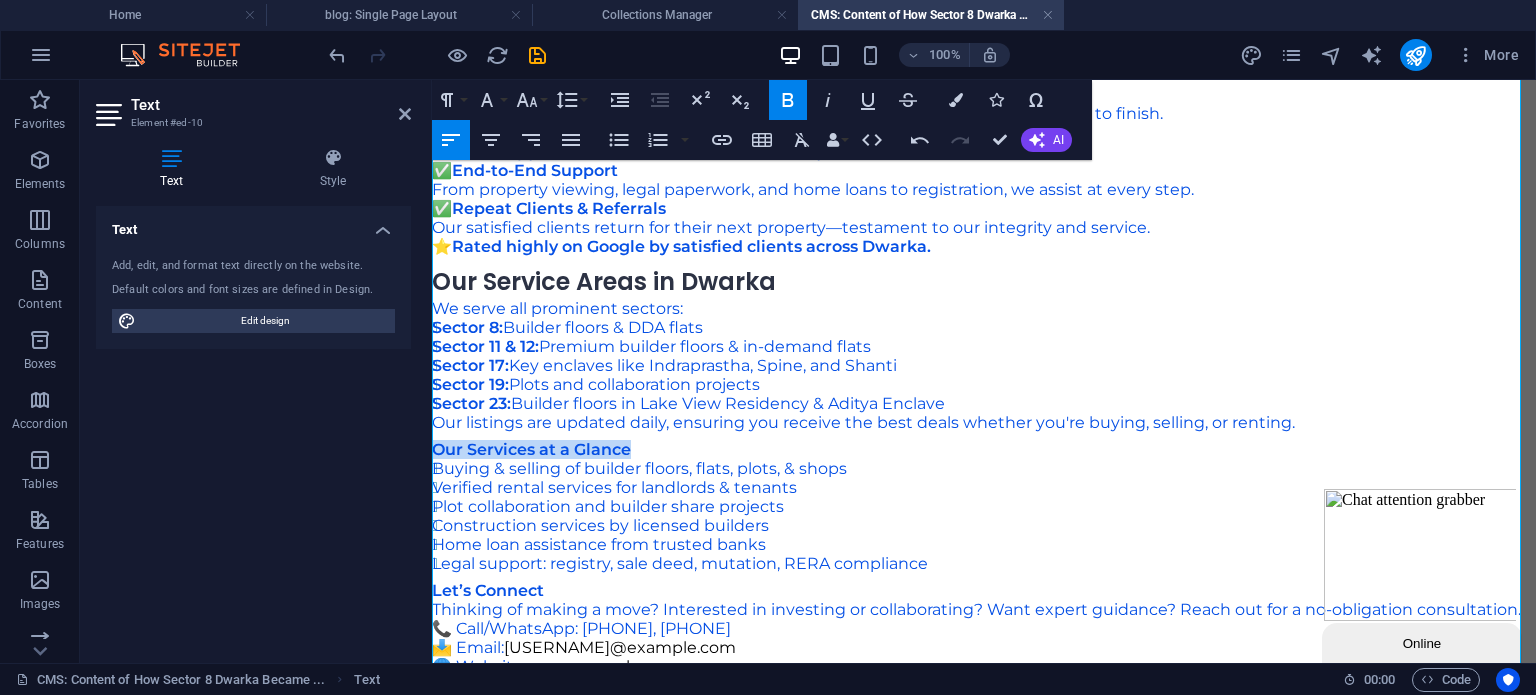 drag, startPoint x: 673, startPoint y: 383, endPoint x: 420, endPoint y: 376, distance: 253.09682 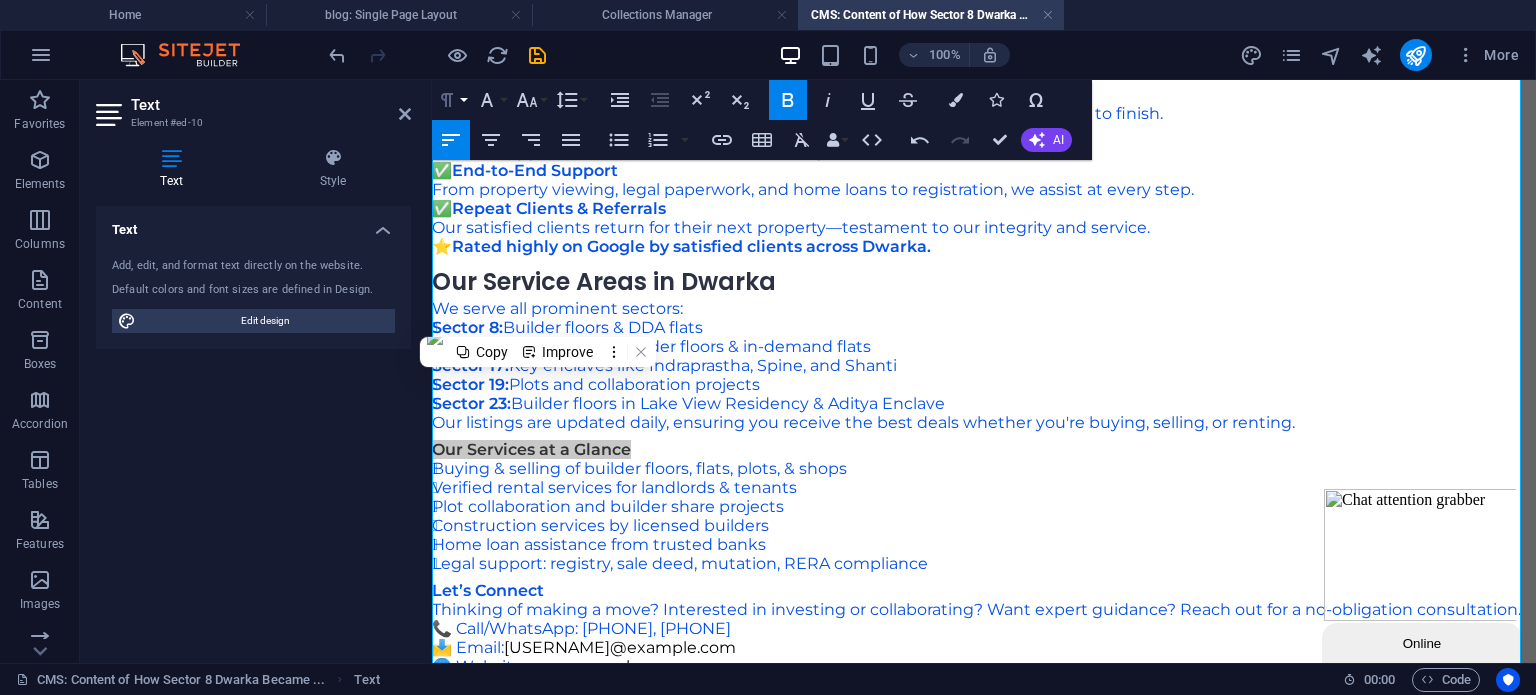 click on "Paragraph Format" at bounding box center (451, 100) 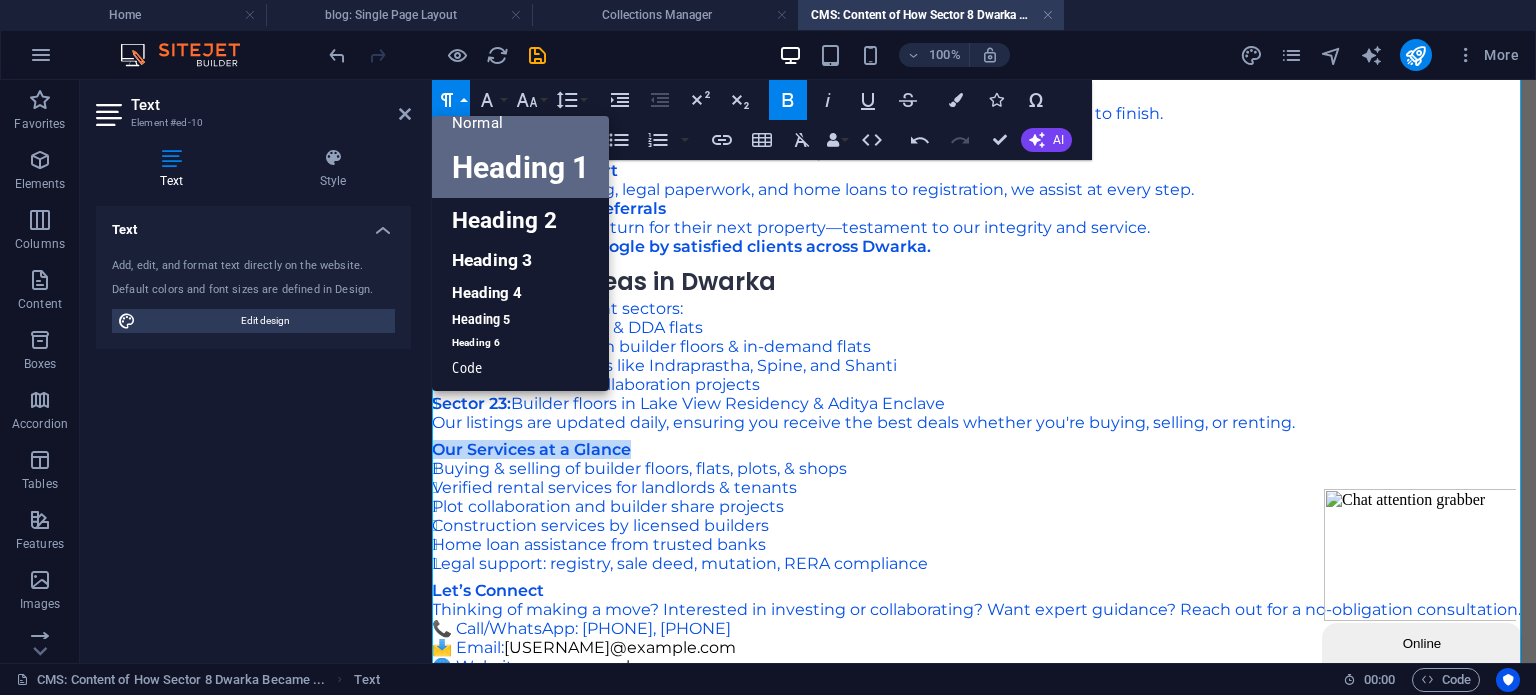 click on "Heading 1" at bounding box center (520, 168) 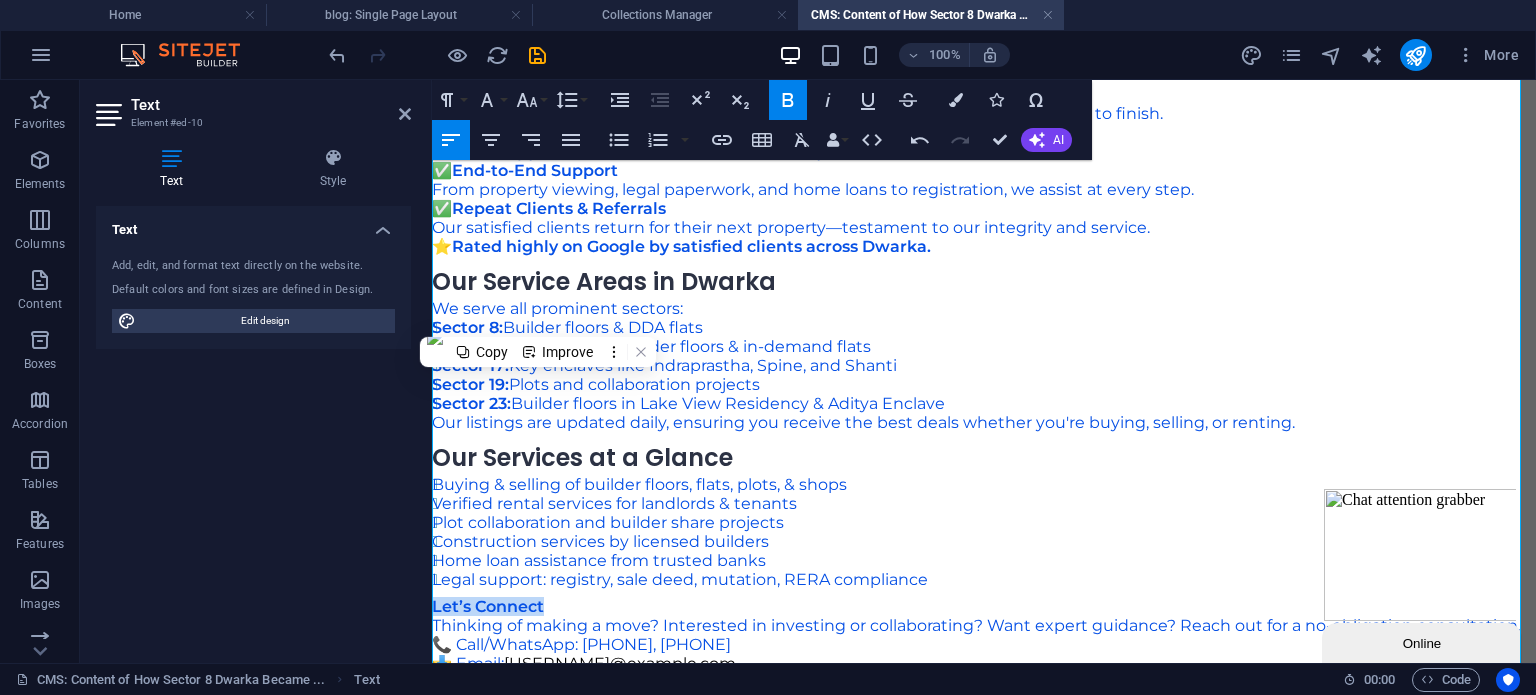 drag, startPoint x: 583, startPoint y: 547, endPoint x: 412, endPoint y: 541, distance: 171.10522 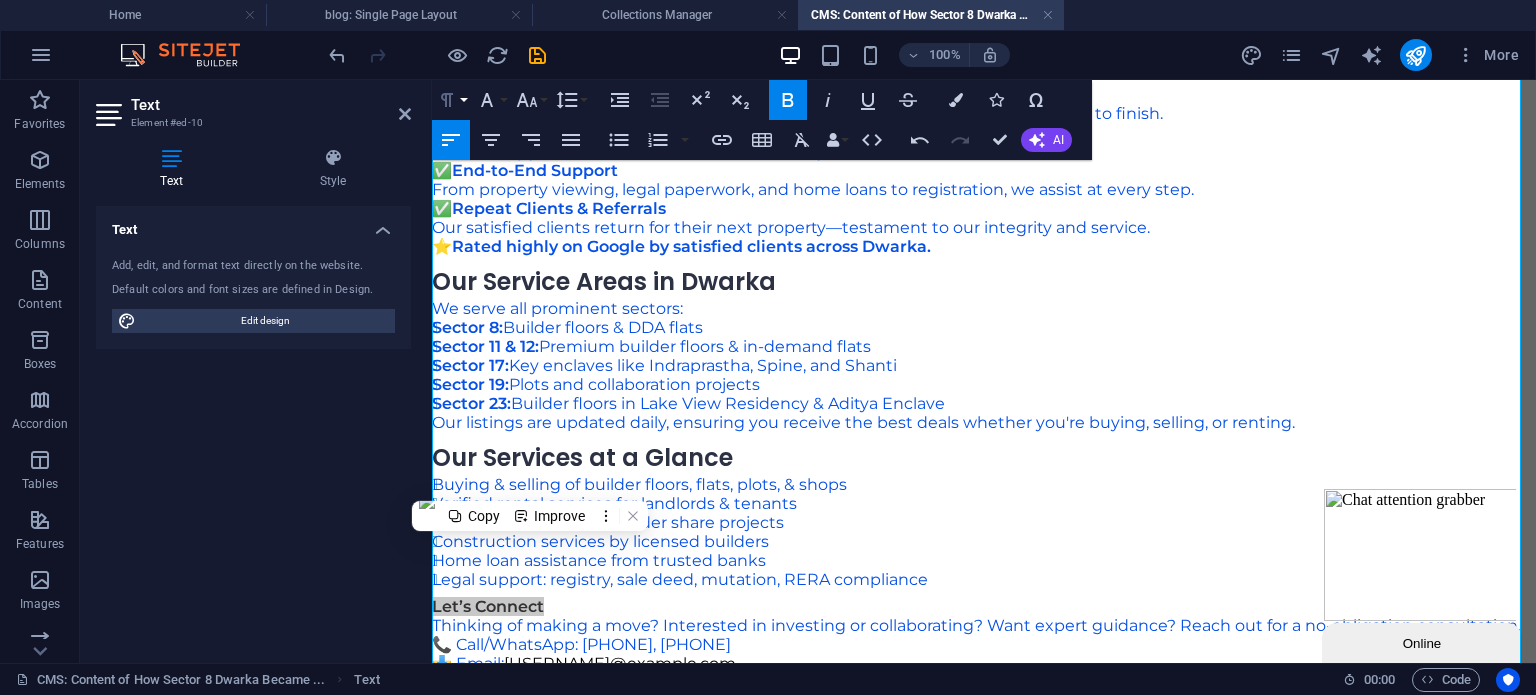 click on "Paragraph Format" at bounding box center [451, 100] 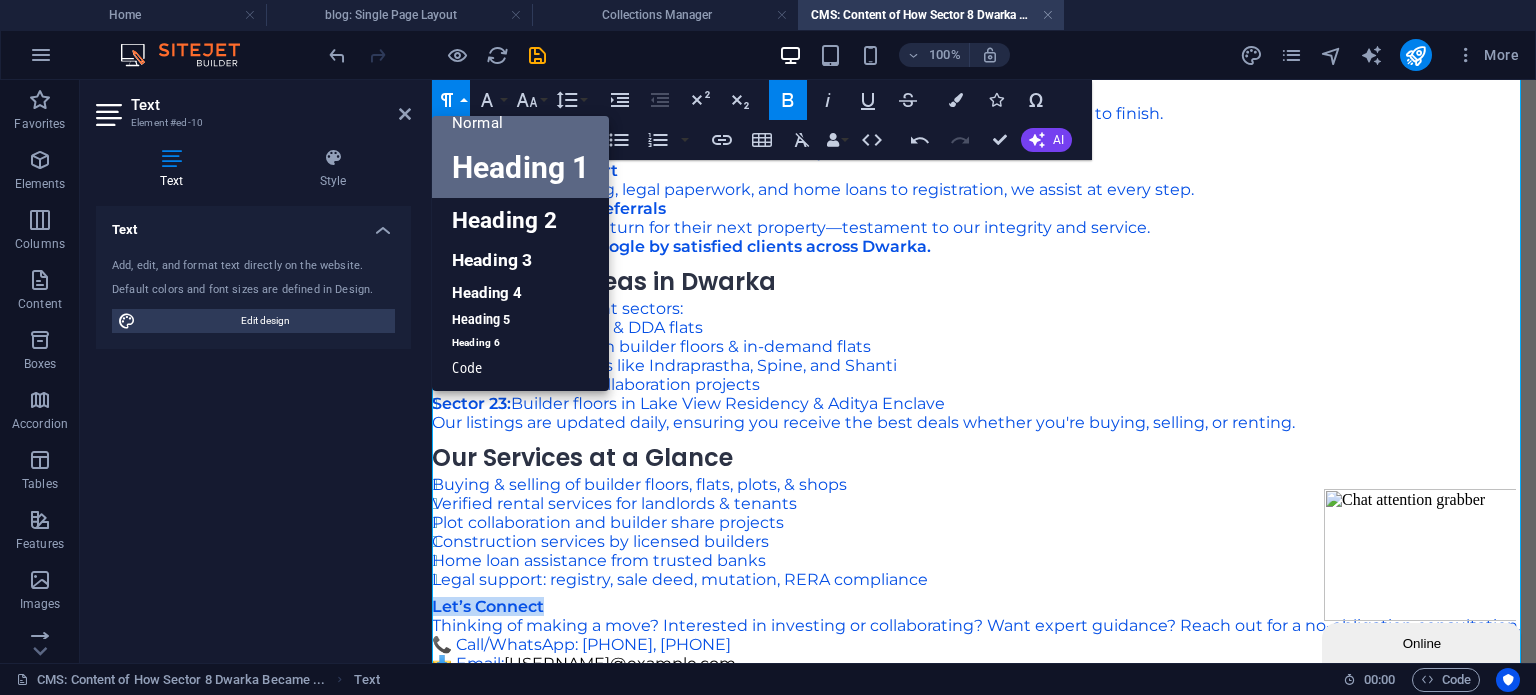 click on "Heading 1" at bounding box center (520, 168) 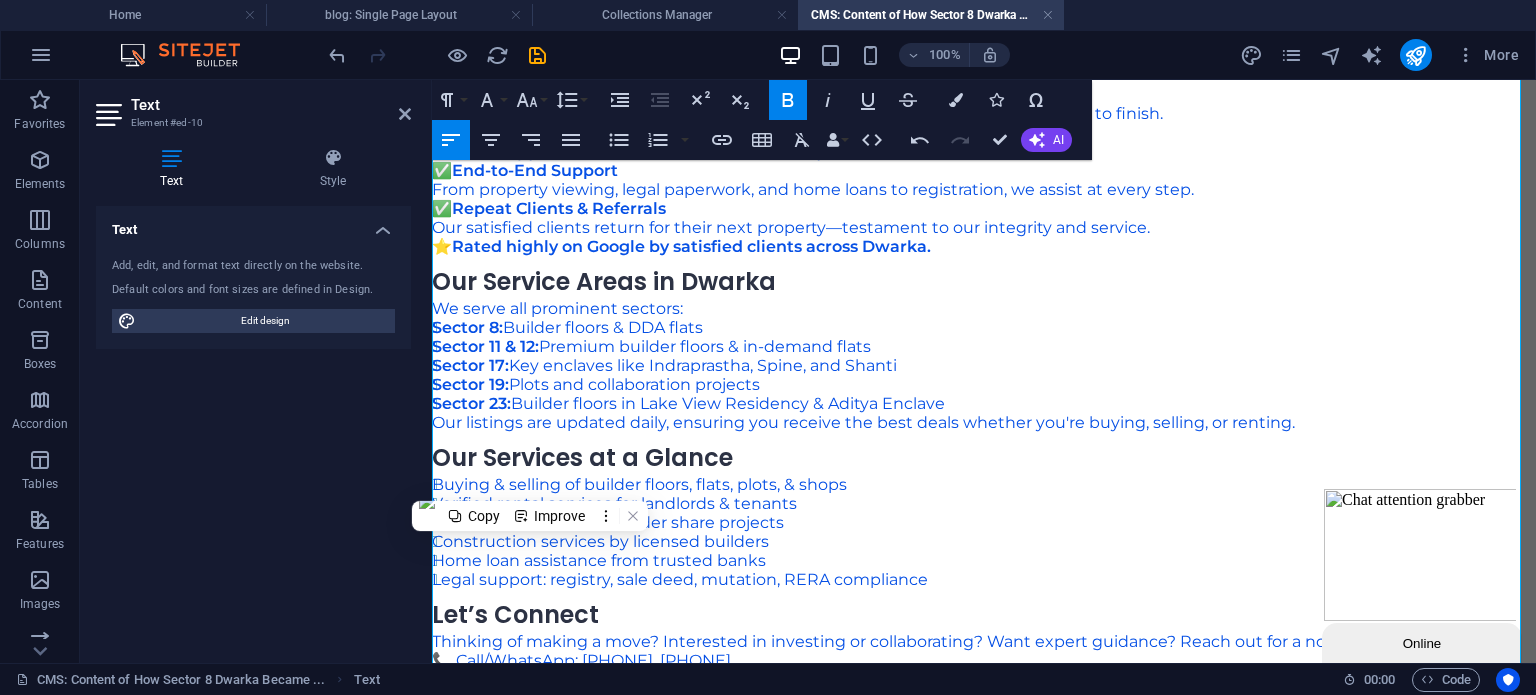 scroll, scrollTop: 3110, scrollLeft: 0, axis: vertical 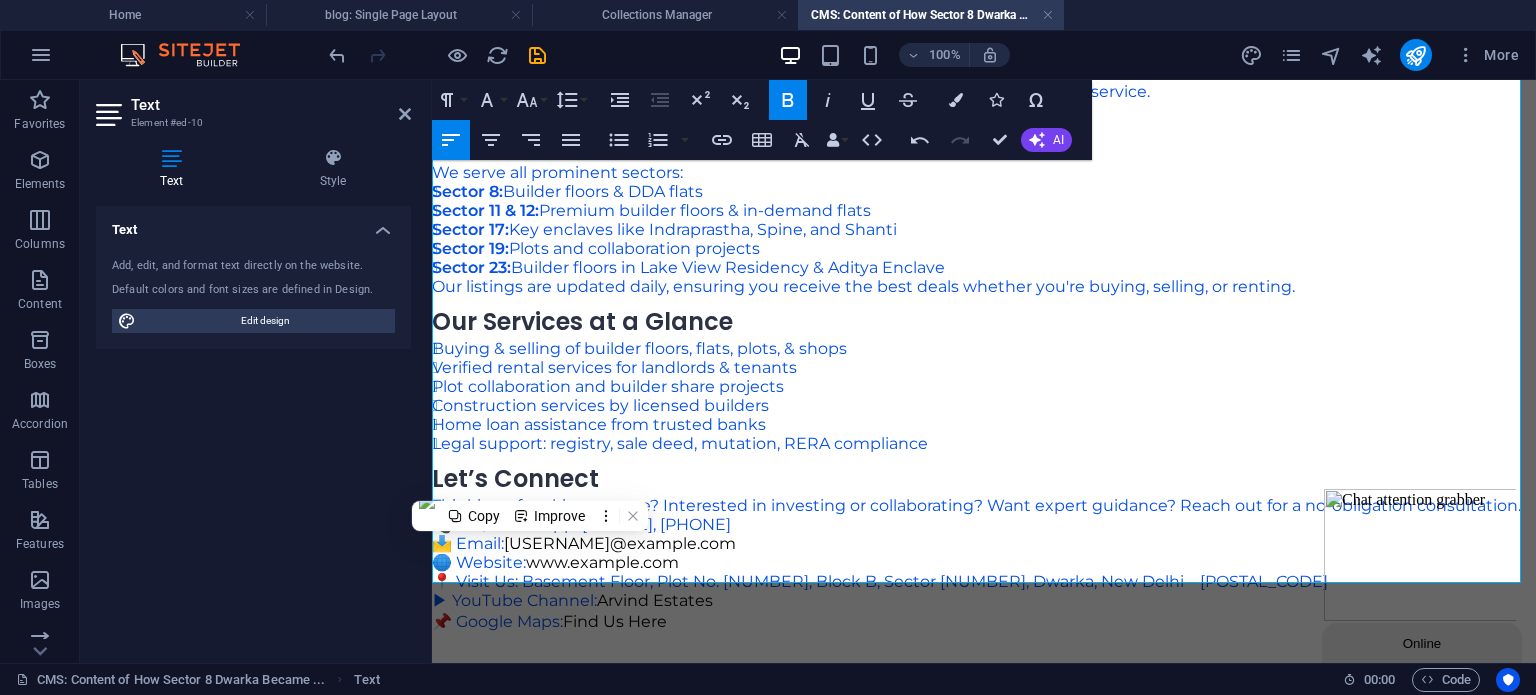 click on "Thinking of making a move? Interested in investing or collaborating? Want expert guidance? Reach out for a no-obligation consultation." at bounding box center (984, 505) 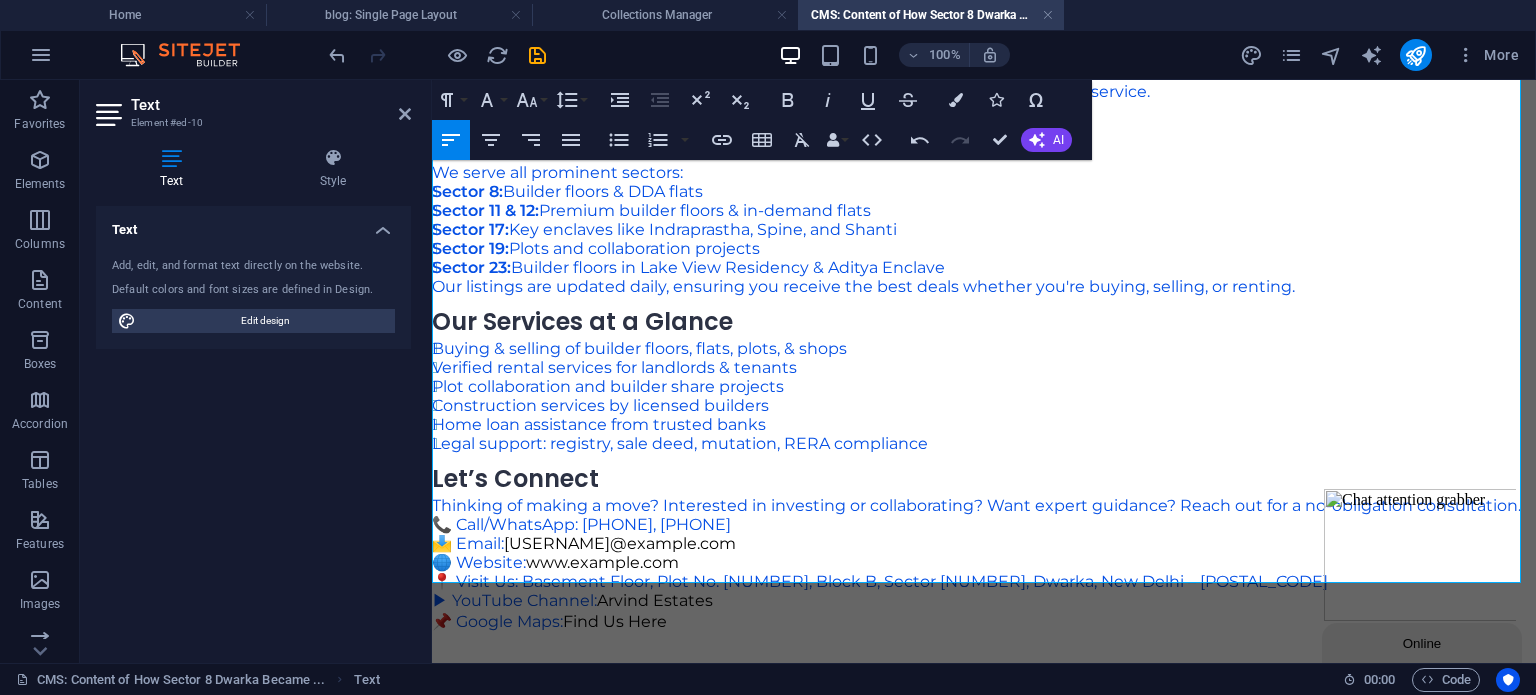 click on "📞 Call/WhatsApp: [PHONE], [PHONE] 📩 Email:  [FIRST]@[EXAMPLE].com 🌐 Website:  www.[FIRST].com 📍 Visit Us: Basement Floor, Plot No. [NUMBER], Block B, Sector [NUMBER], Dwarka, New Delhi – [POSTAL_CODE] ▶ YouTube Channel:  [FIRST] Estates 📌 Google Maps:  Find Us Here" at bounding box center (984, 573) 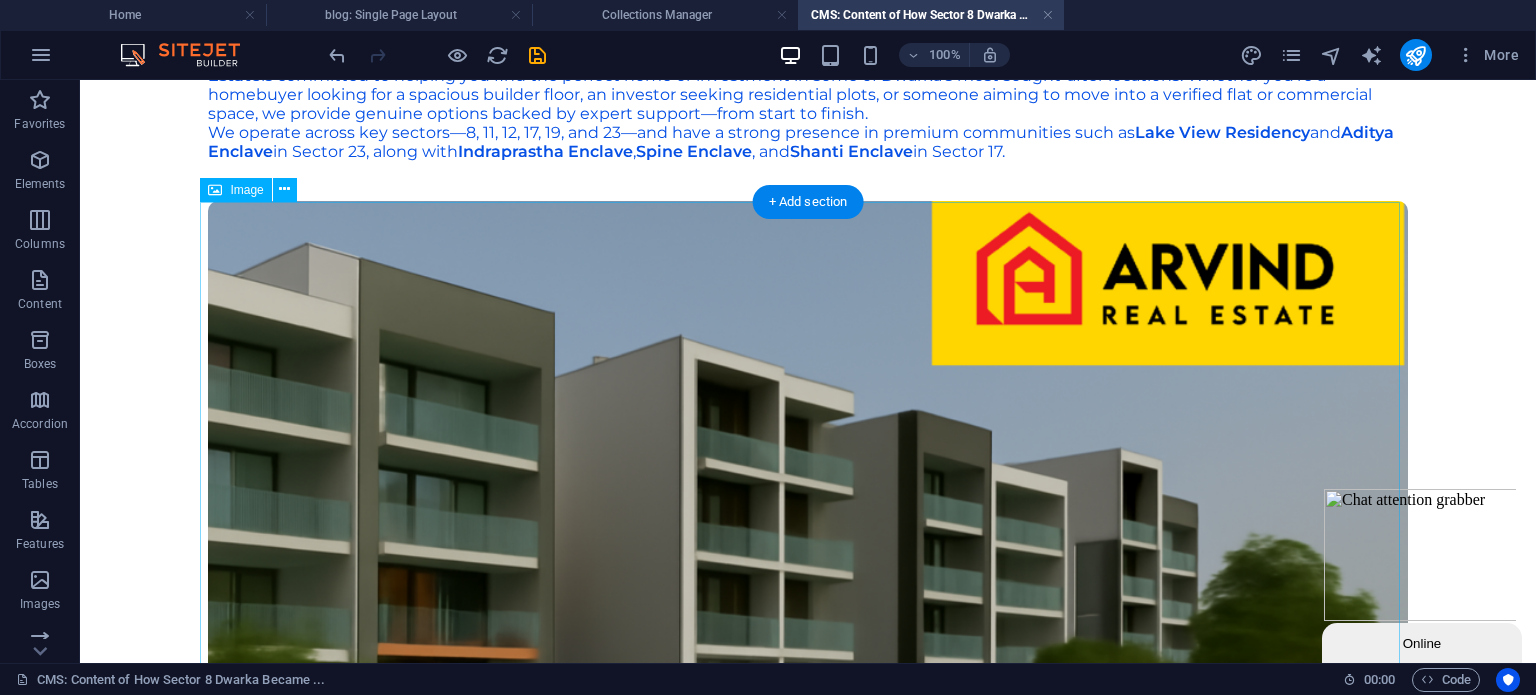 scroll, scrollTop: 0, scrollLeft: 0, axis: both 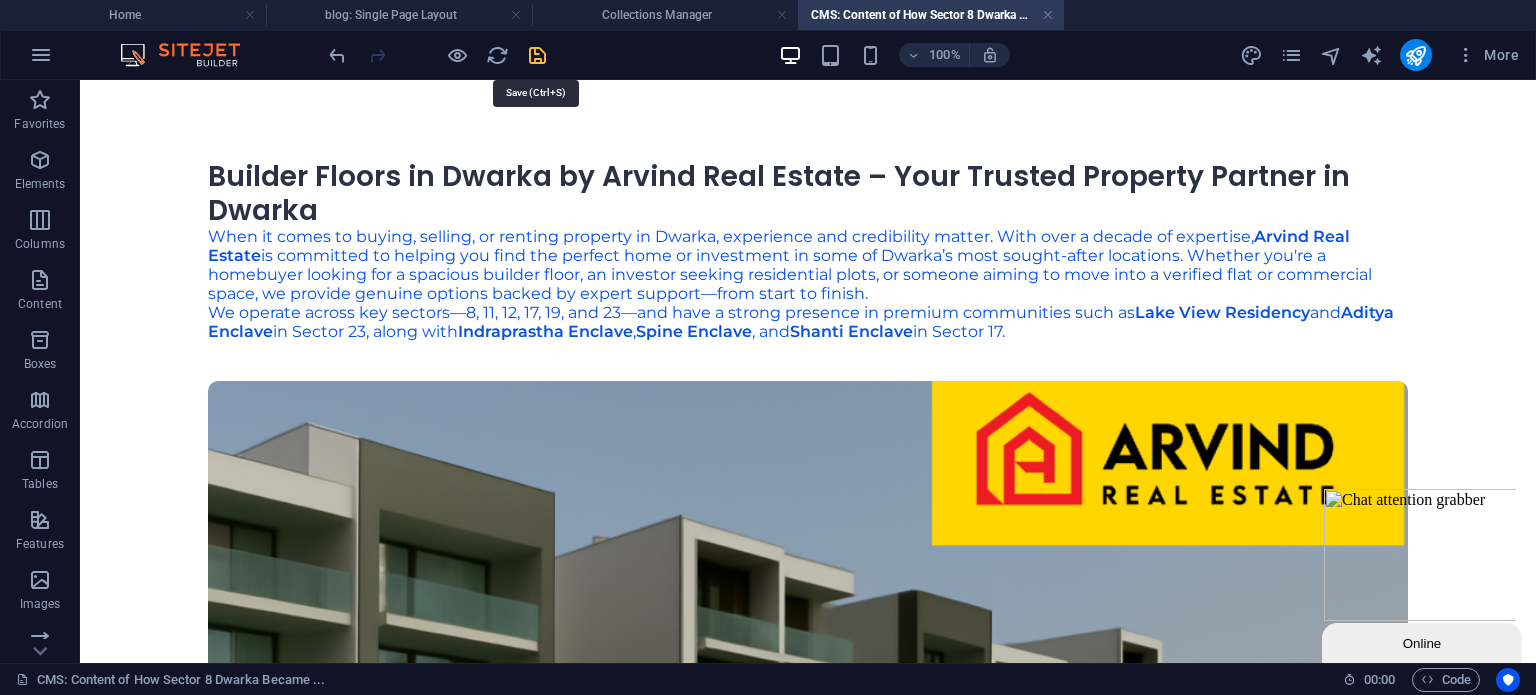 click at bounding box center (537, 55) 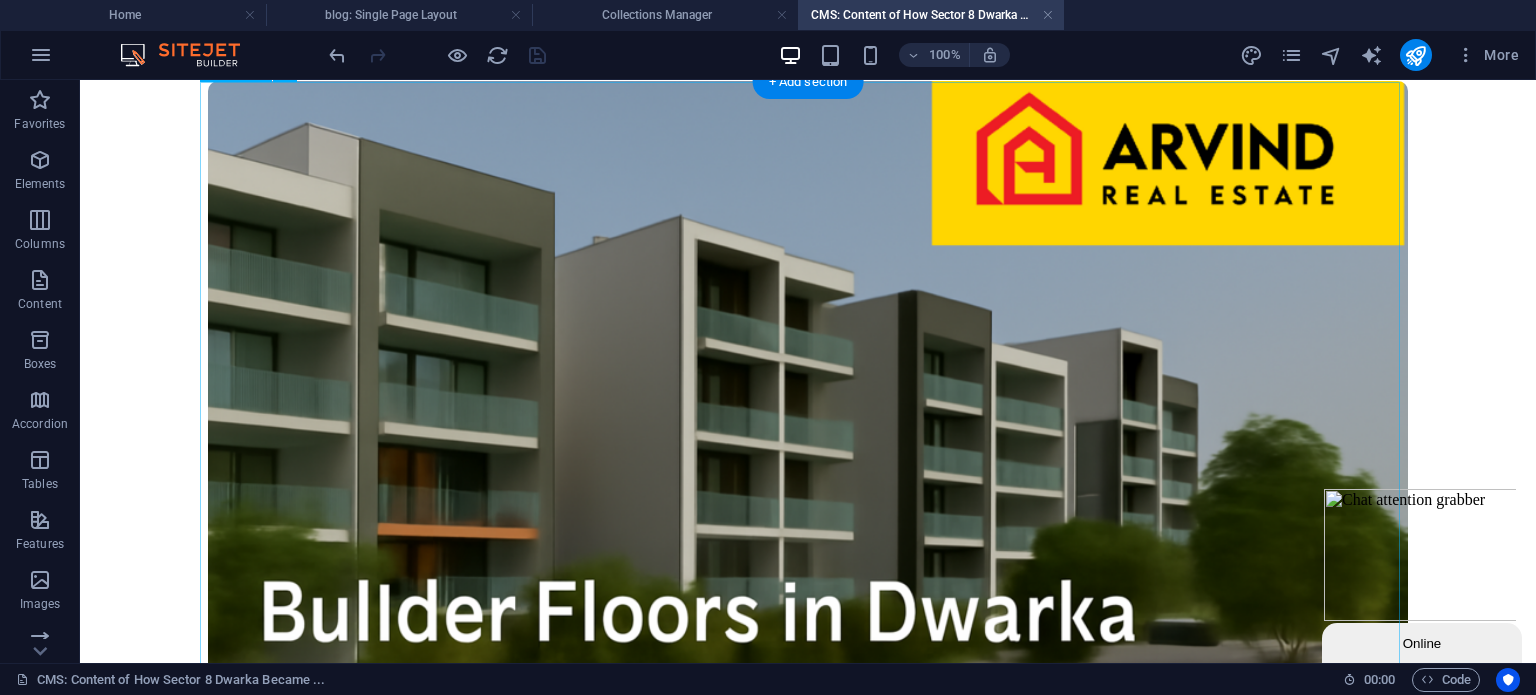scroll, scrollTop: 0, scrollLeft: 0, axis: both 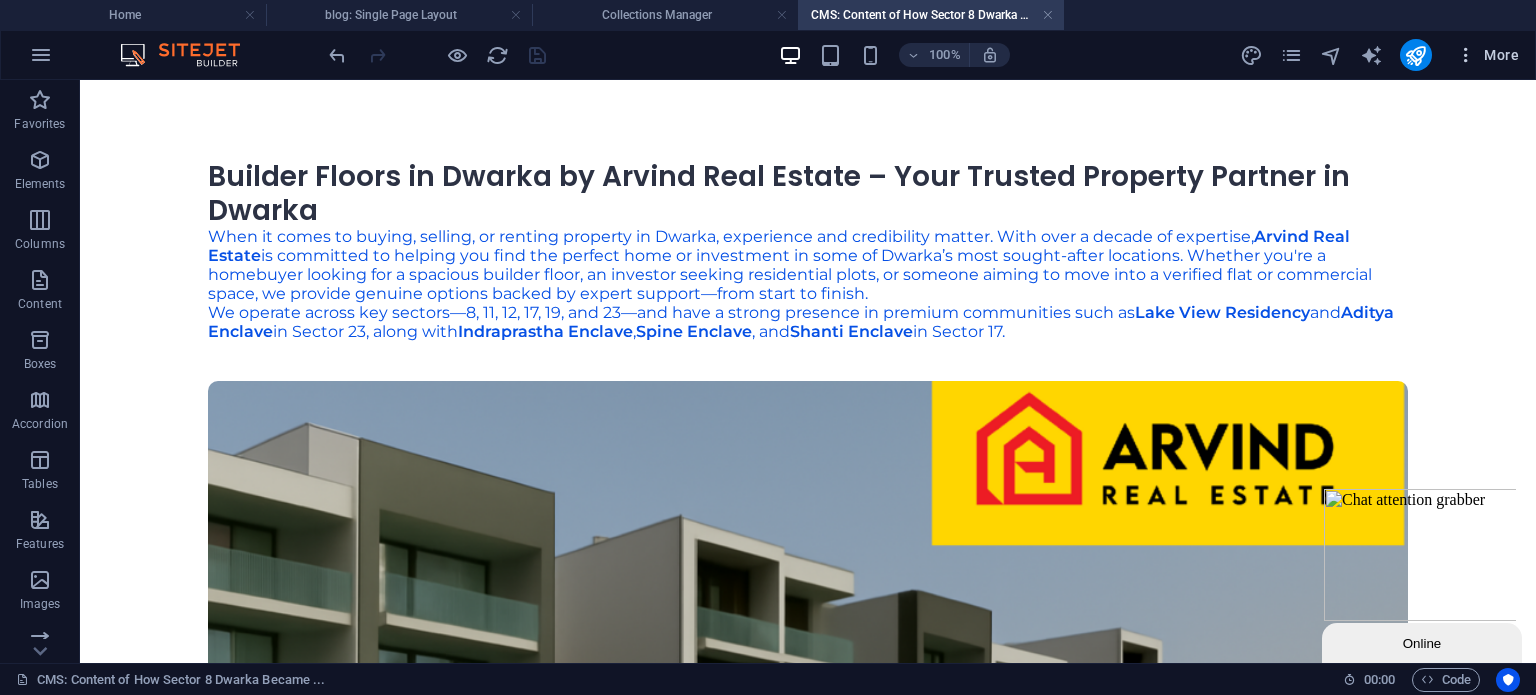 click at bounding box center [1466, 55] 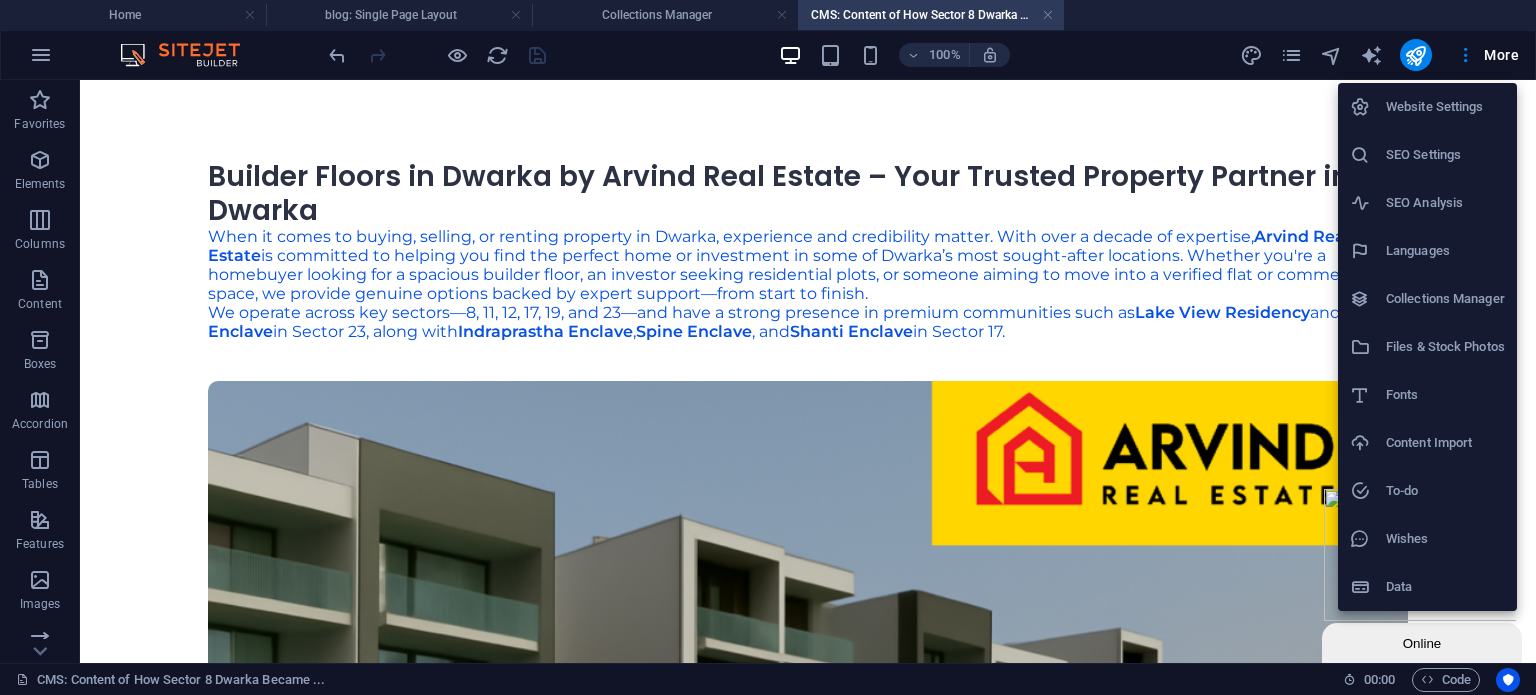 click on "SEO Settings" at bounding box center (1445, 155) 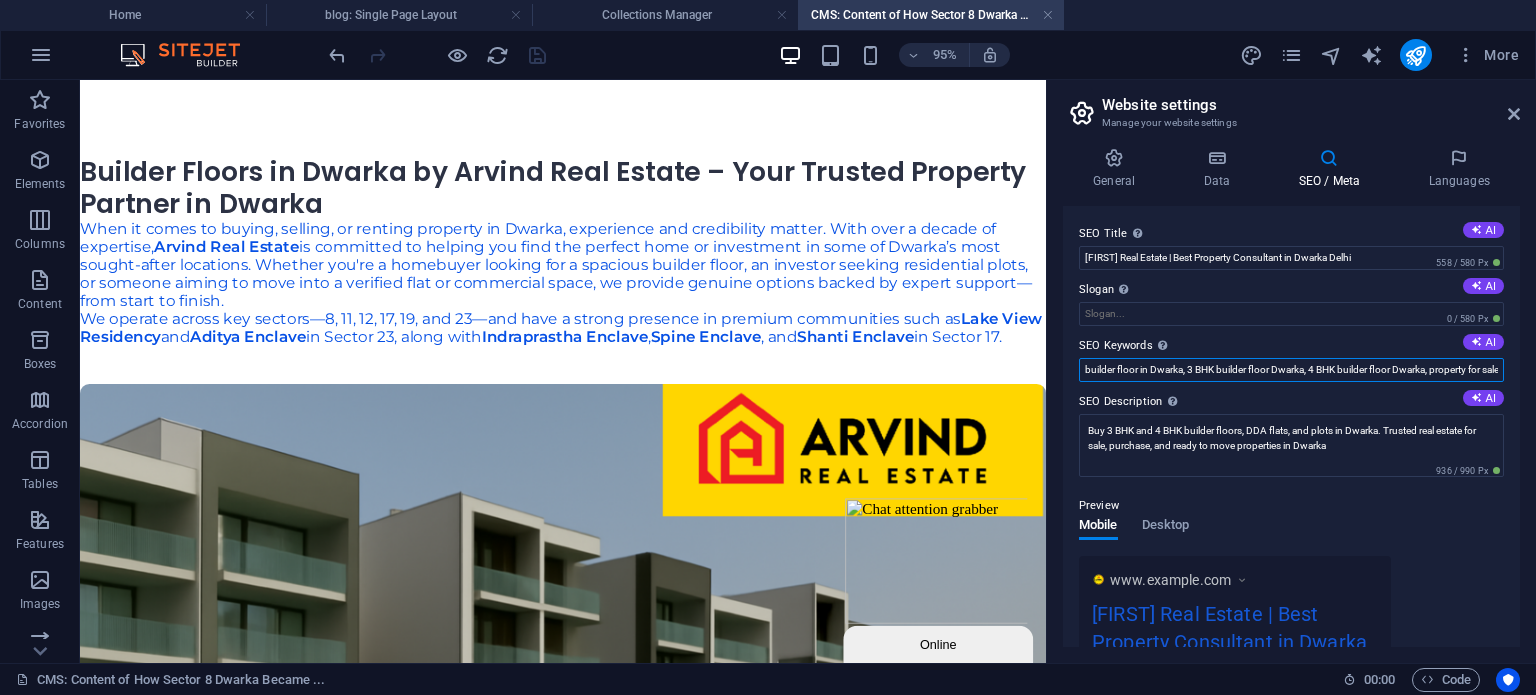 click on "builder floor in Dwarka, 3 BHK builder floor Dwarka, 4 BHK builder floor Dwarka, property for sale in Dwarka, DDA flats in Dwarka, plots in Dwarka, buy property in Dwarka, sell property in Dwarka, real estate agent in Dwarka, ready to move floor in Dwarka" at bounding box center (1291, 370) 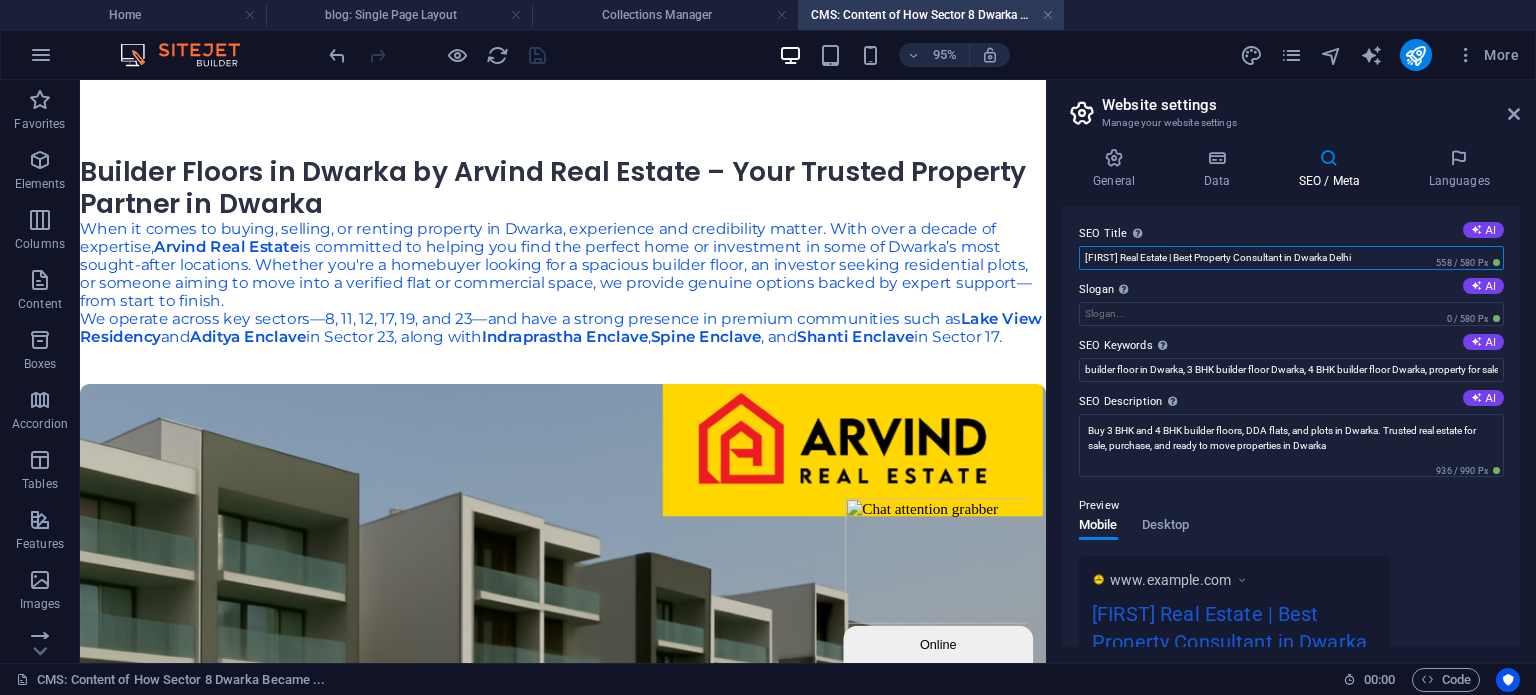 click on "[FIRST] Real Estate | Best Property Consultant in Dwarka Delhi" at bounding box center [1291, 258] 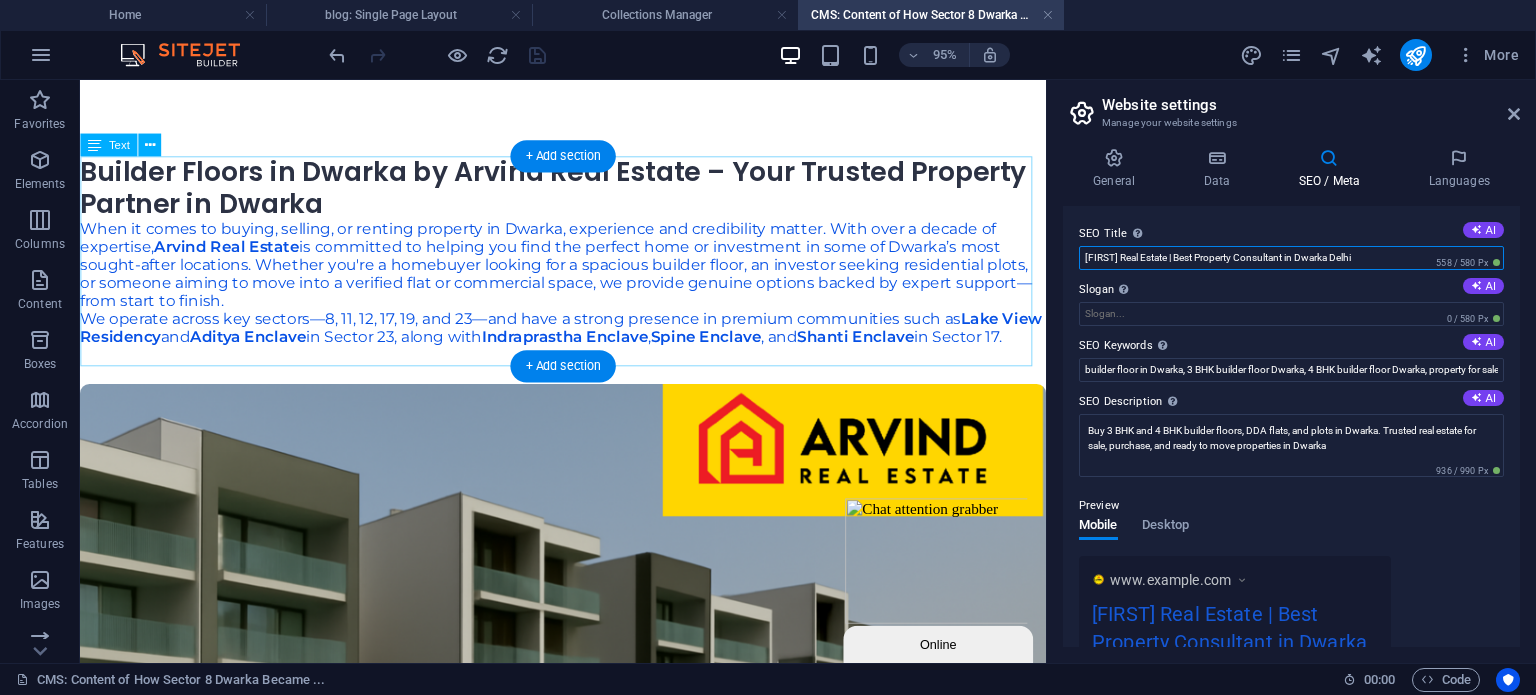 drag, startPoint x: 1452, startPoint y: 333, endPoint x: 959, endPoint y: 262, distance: 498.08633 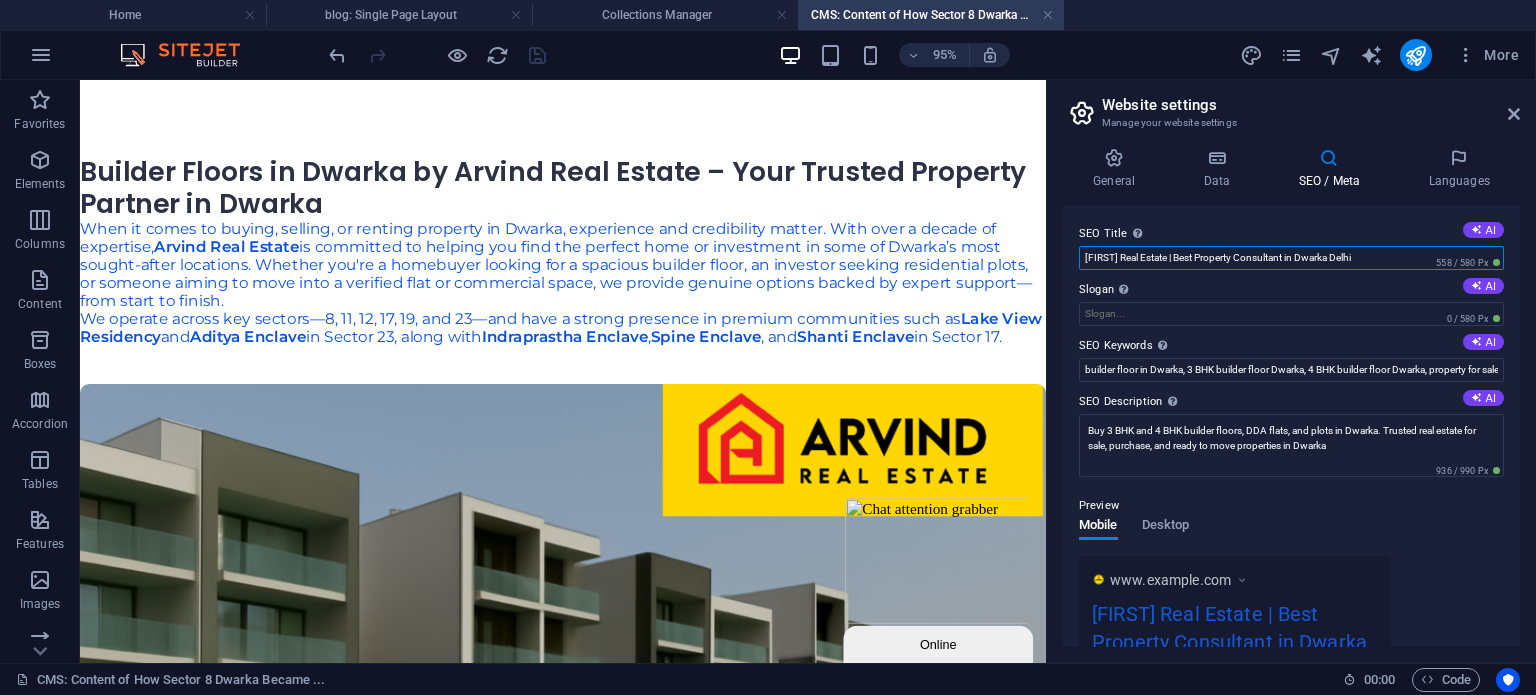 click on "[FIRST] Real Estate | Best Property Consultant in Dwarka Delhi" at bounding box center (1291, 258) 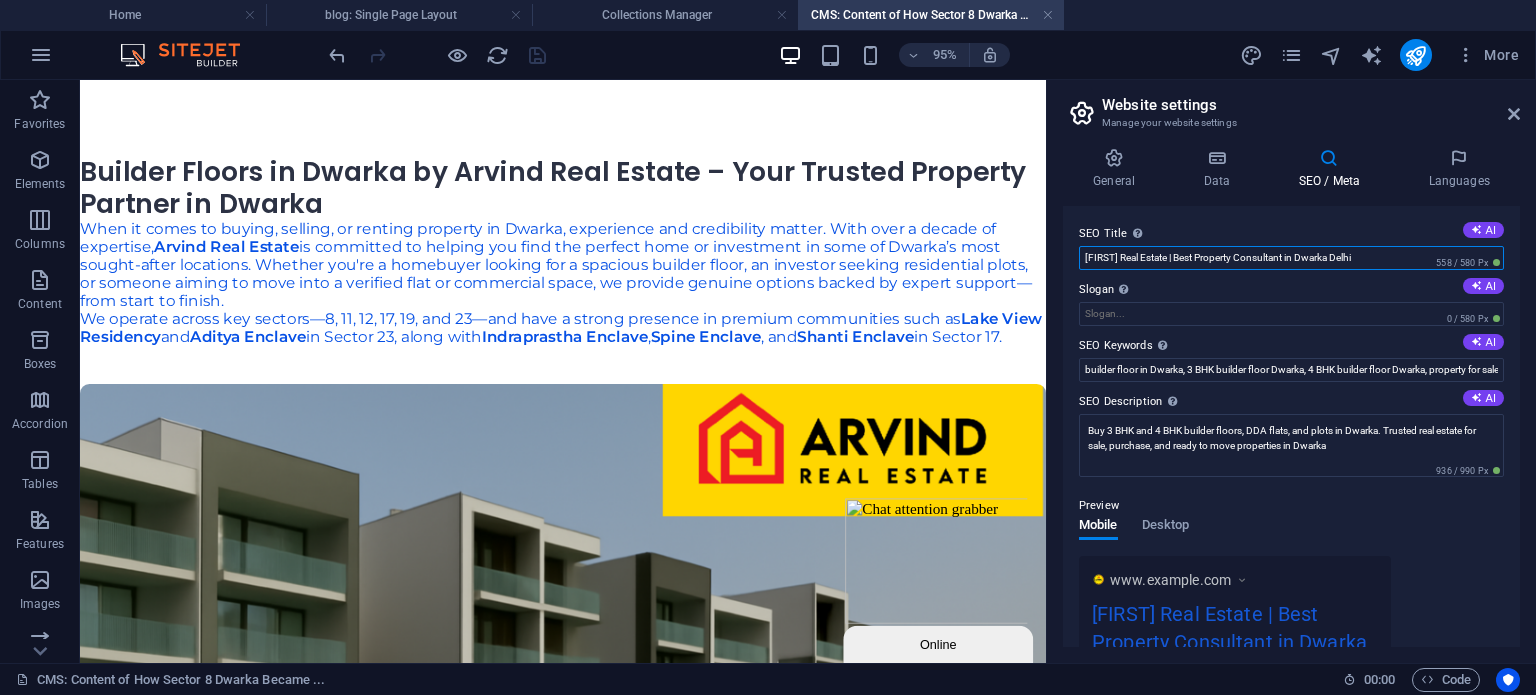 click on "[FIRST] Real Estate | Best Property Consultant in Dwarka Delhi" at bounding box center [1291, 258] 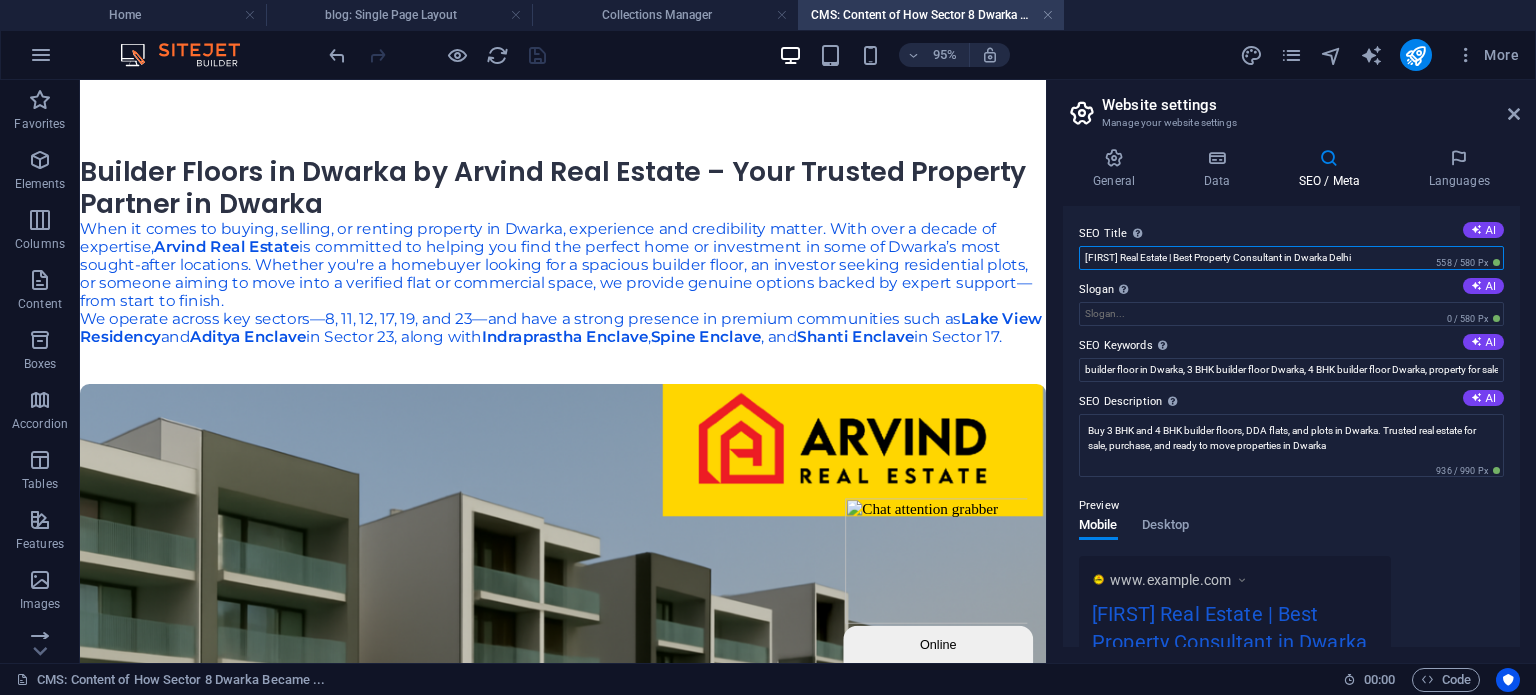 drag, startPoint x: 1394, startPoint y: 258, endPoint x: 1082, endPoint y: 250, distance: 312.10254 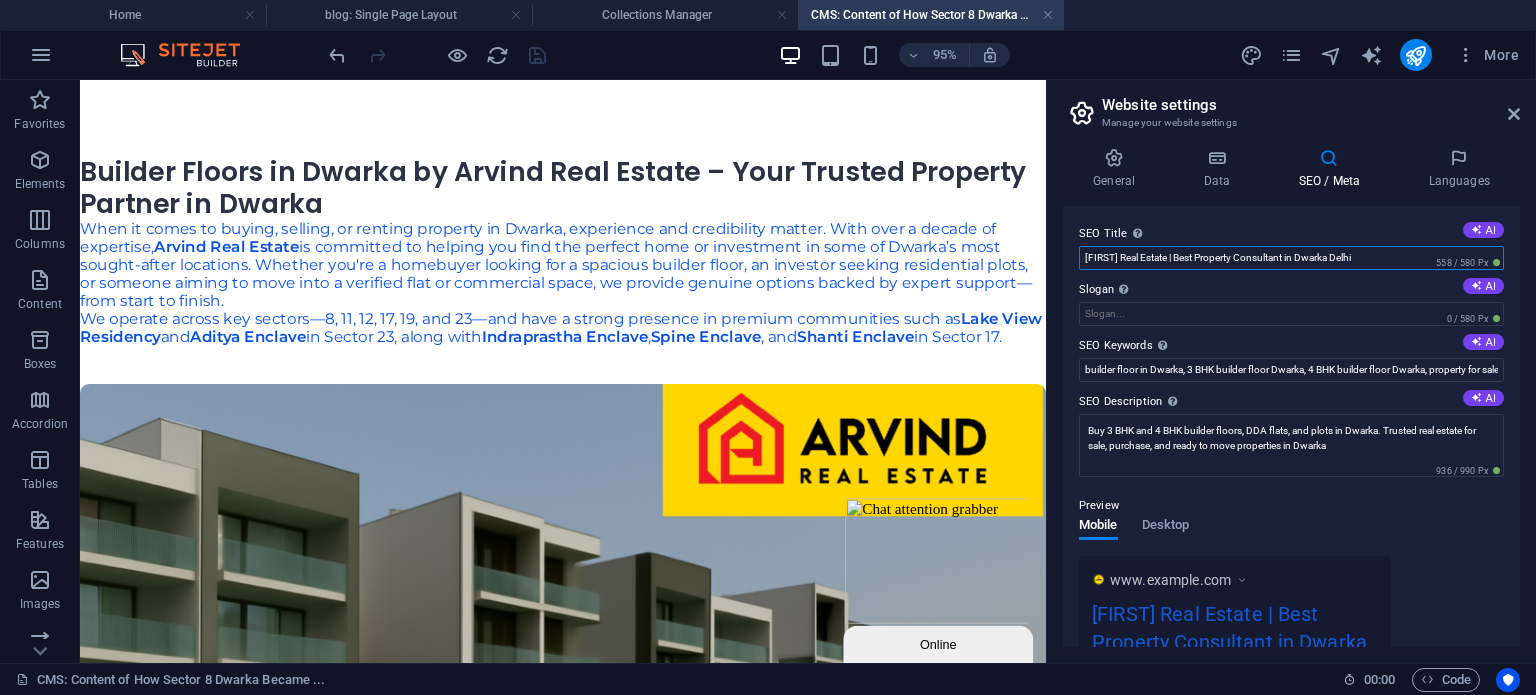 click on "[FIRST] Real Estate | Best Property Consultant in Dwarka Delhi" at bounding box center [1291, 258] 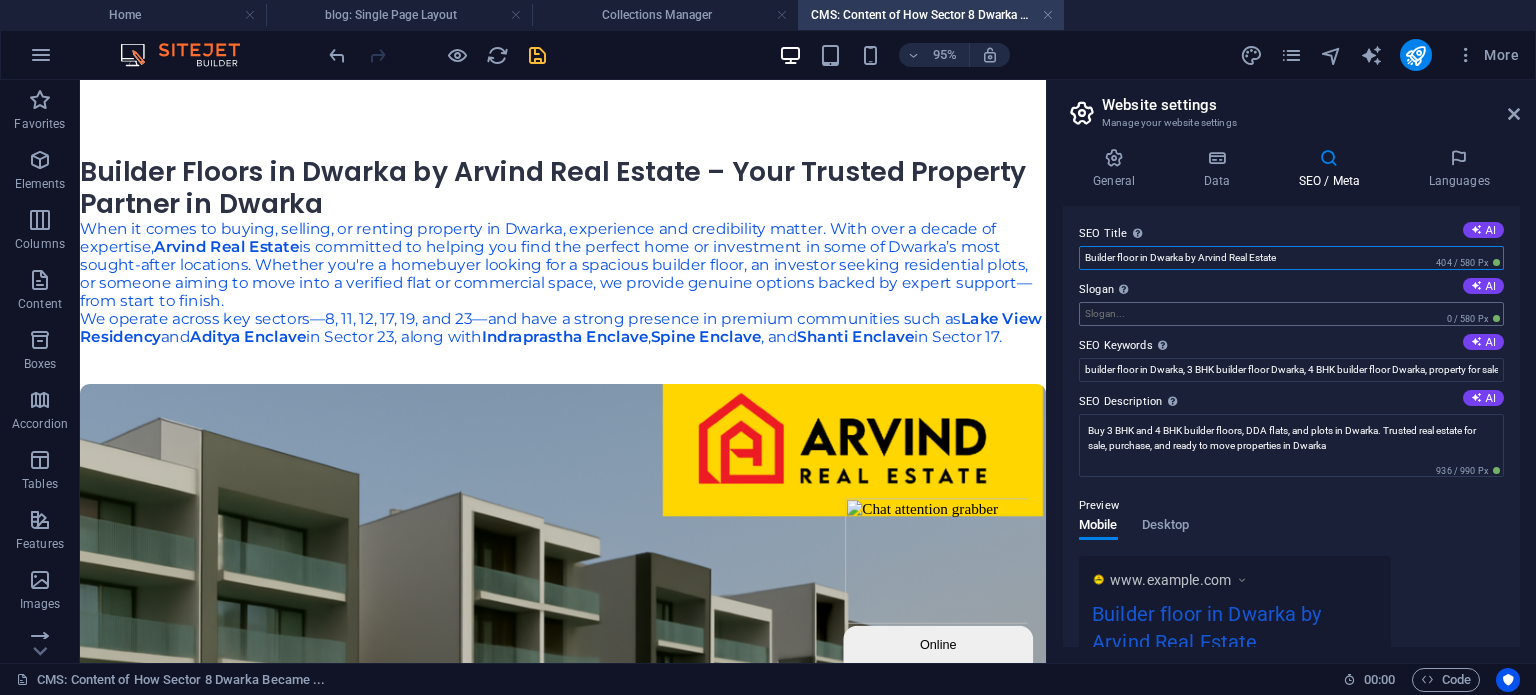 type on "Builder floor in Dwarka by Arvind Real Estate" 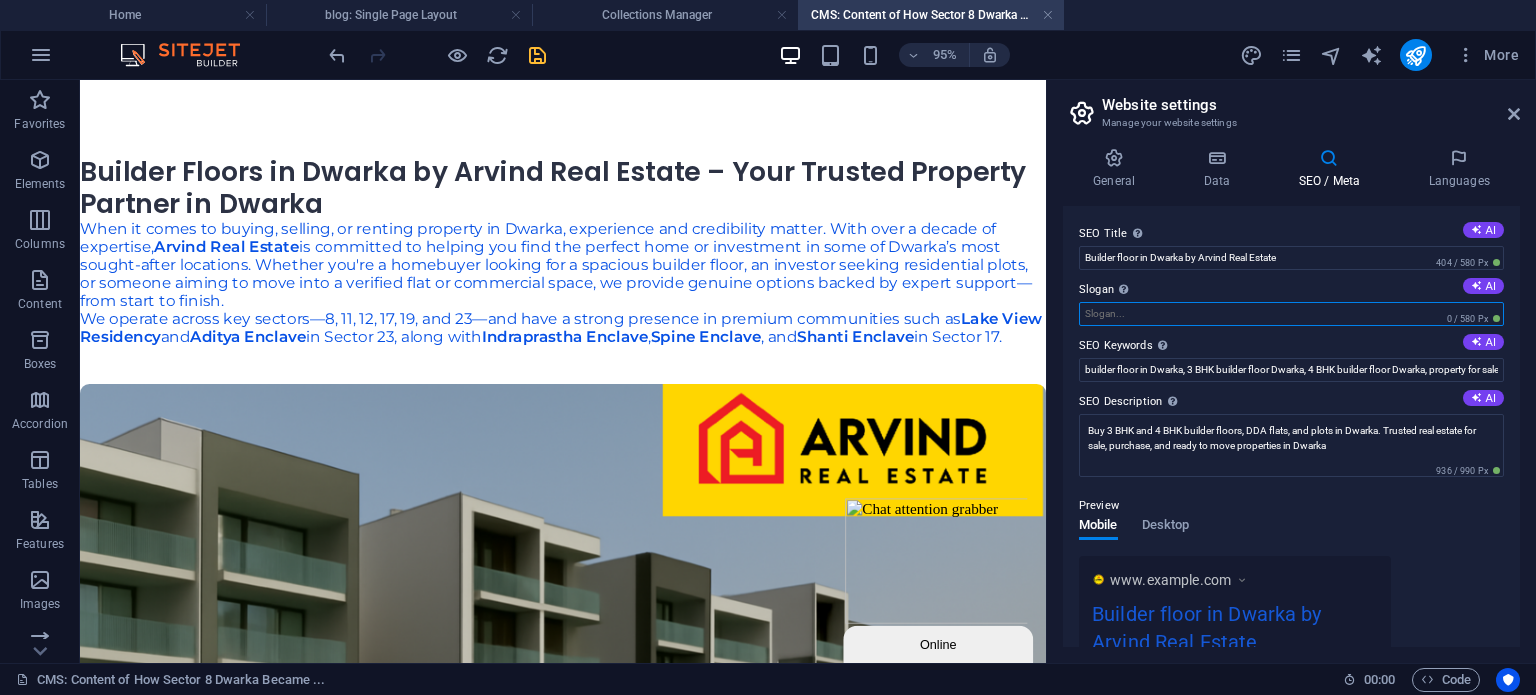 click on "Slogan The slogan of your website. AI" at bounding box center [1291, 314] 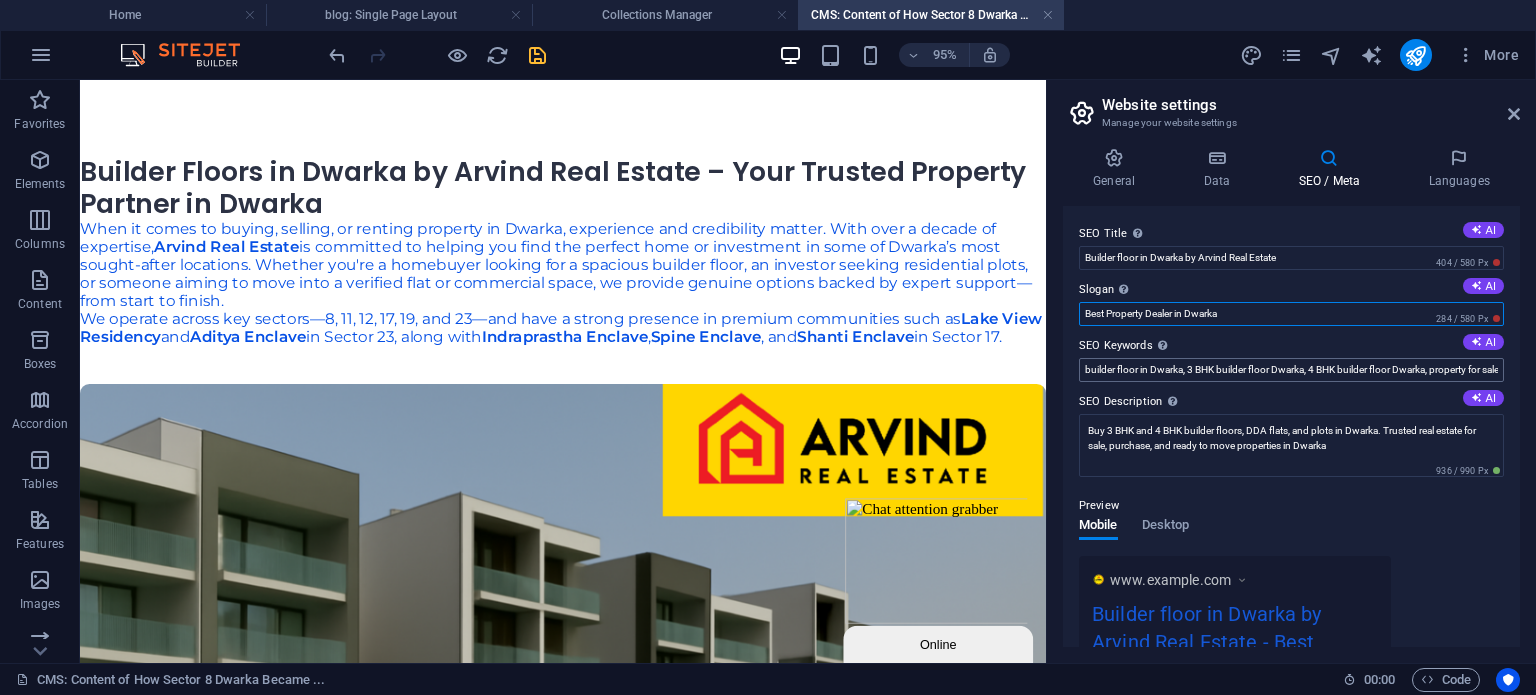 type on "Best Property Dealer in Dwarka" 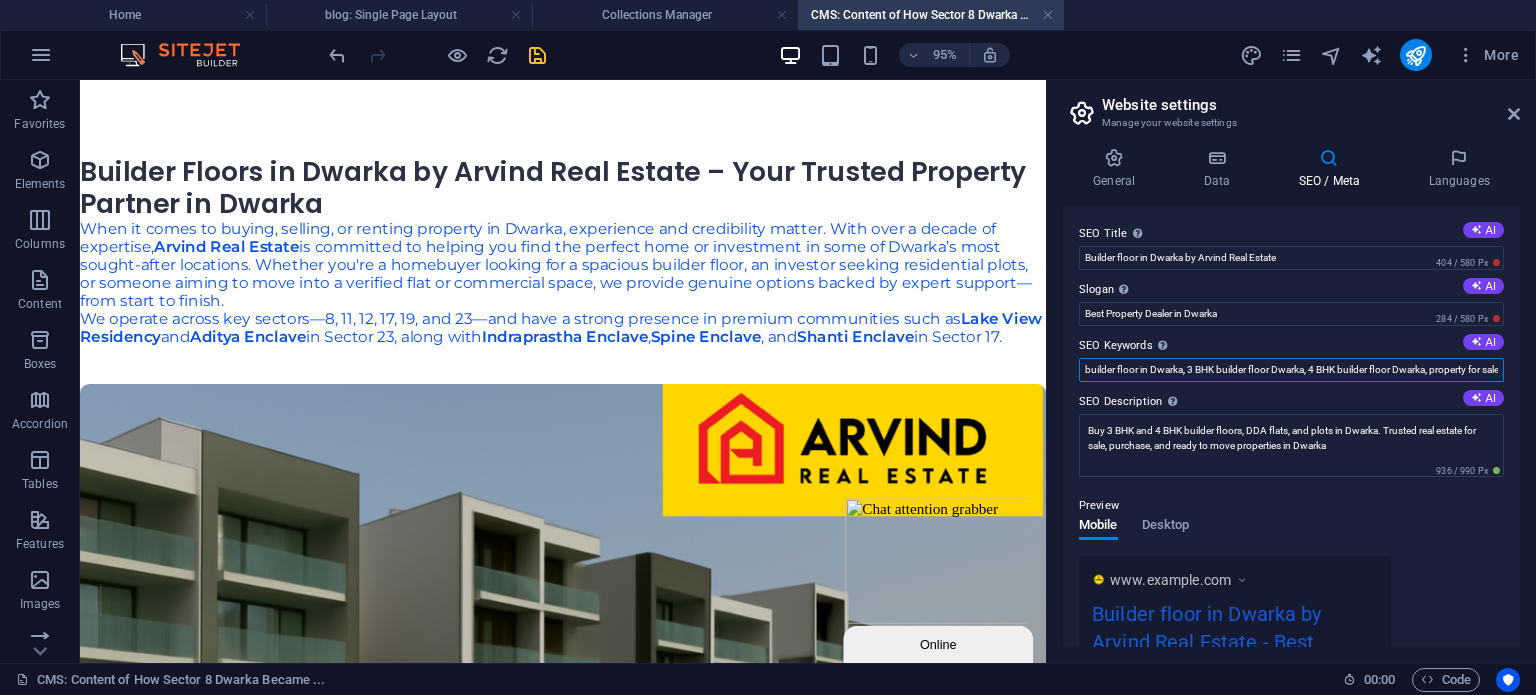 click on "builder floor in Dwarka, 3 BHK builder floor Dwarka, 4 BHK builder floor Dwarka, property for sale in Dwarka, DDA flats in Dwarka, plots in Dwarka, buy property in Dwarka, sell property in Dwarka, real estate agent in Dwarka, ready to move floor in Dwarka" at bounding box center [1291, 370] 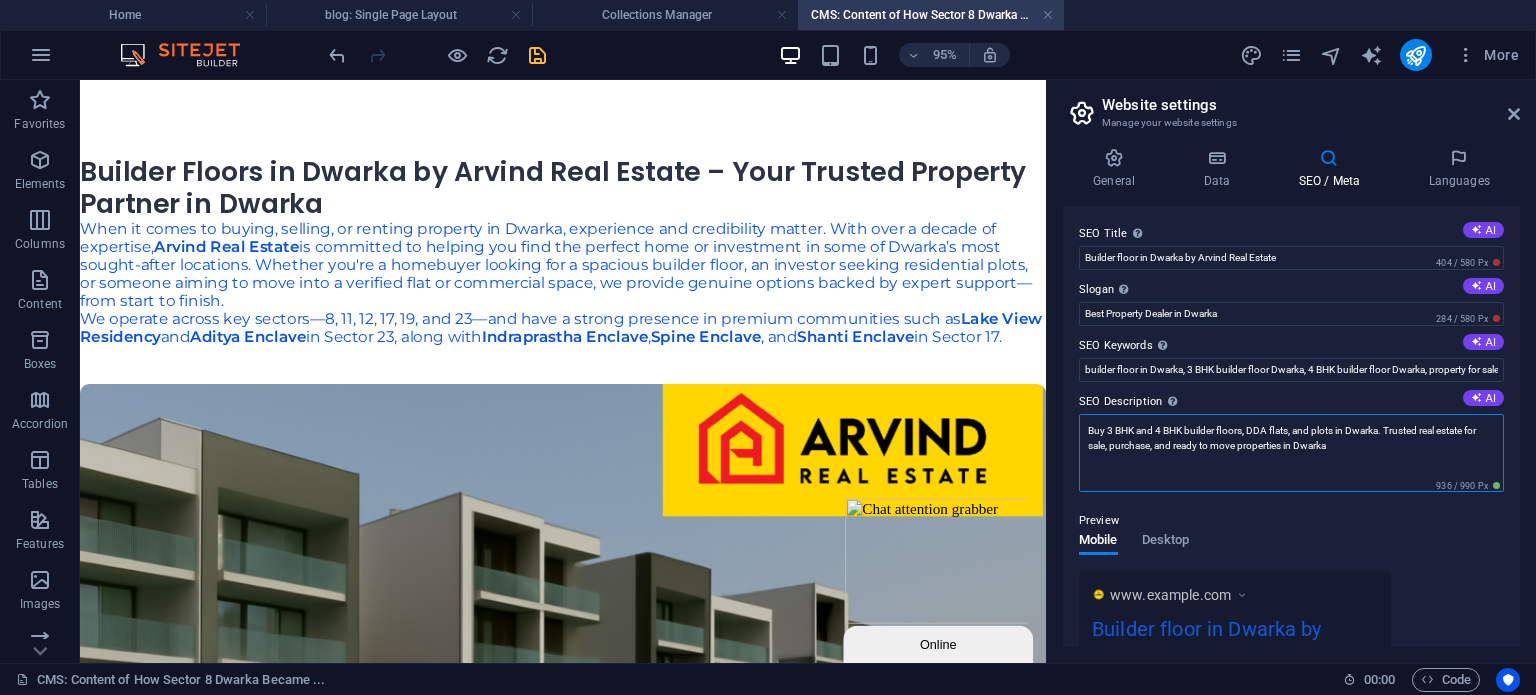 click on "Buy 3 BHK and 4 BHK builder floors, DDA flats, and plots in Dwarka. Trusted real estate for sale, purchase, and ready to move properties in Dwarka" at bounding box center [1291, 453] 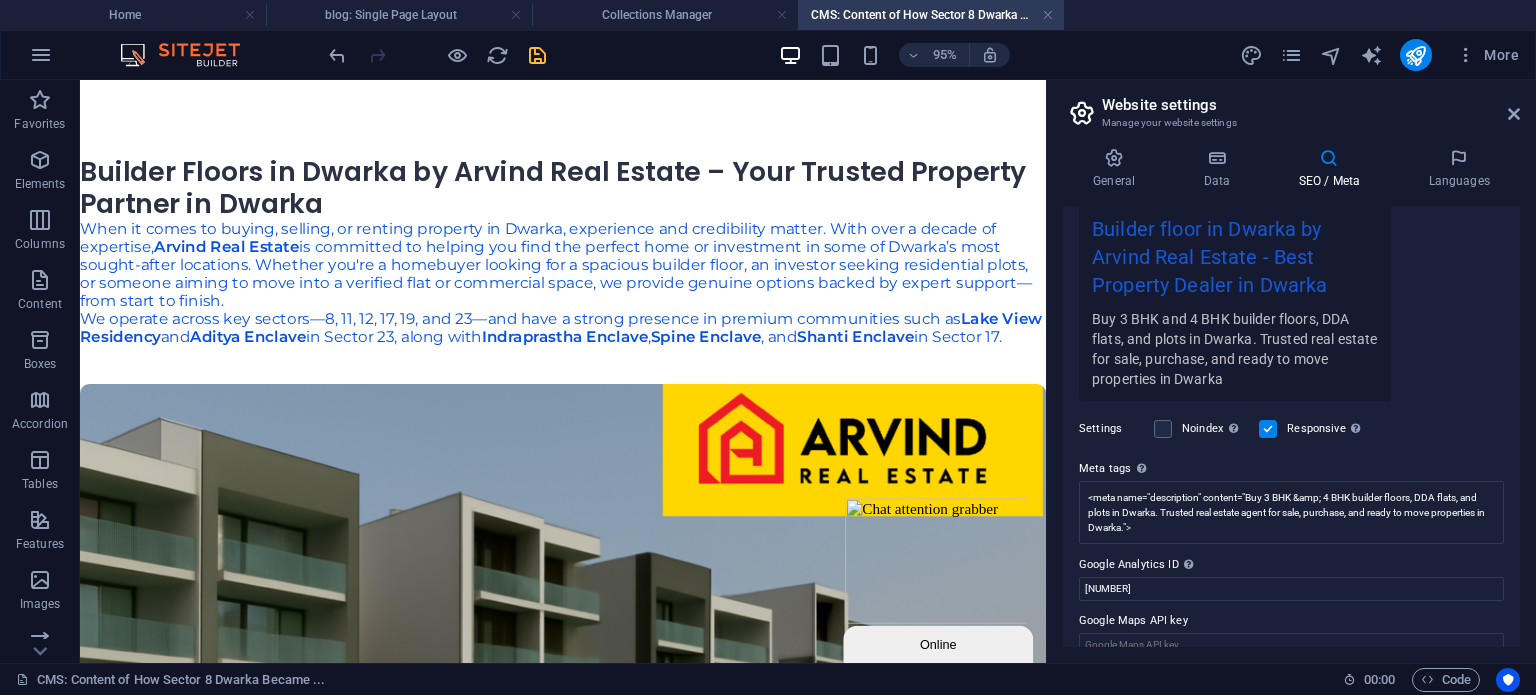 scroll, scrollTop: 424, scrollLeft: 0, axis: vertical 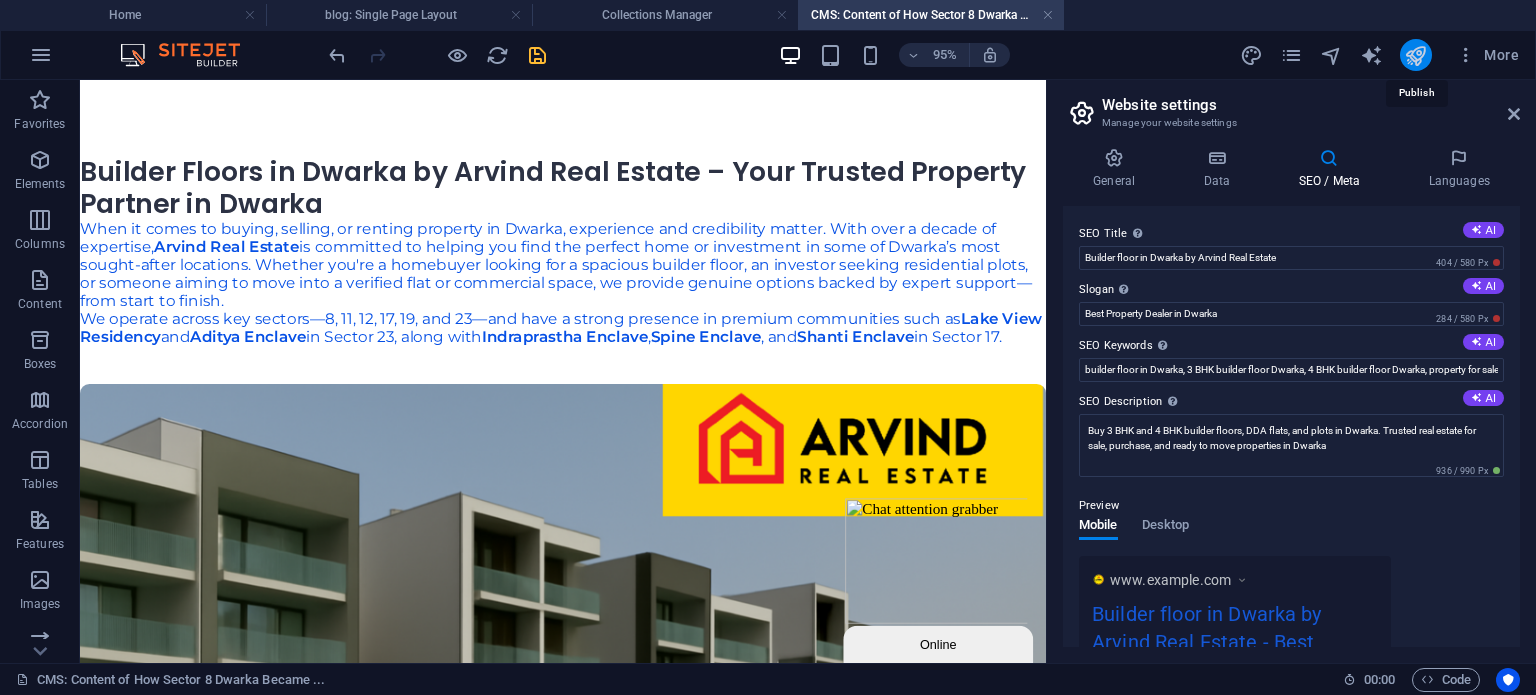 click at bounding box center (1415, 55) 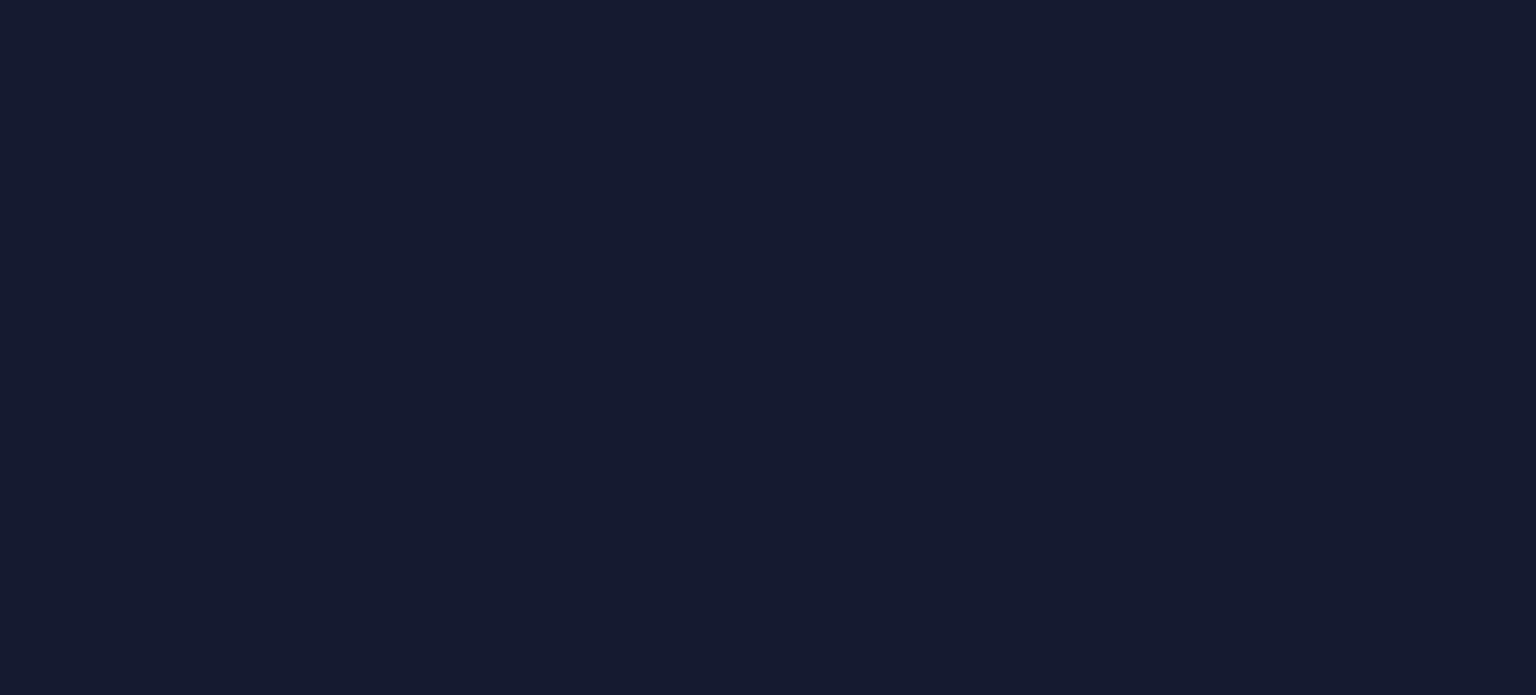 scroll, scrollTop: 0, scrollLeft: 0, axis: both 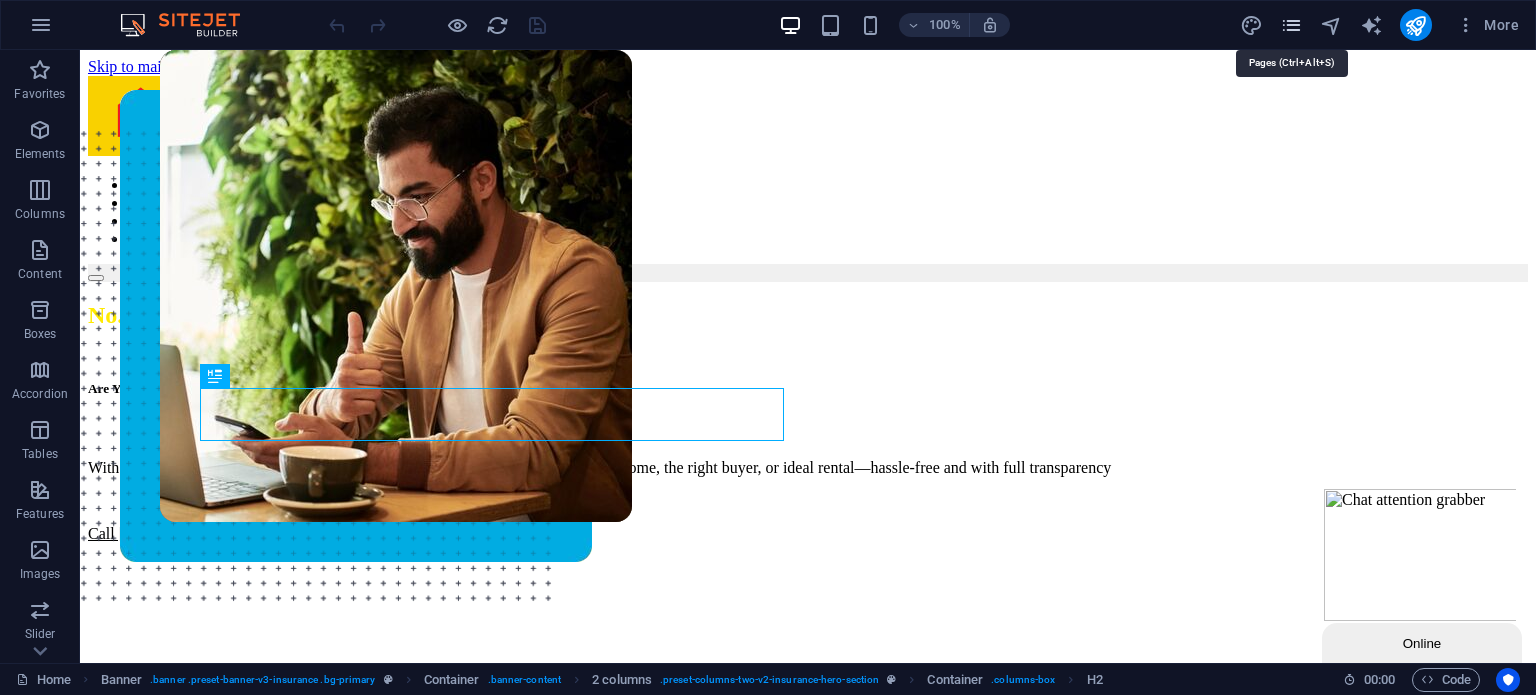 click at bounding box center (1291, 25) 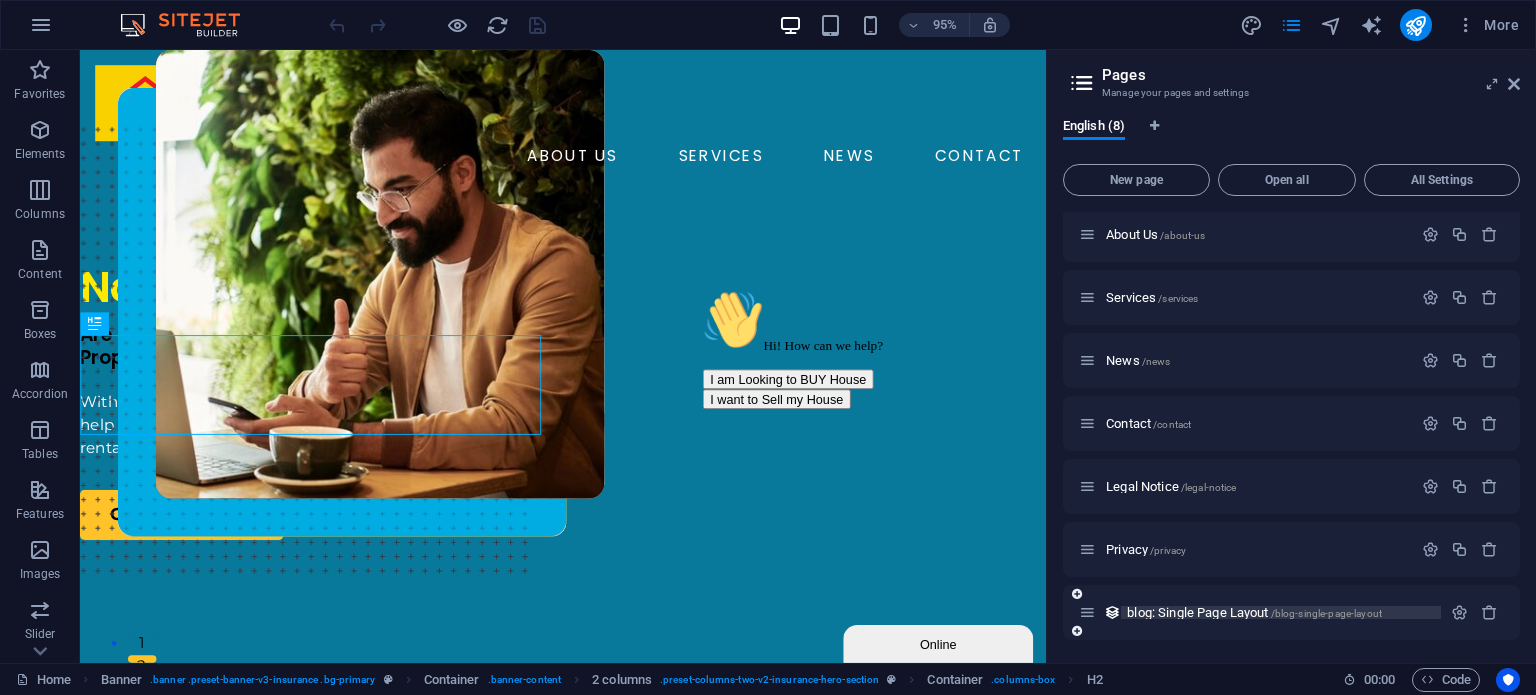 click on "blog: Single Page Layout /blog-single-page-layout" at bounding box center (1254, 612) 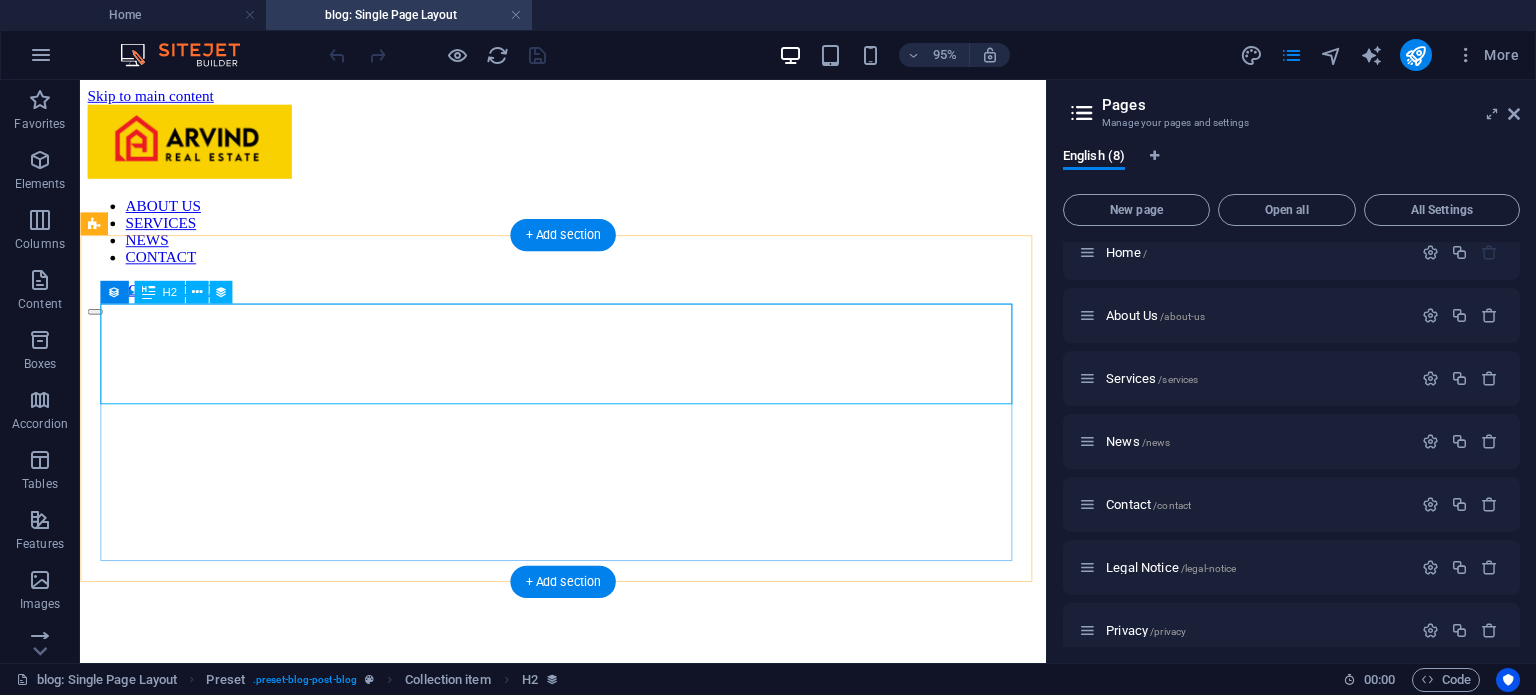 scroll, scrollTop: 0, scrollLeft: 0, axis: both 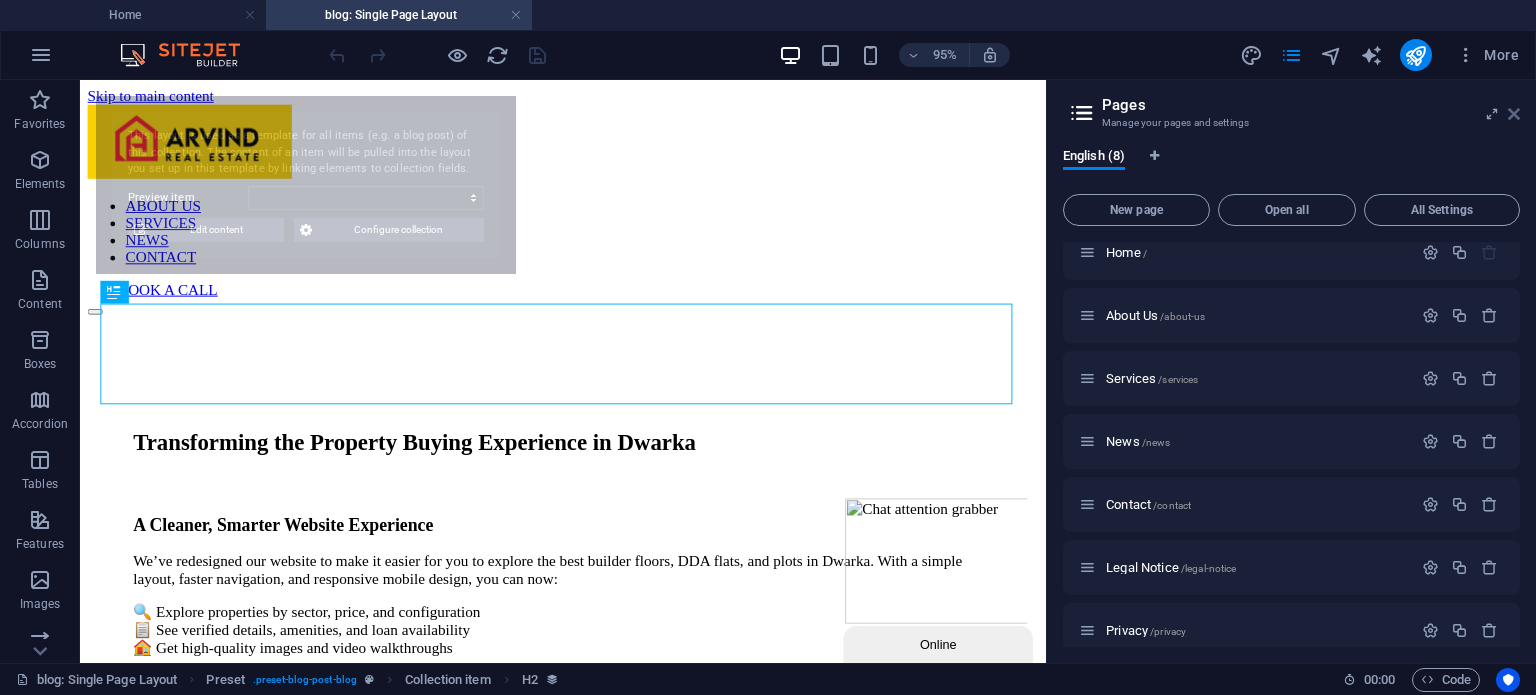 click at bounding box center [1514, 114] 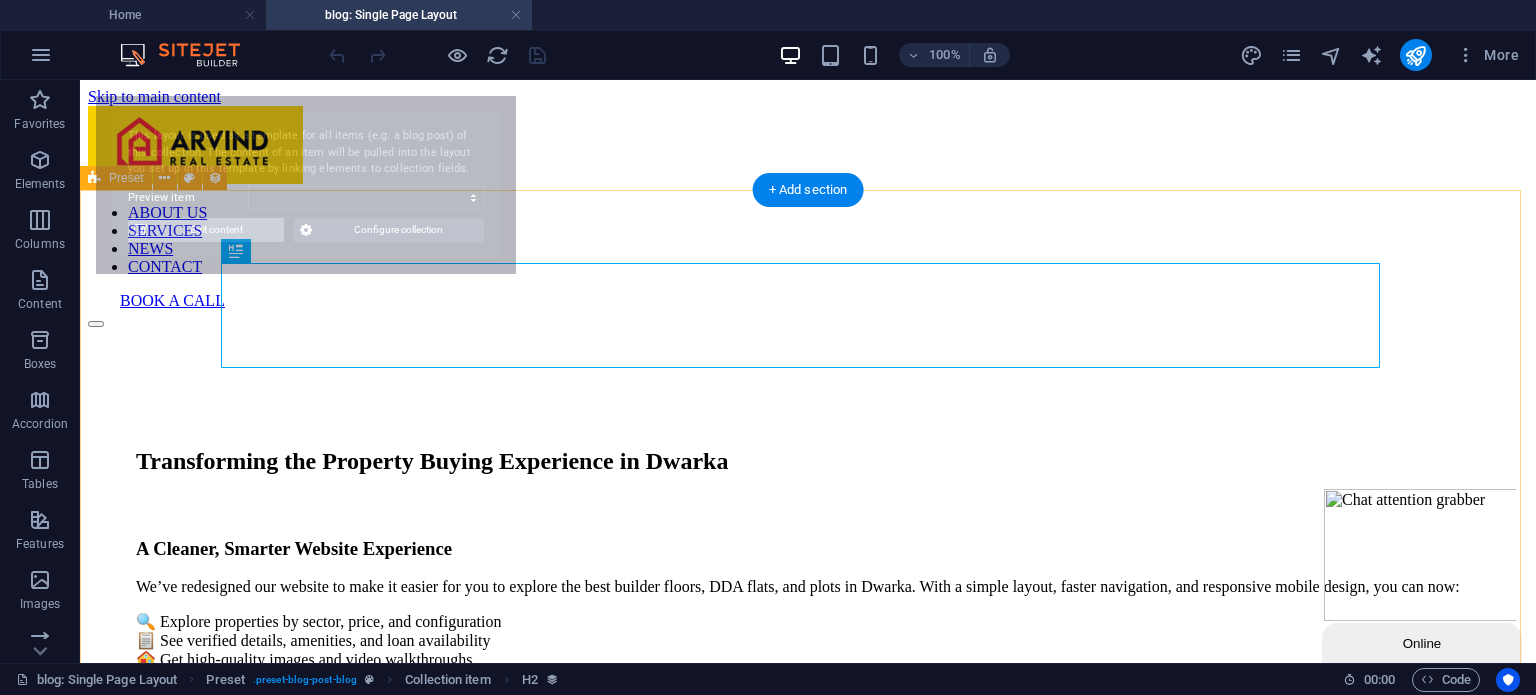 select on "687d19c9fc4991b74e0af62d" 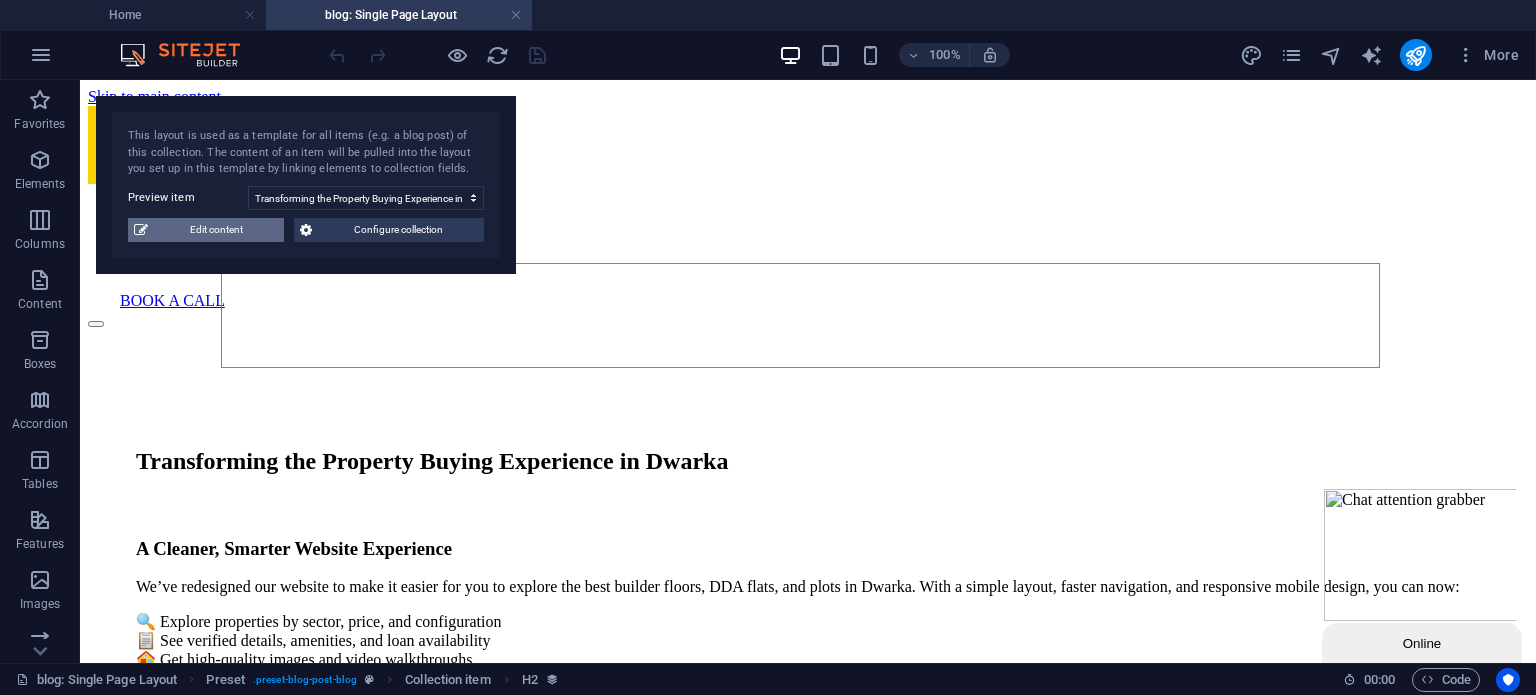click on "Edit content" at bounding box center [216, 230] 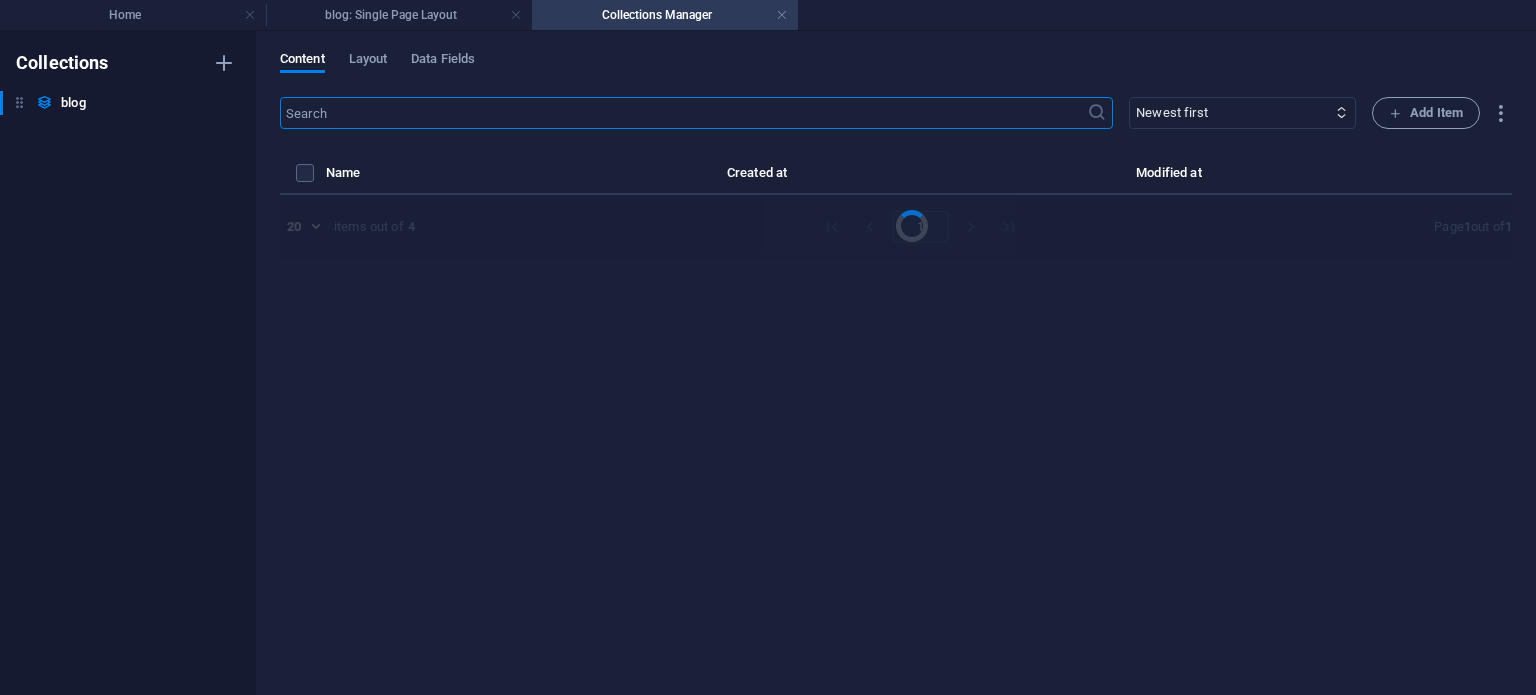select on "Investment" 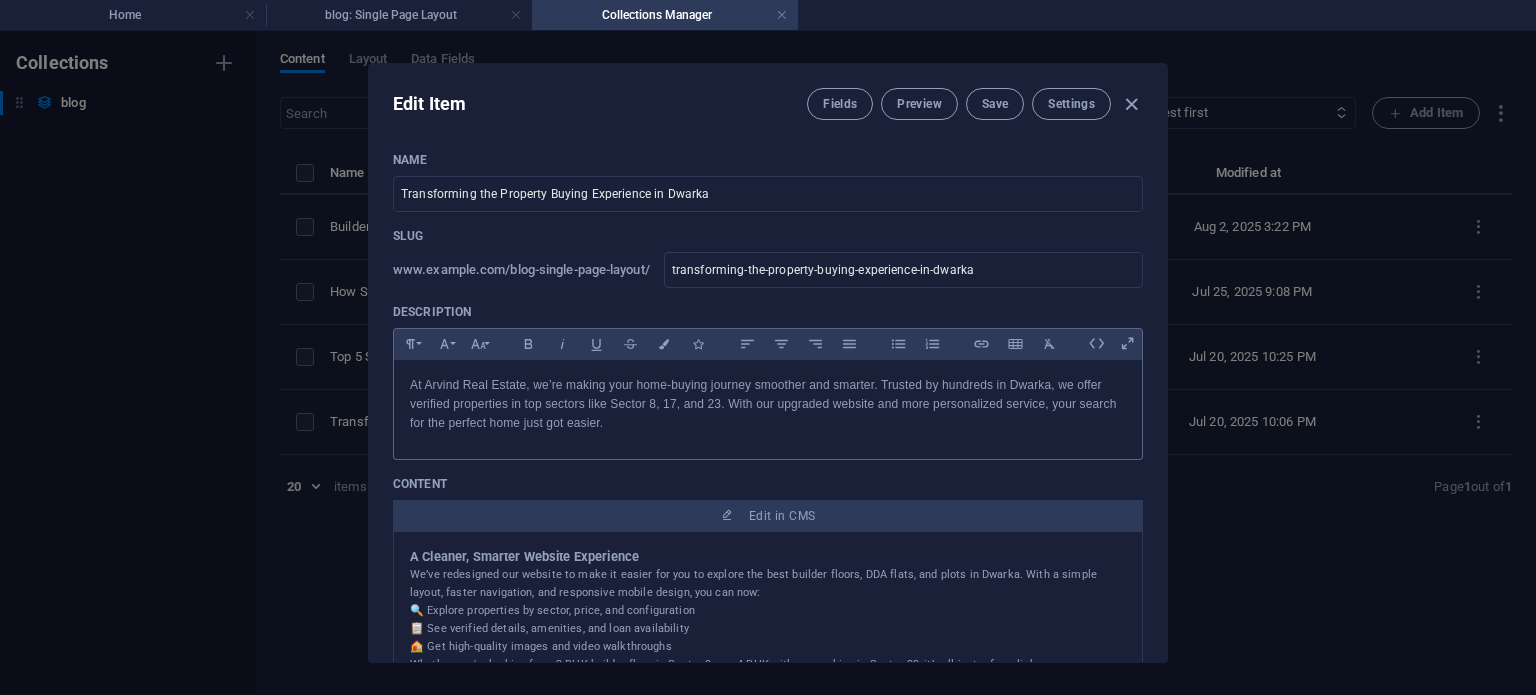 scroll, scrollTop: 200, scrollLeft: 0, axis: vertical 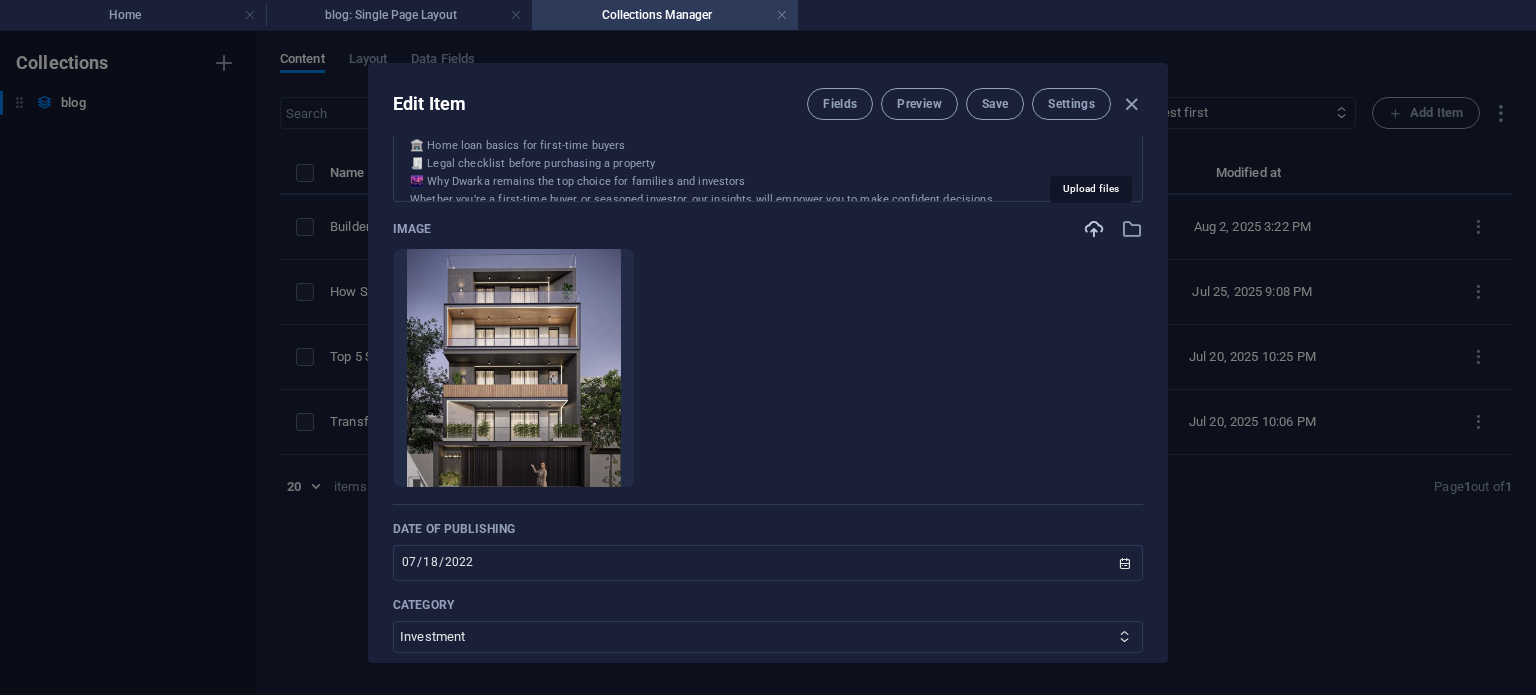 click at bounding box center [1094, 229] 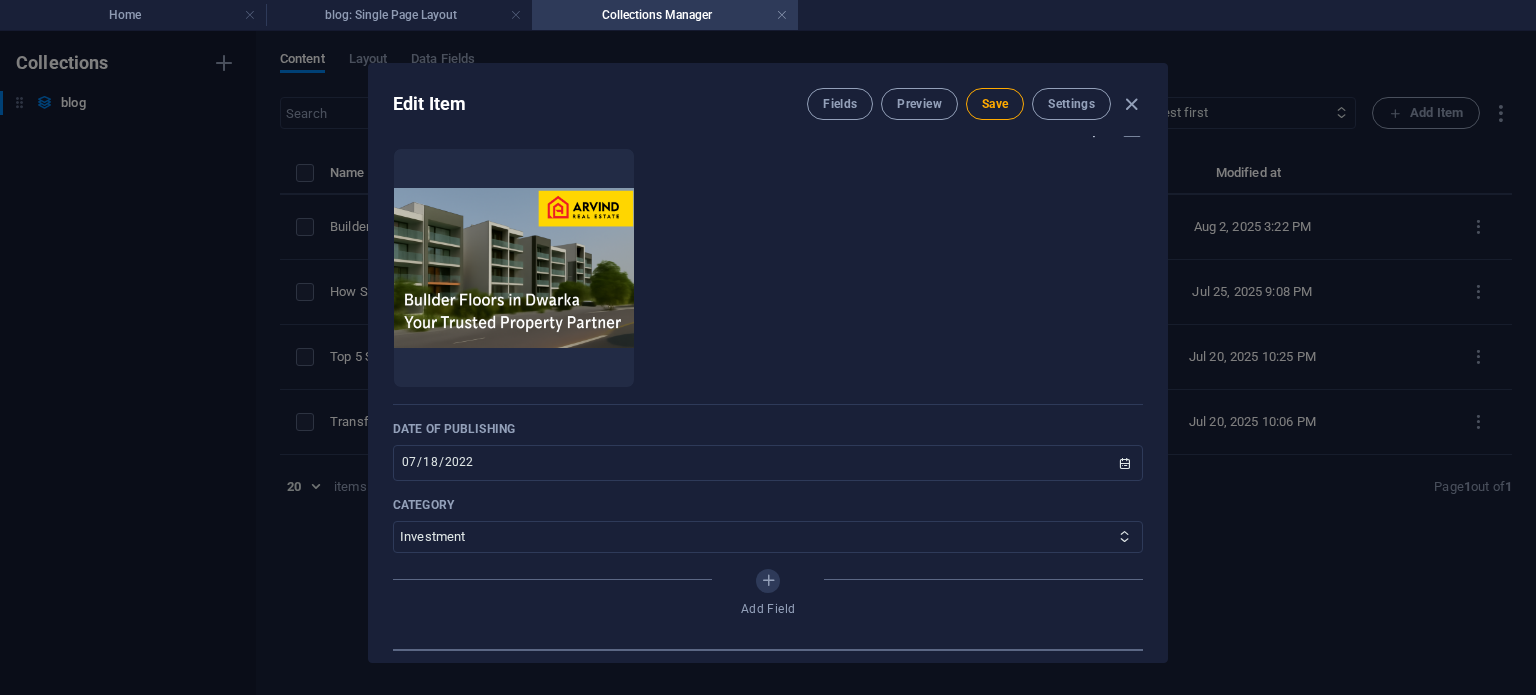 scroll, scrollTop: 700, scrollLeft: 0, axis: vertical 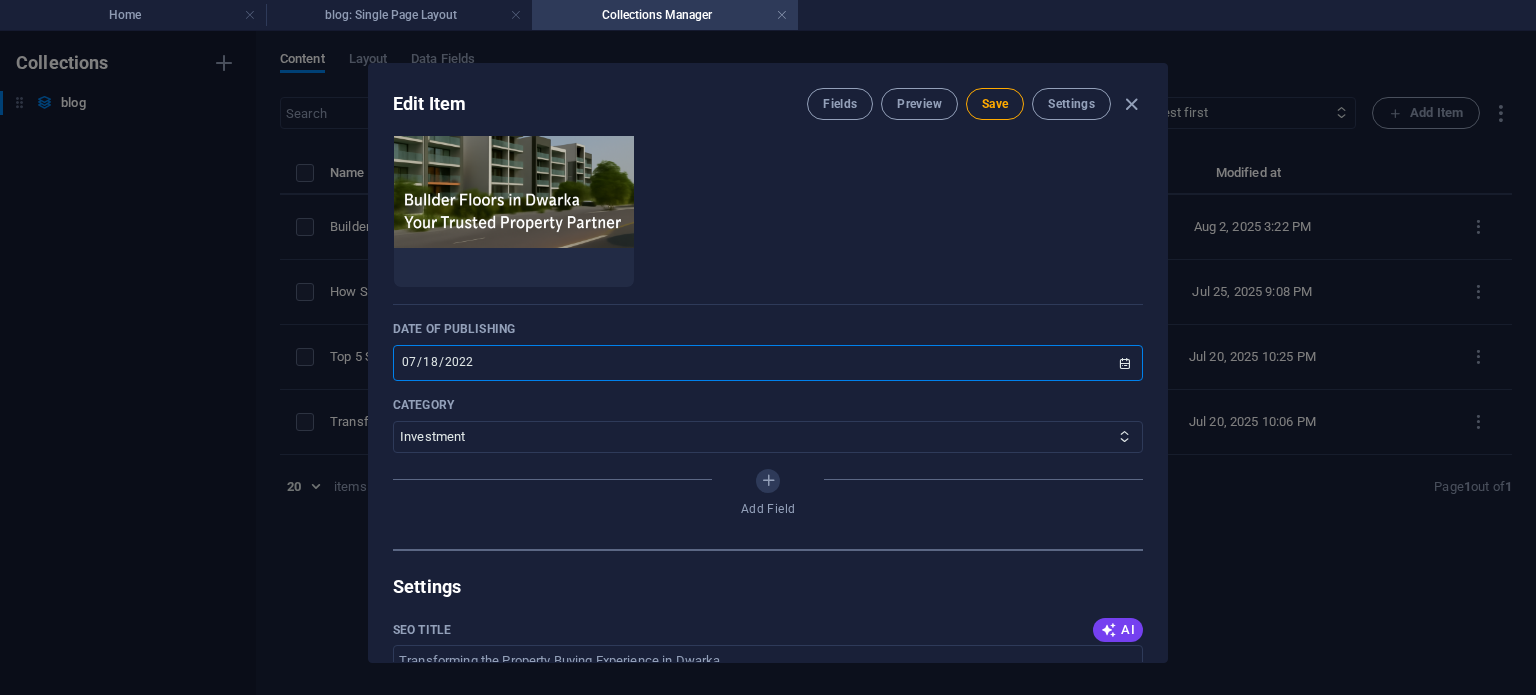 click on "2022-07-18" at bounding box center [768, 363] 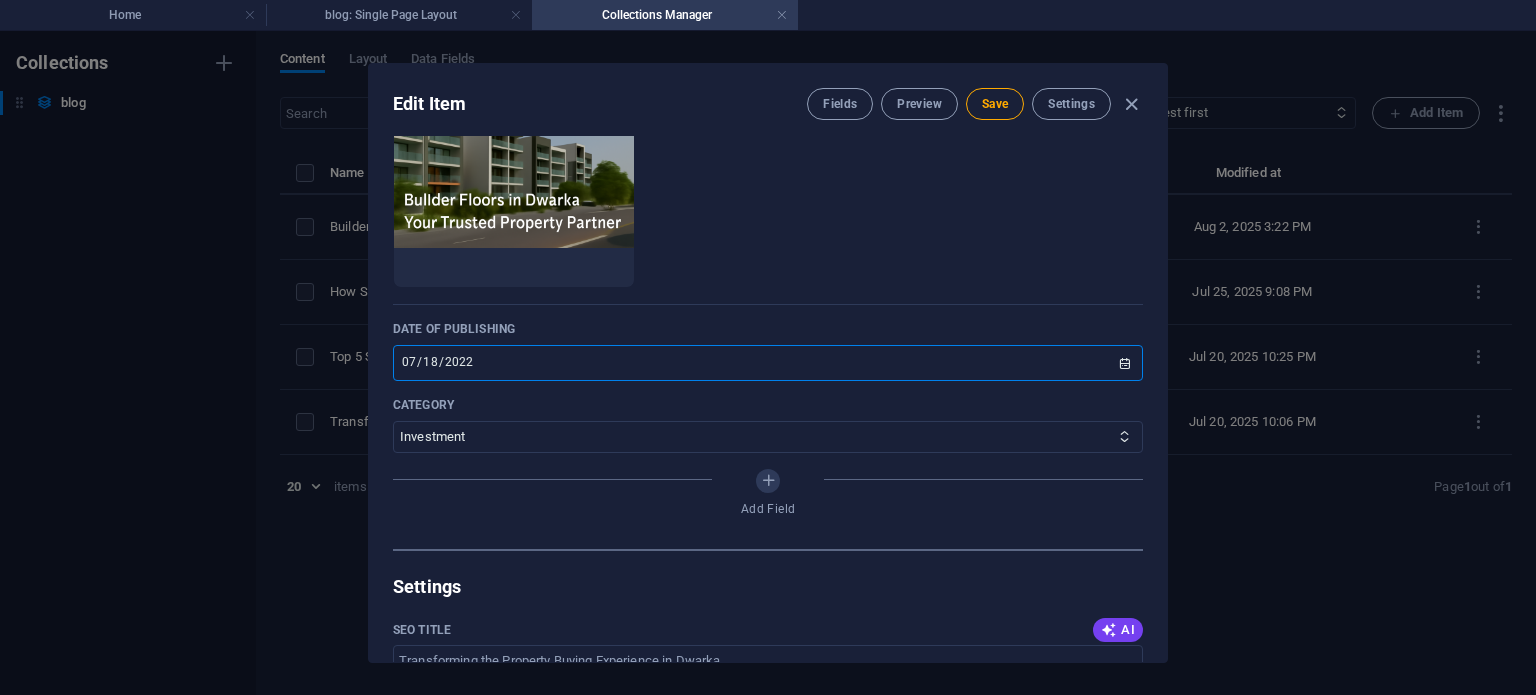 click on "2022-07-18" at bounding box center (768, 363) 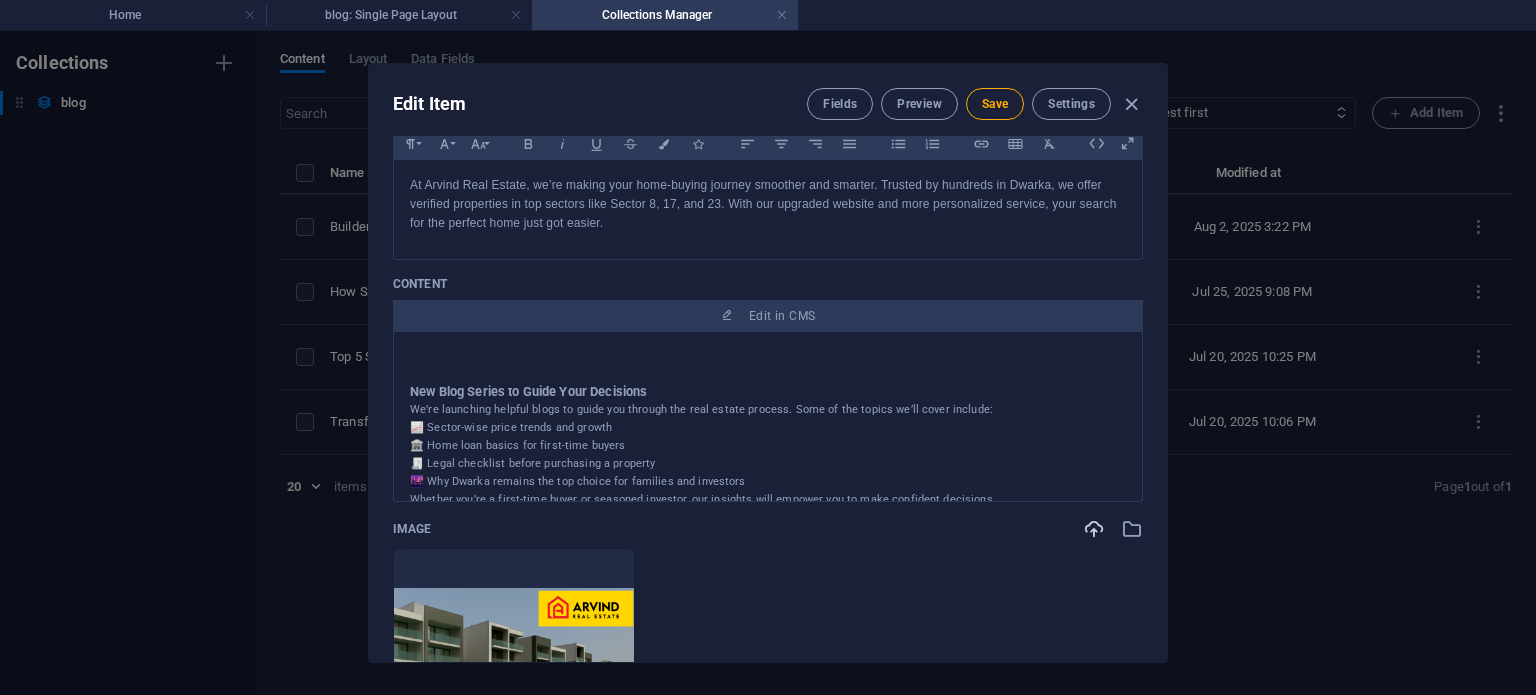 scroll, scrollTop: 100, scrollLeft: 0, axis: vertical 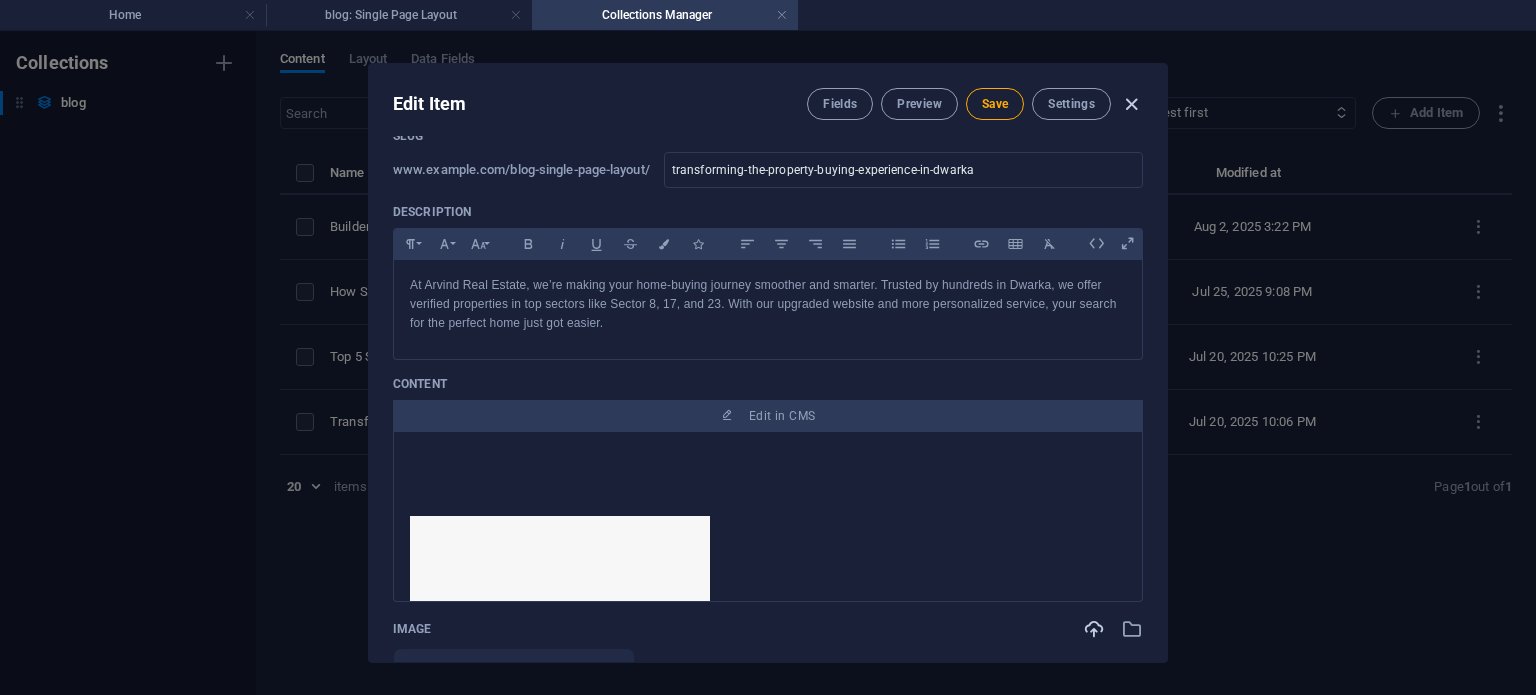 click at bounding box center [1131, 104] 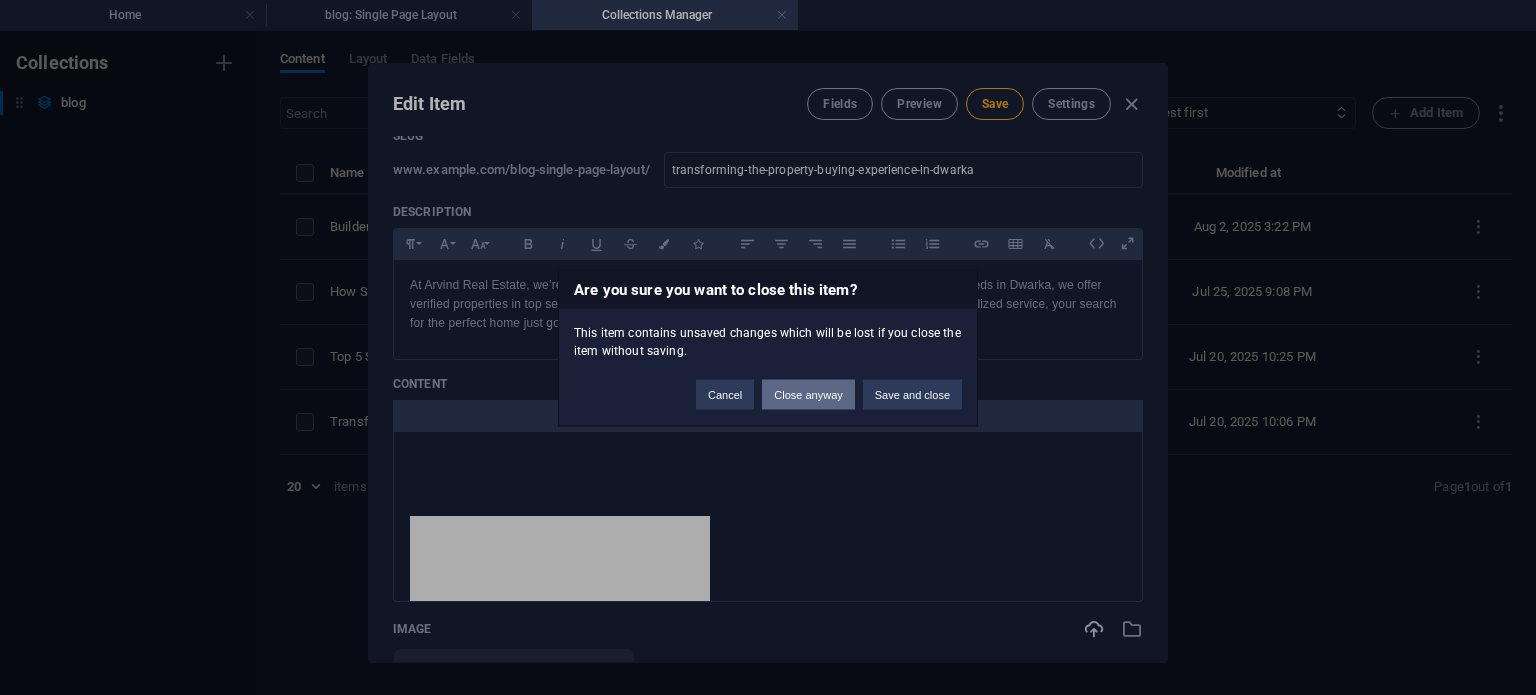 click on "Close anyway" at bounding box center (808, 394) 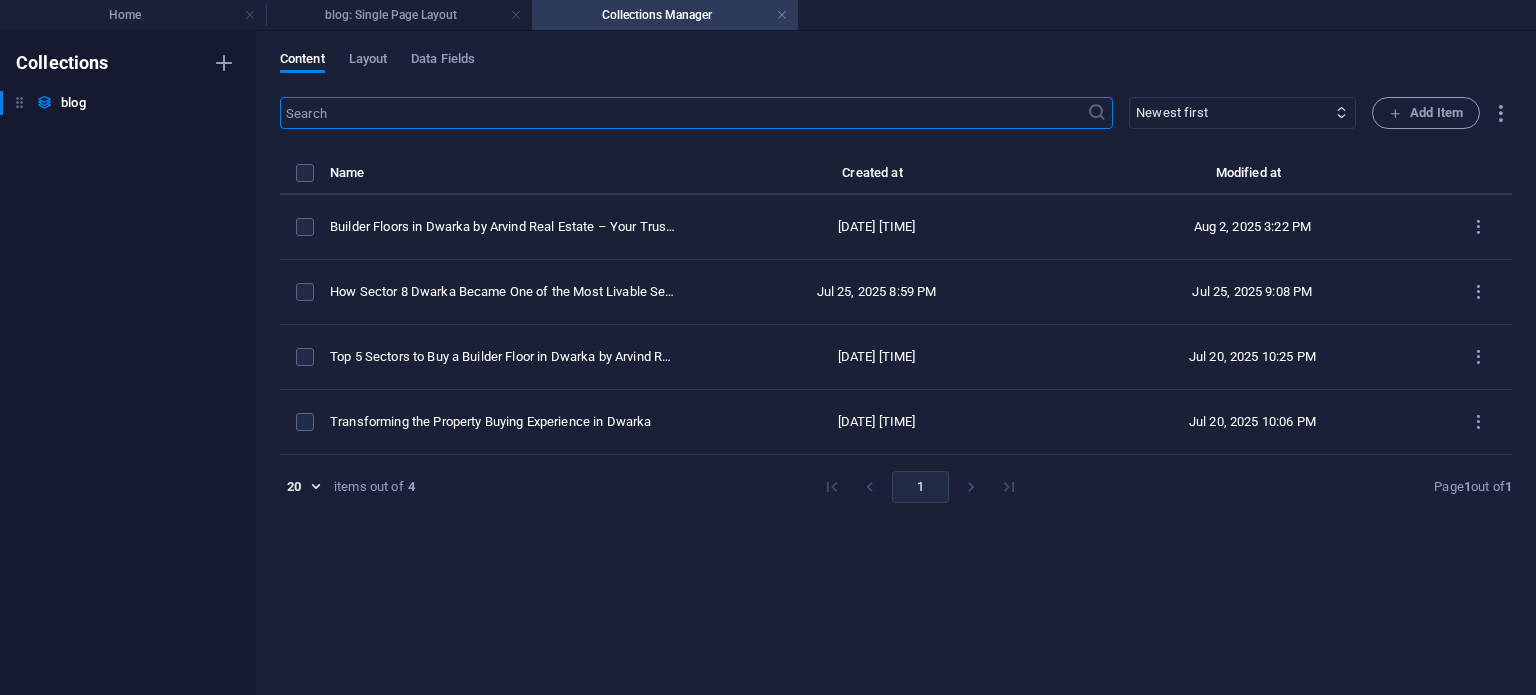 scroll, scrollTop: 0, scrollLeft: 0, axis: both 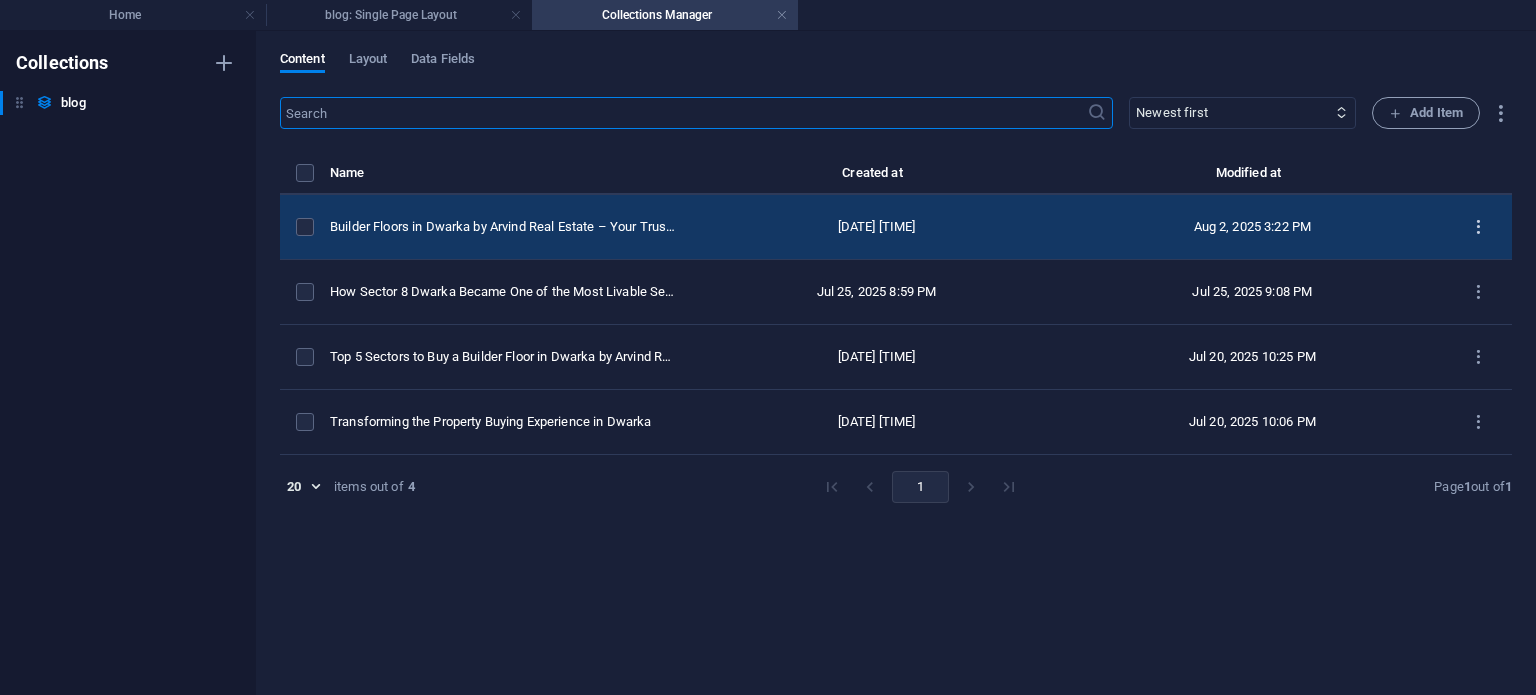 click at bounding box center [1478, 227] 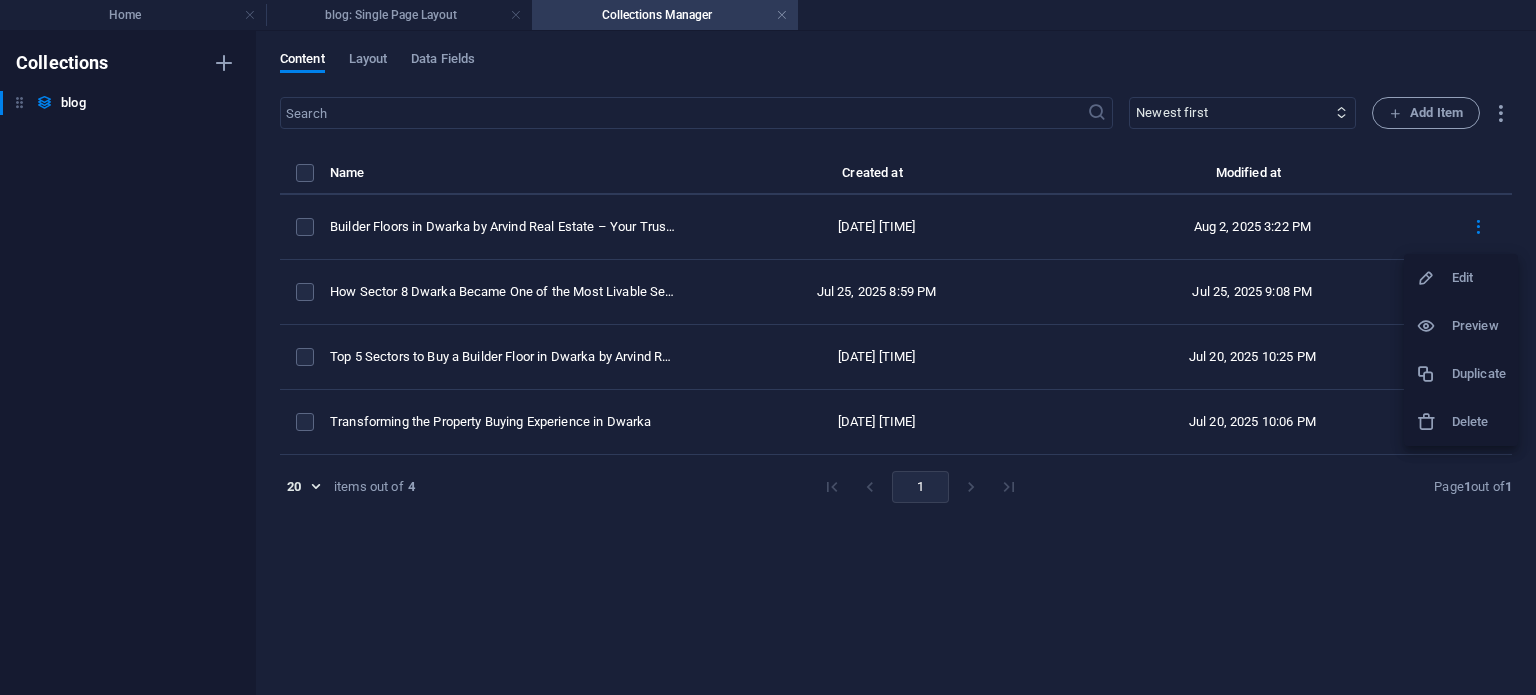 click at bounding box center [1426, 278] 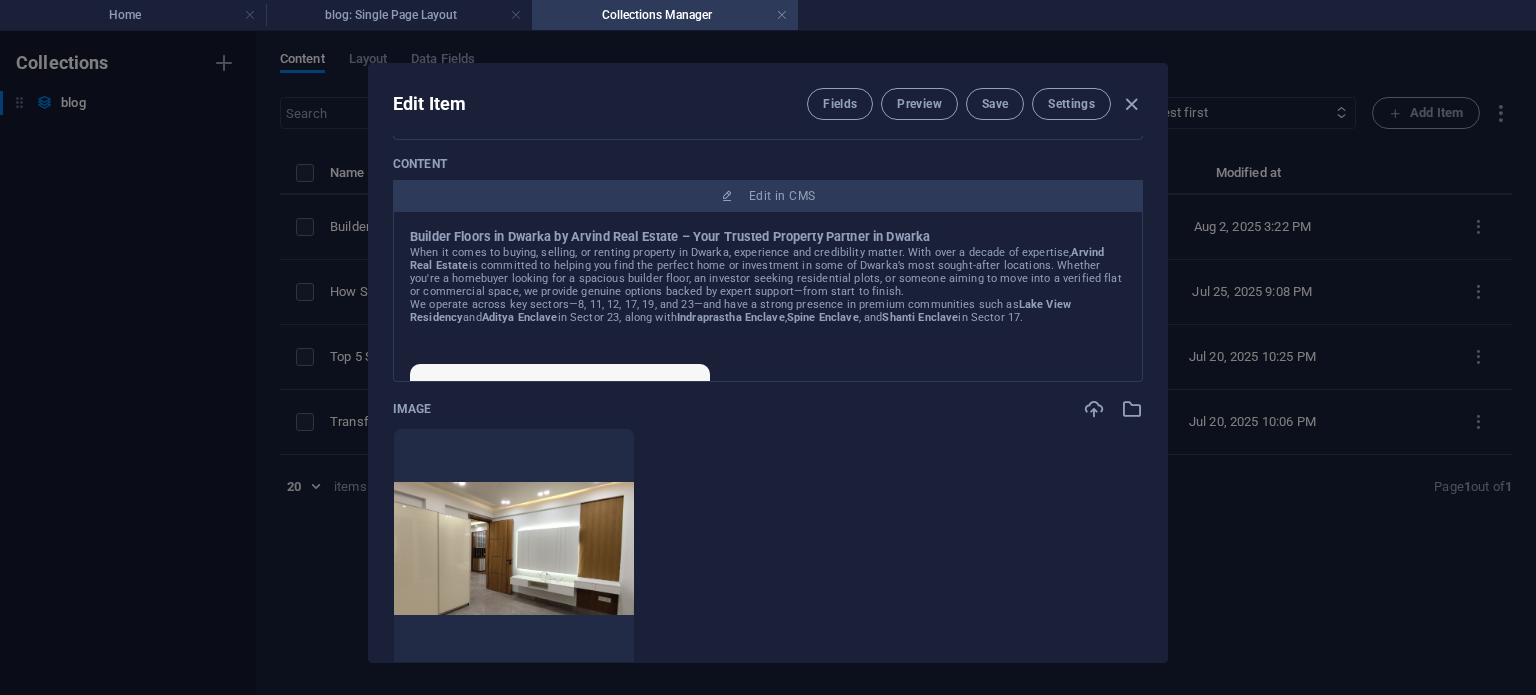 scroll, scrollTop: 500, scrollLeft: 0, axis: vertical 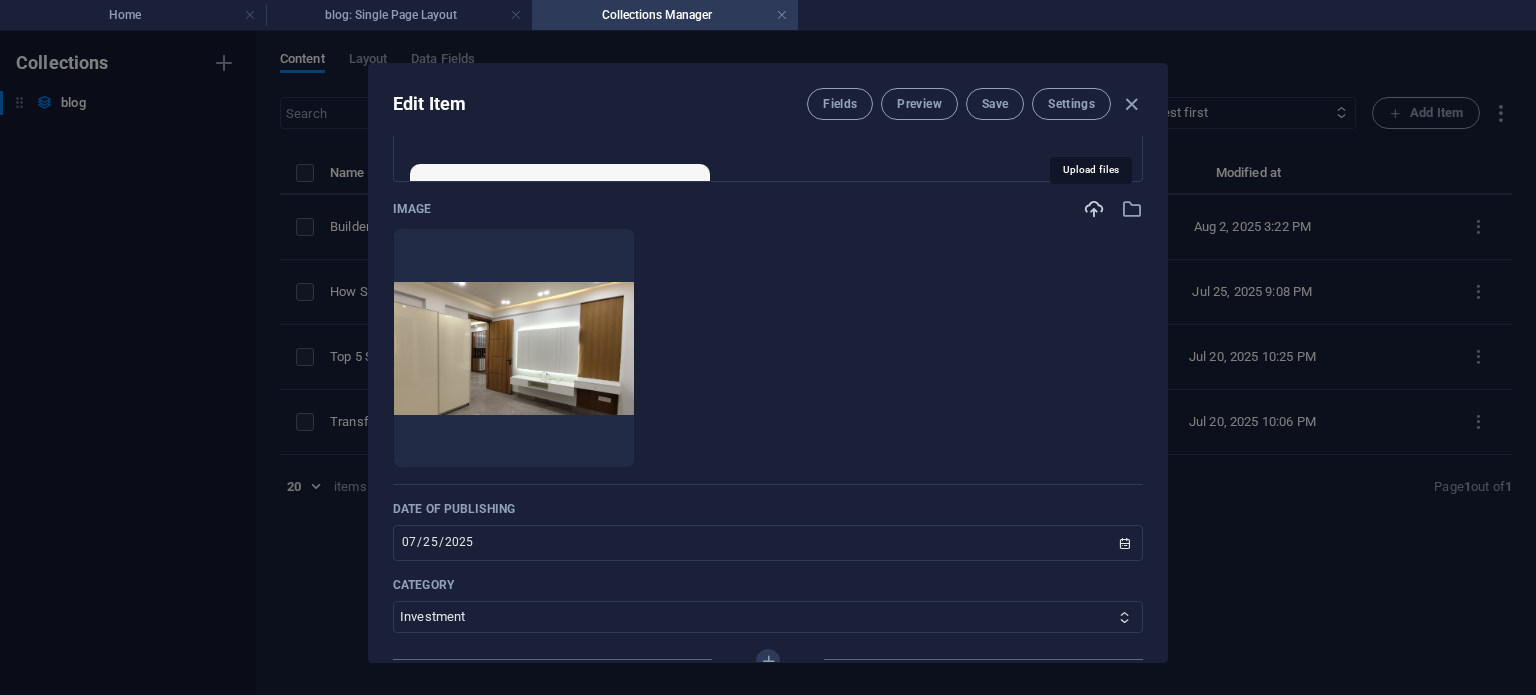 click at bounding box center [1094, 209] 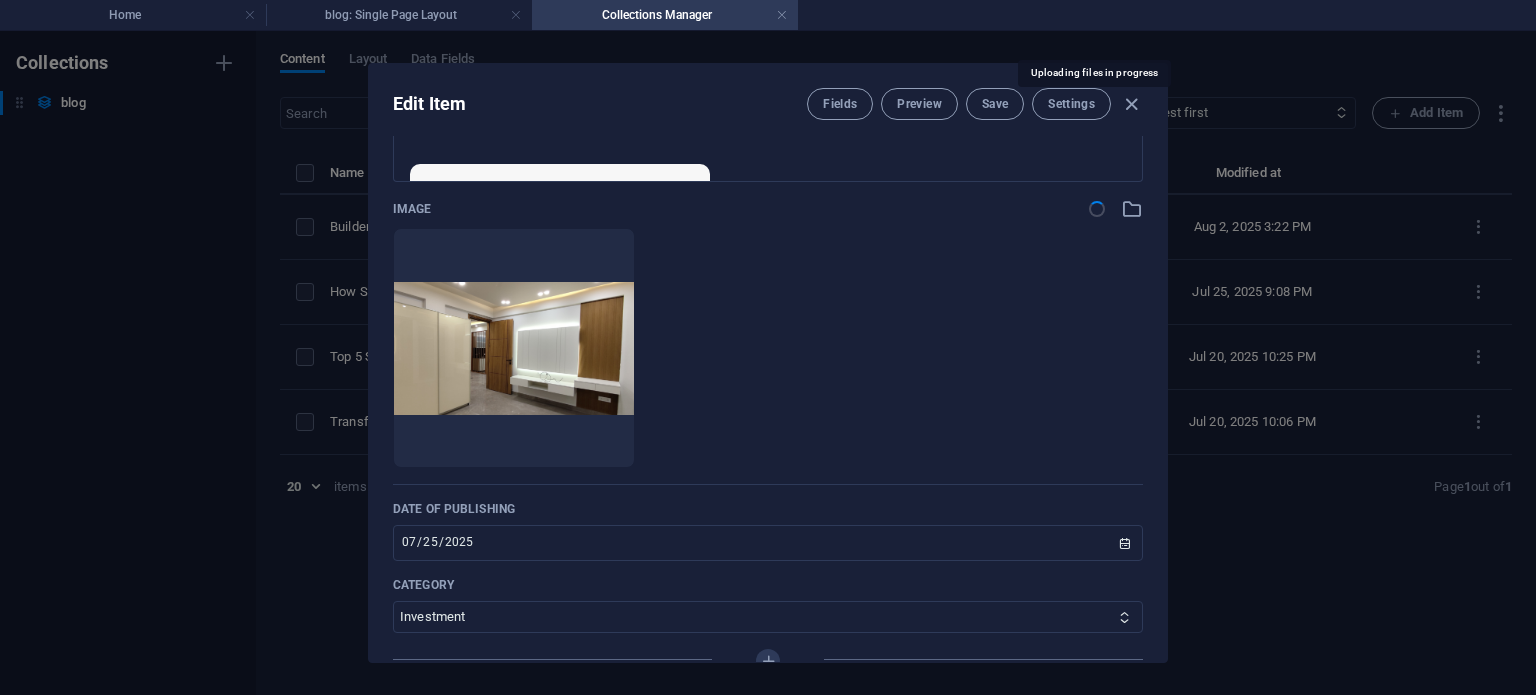 scroll, scrollTop: 700, scrollLeft: 0, axis: vertical 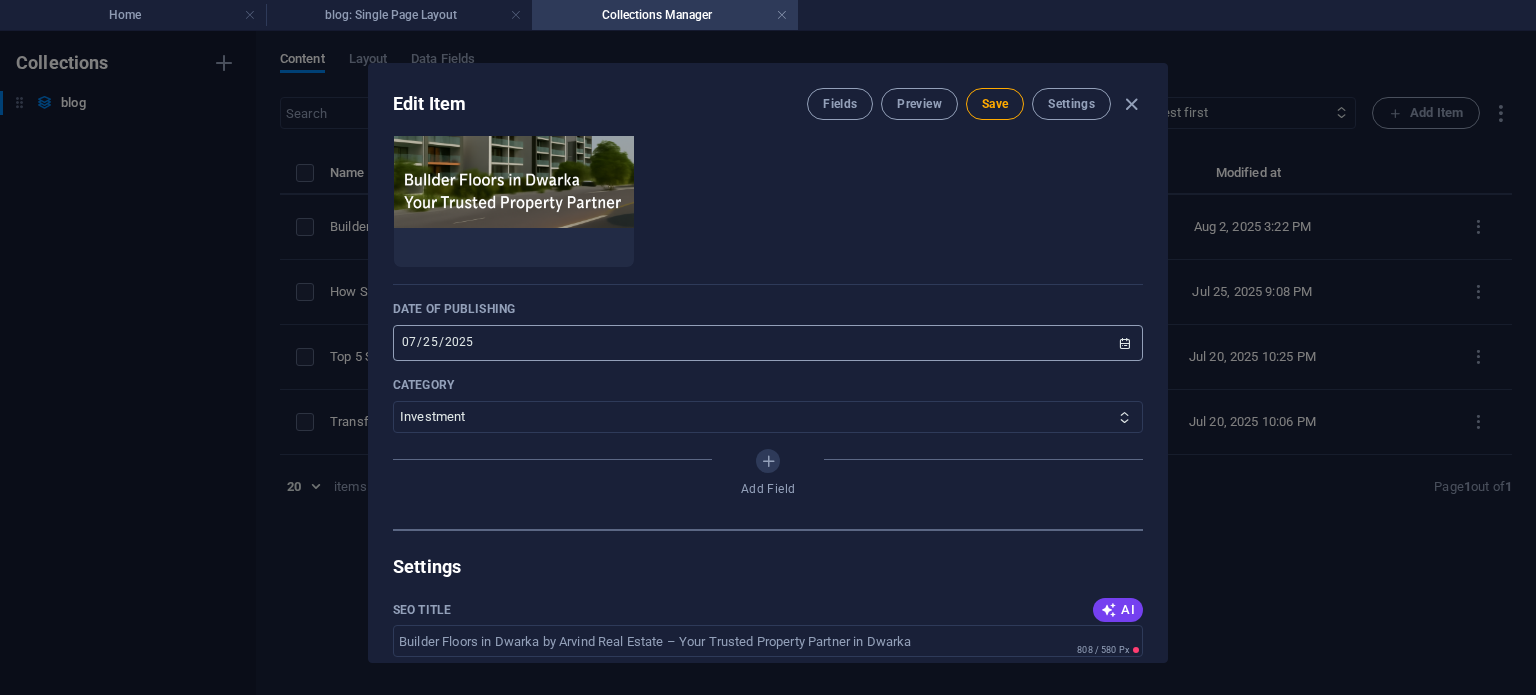 click on "2025-07-25" at bounding box center [768, 343] 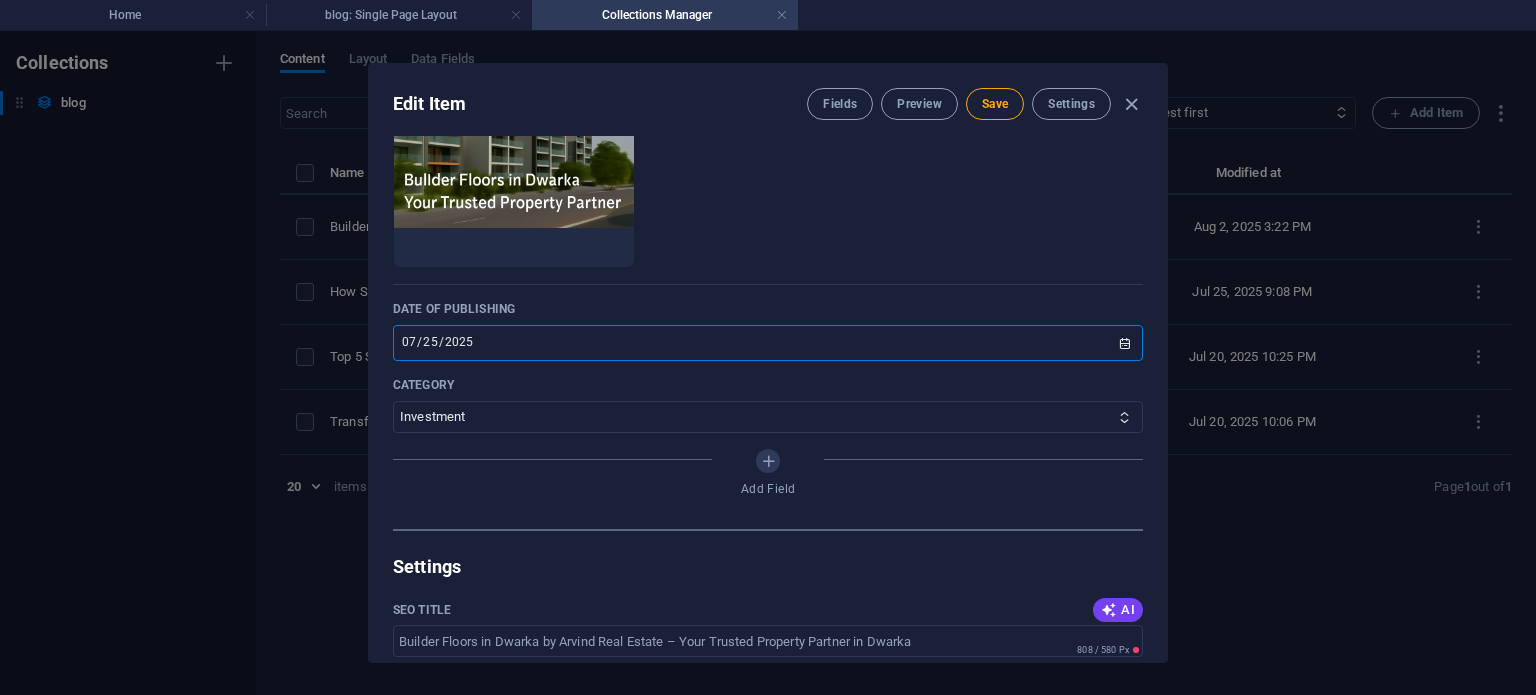 click on "2025-07-25" at bounding box center [768, 343] 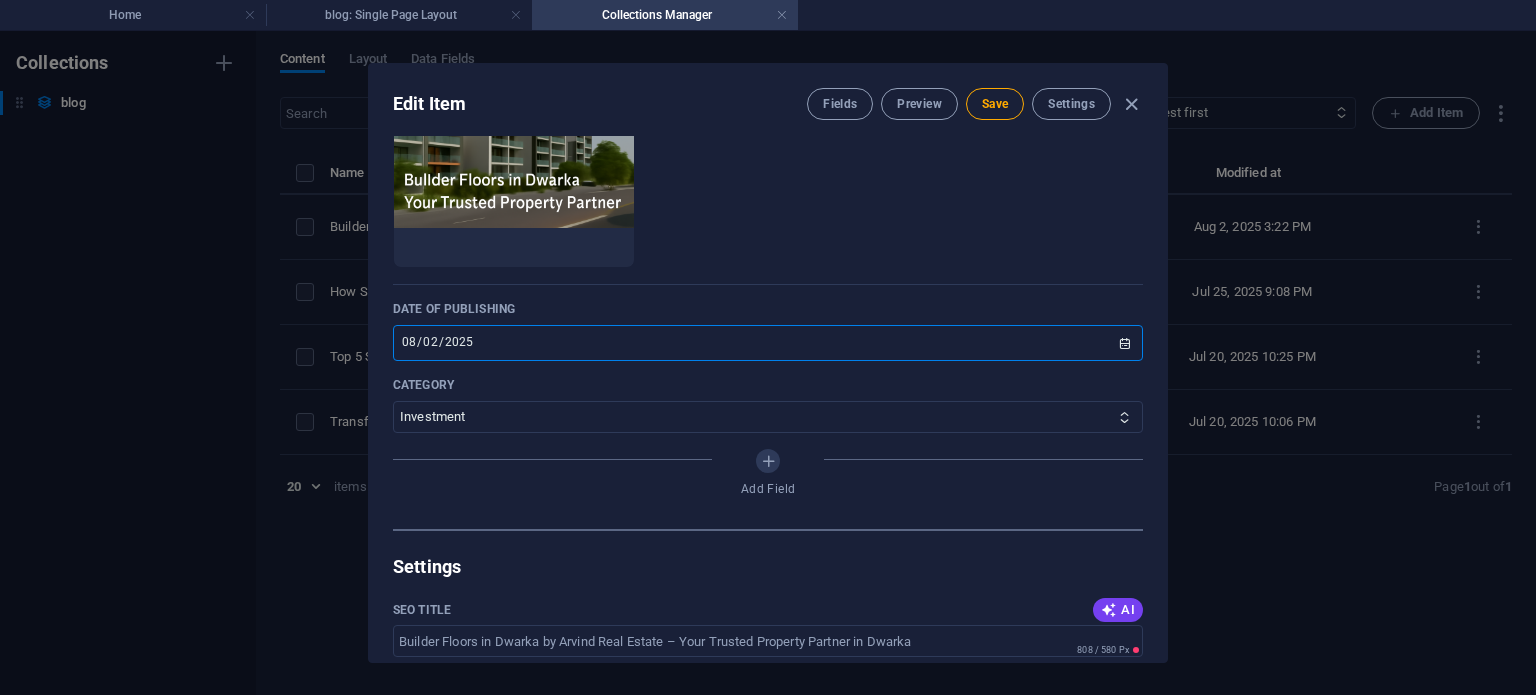 type on "2025-08-02" 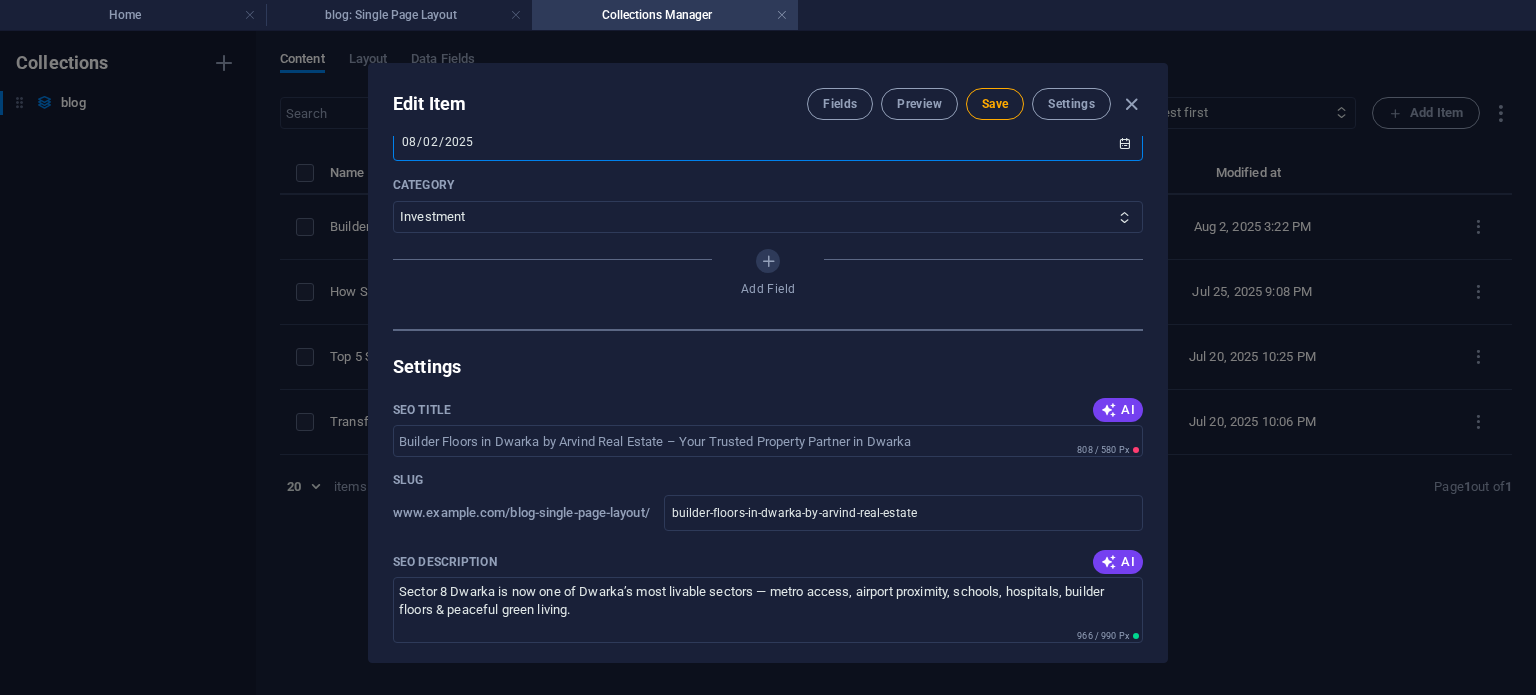 scroll, scrollTop: 1000, scrollLeft: 0, axis: vertical 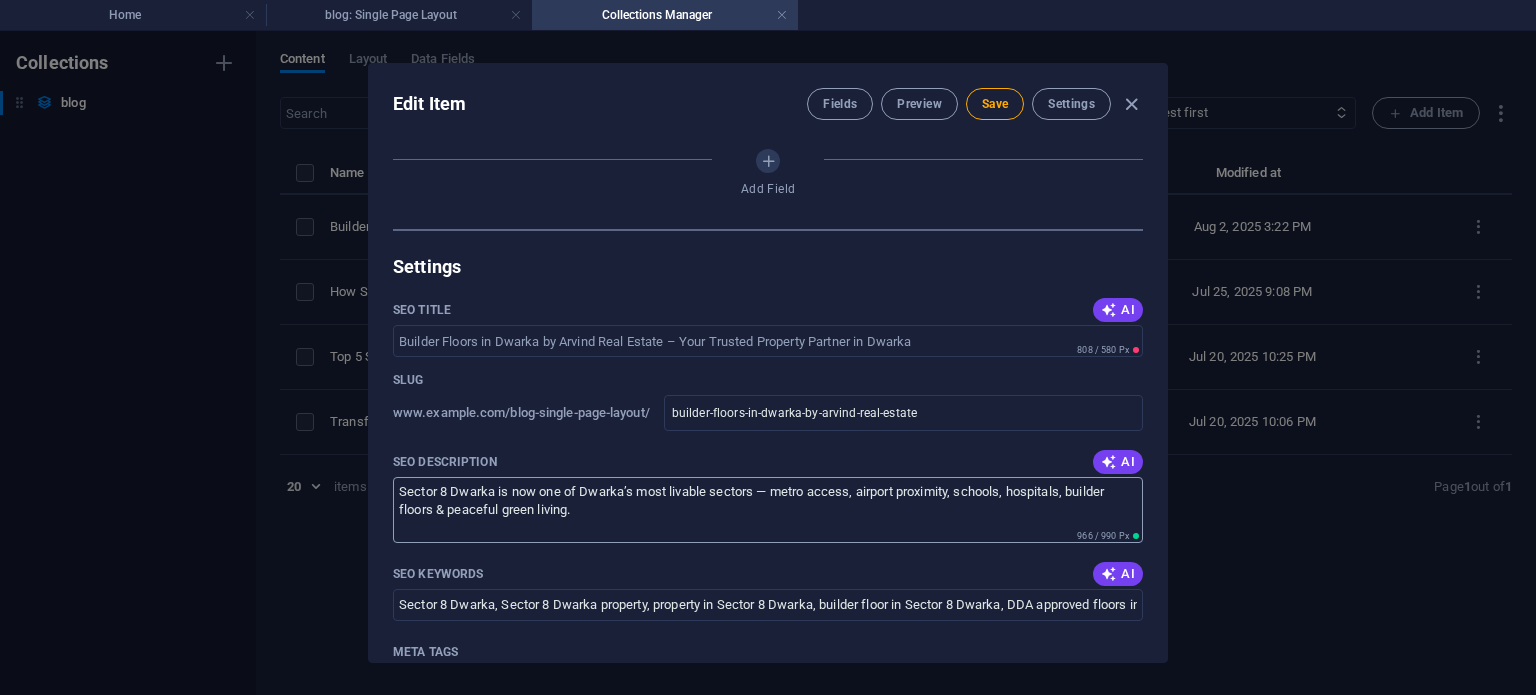 click on "Sector 8 Dwarka is now one of Dwarka’s most livable sectors — metro access, airport proximity, schools, hospitals, builder floors & peaceful green living." at bounding box center (768, 509) 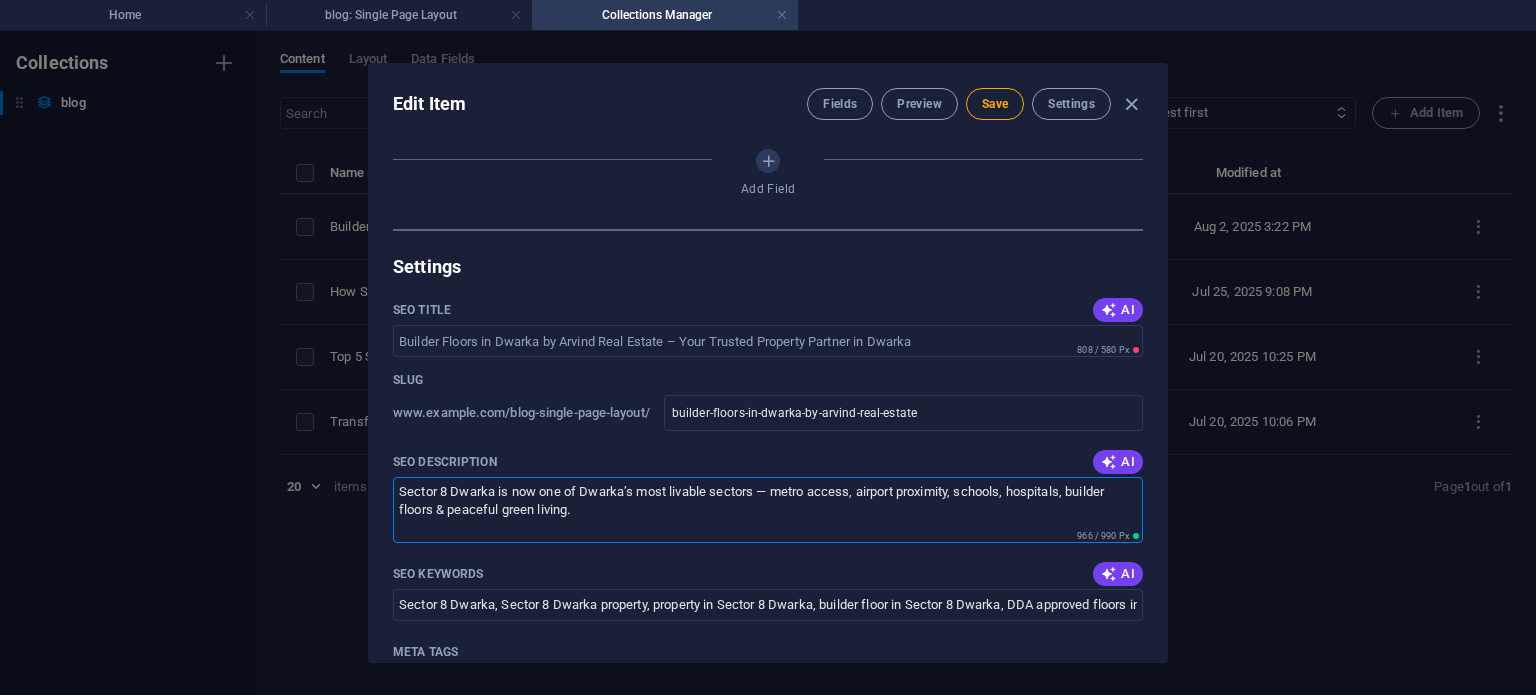 drag, startPoint x: 619, startPoint y: 515, endPoint x: 368, endPoint y: 478, distance: 253.71243 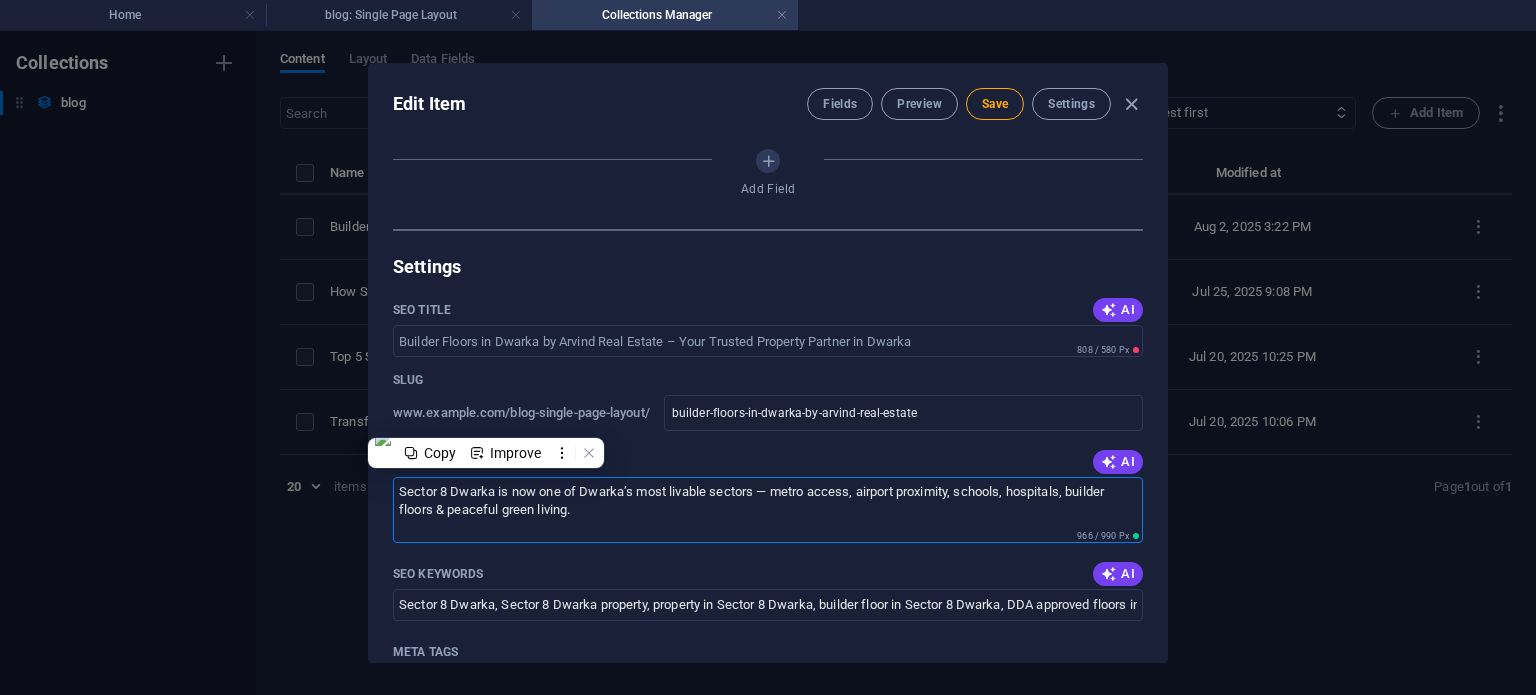 paste on "Buy, sell, or rent verified builder floors, society flats, plots & shops in Dwarka with Arvind Real Estate – trusted property consultant & builder in Dwarka." 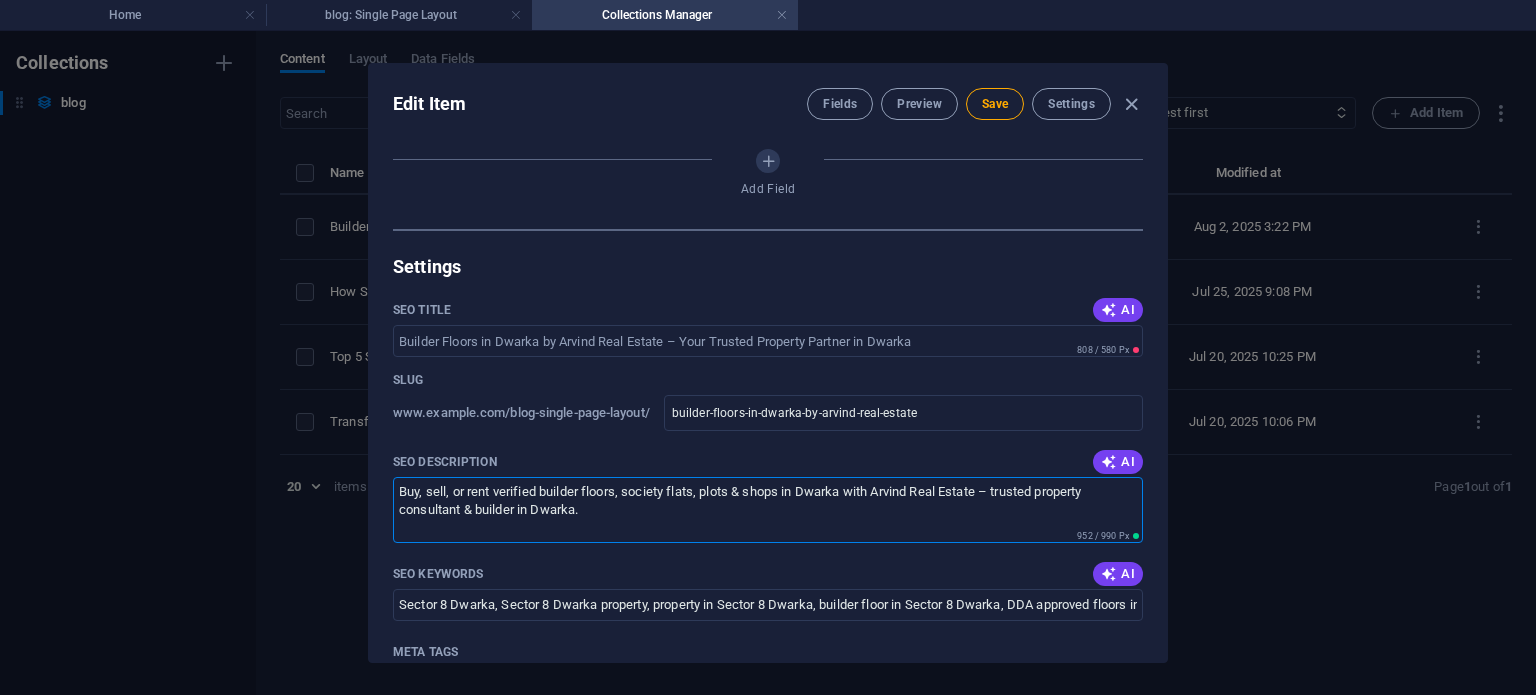 scroll, scrollTop: 0, scrollLeft: 0, axis: both 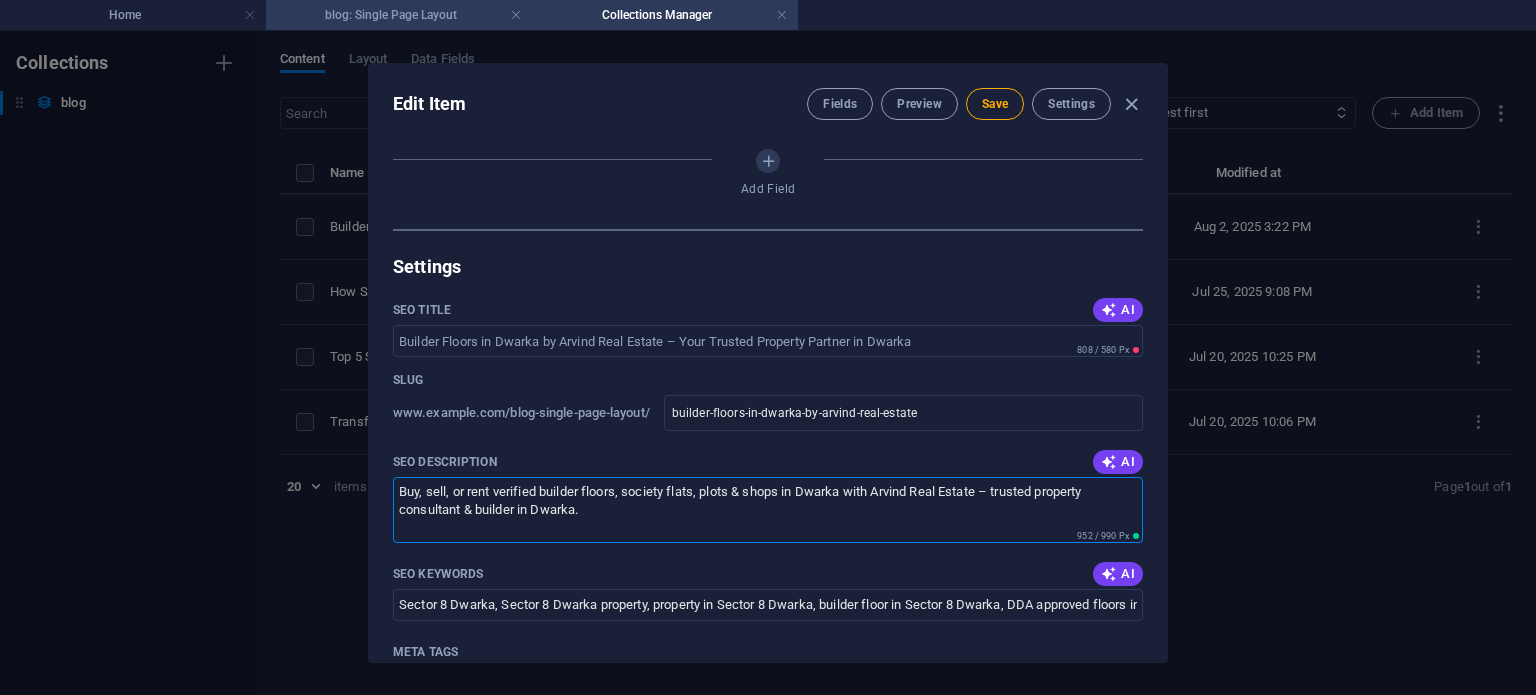 type on "Buy, sell, or rent verified builder floors, society flats, plots & shops in Dwarka with Arvind Real Estate – trusted property consultant & builder in Dwarka." 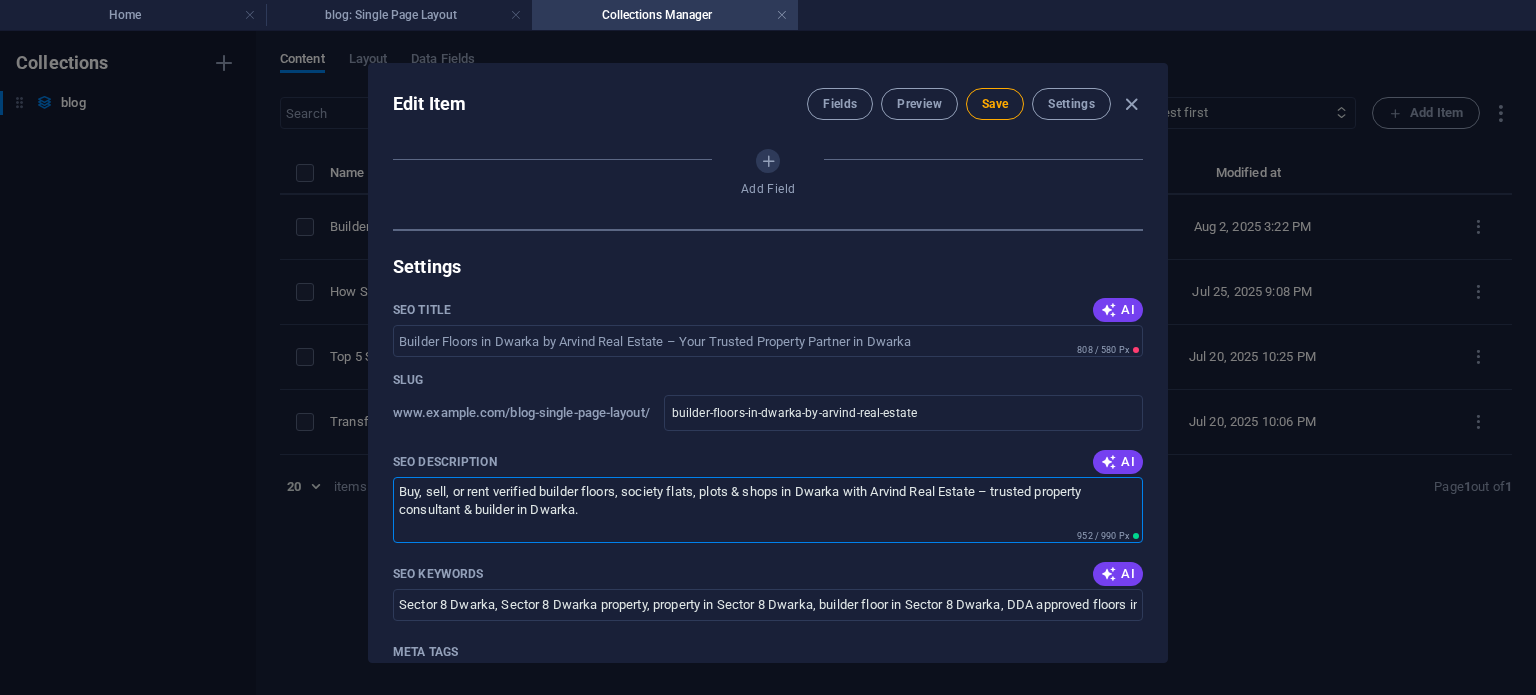 scroll, scrollTop: 1100, scrollLeft: 0, axis: vertical 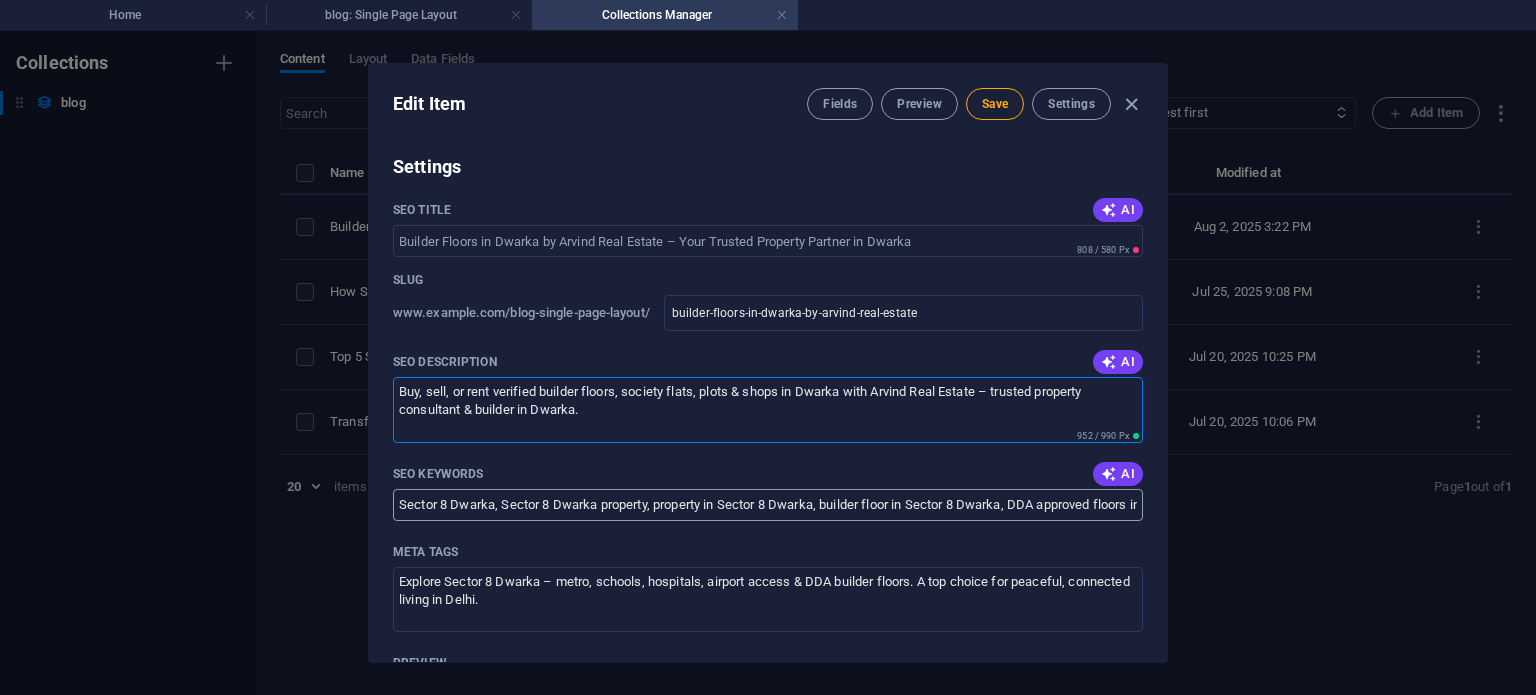click on "Sector 17: Sector [NUMBER] Dwarka, Sector [NUMBER] Dwarka property, property in Sector [NUMBER] Dwarka, builder floor in Sector [NUMBER] Dwarka, DDA approved floors in Dwarka, property dealer in Dwarka, best property dealer in Dwarka, livable sectors in Delhi, metro-connected properties in Dwarka, schools near Sector [NUMBER] Dwarka, hospitals near Sector [NUMBER] Dwarka, property prices in Sector [NUMBER] Dwarka, real estate consultant in Dwarka, homes near Dwarka Sector [NUMBER] metro station, [NUMBER] BHK builder floors in Dwarka, [NUMBER] BHK builder floors in Dwarka, properties near IGI Airport Delhi, family-friendly locality in Delhi, peaceful locality in Delhi, Dwarka real estate, buy property in Dwarka, property near Gurugram connectivity, affordable builder floors in Dwarka, property for sale Dwarka Delhi, [FIRST] Real Estate Dwarka." at bounding box center (768, 505) 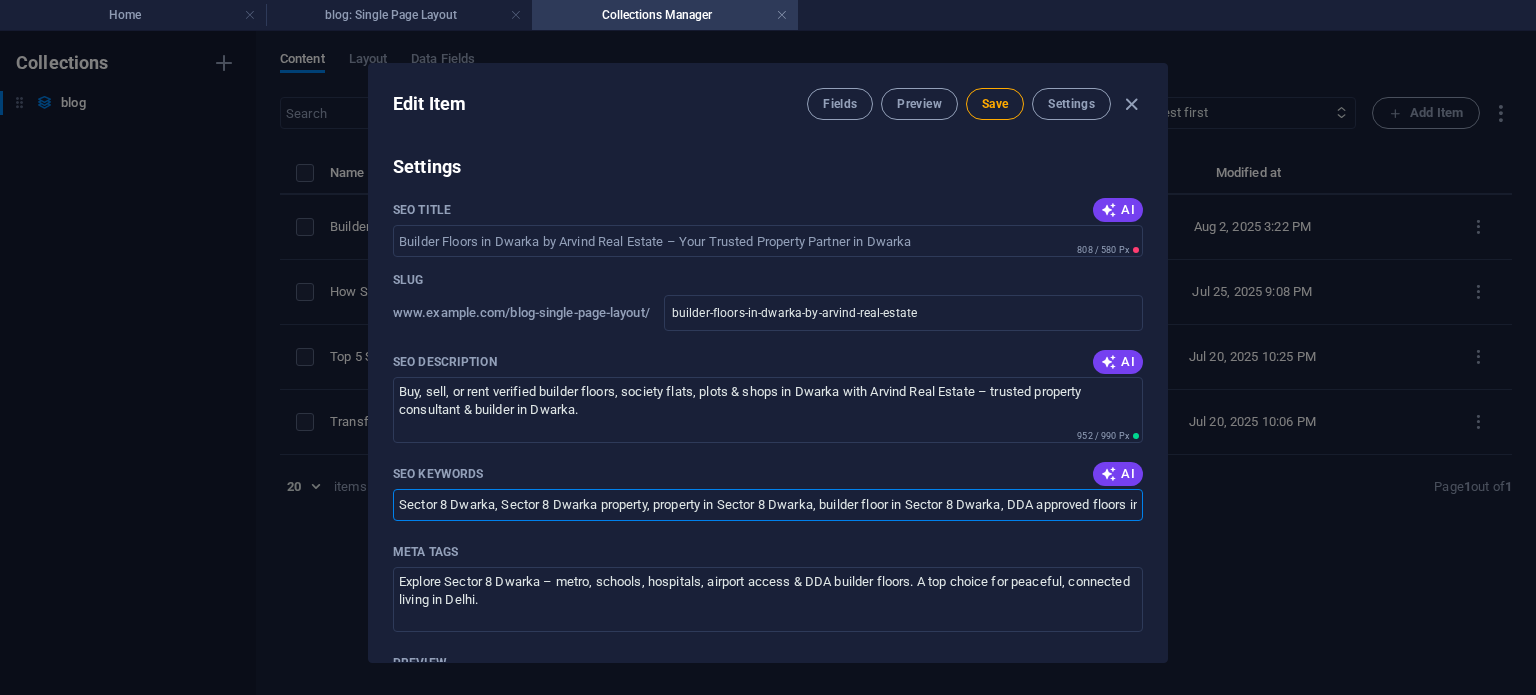 click on "Sector 17: Sector [NUMBER] Dwarka, Sector [NUMBER] Dwarka property, property in Sector [NUMBER] Dwarka, builder floor in Sector [NUMBER] Dwarka, DDA approved floors in Dwarka, property dealer in Dwarka, best property dealer in Dwarka, livable sectors in Delhi, metro-connected properties in Dwarka, schools near Sector [NUMBER] Dwarka, hospitals near Sector [NUMBER] Dwarka, property prices in Sector [NUMBER] Dwarka, real estate consultant in Dwarka, homes near Dwarka Sector [NUMBER] metro station, [NUMBER] BHK builder floors in Dwarka, [NUMBER] BHK builder floors in Dwarka, properties near IGI Airport Delhi, family-friendly locality in Delhi, peaceful locality in Delhi, Dwarka real estate, buy property in Dwarka, property near Gurugram connectivity, affordable builder floors in Dwarka, property for sale Dwarka Delhi, [FIRST] Real Estate Dwarka." at bounding box center (768, 505) 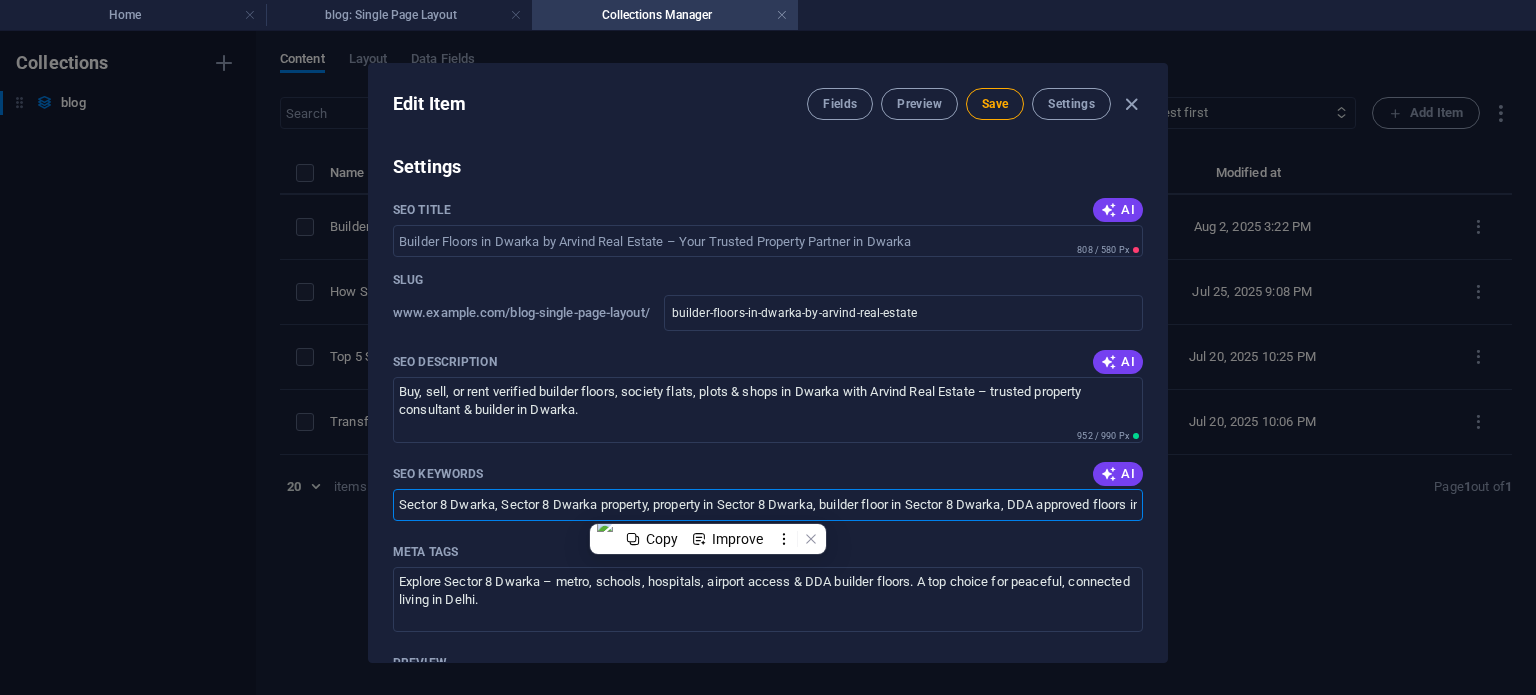 paste on "builder floor in Dwarka, property dealer in Dwarka, best property dealer in Dwarka, Arvind Real Estate Dwarka, 3 BHK builder floor in Dwarka, 4 BHK builder floor in Dwarka, society flats in Dwarka, residential plots in Dwarka, plot collaboration in Dwarka, commercial property in Dwarka, property dealer in Dwarka Delhi, best property consultancy in Dwarka" 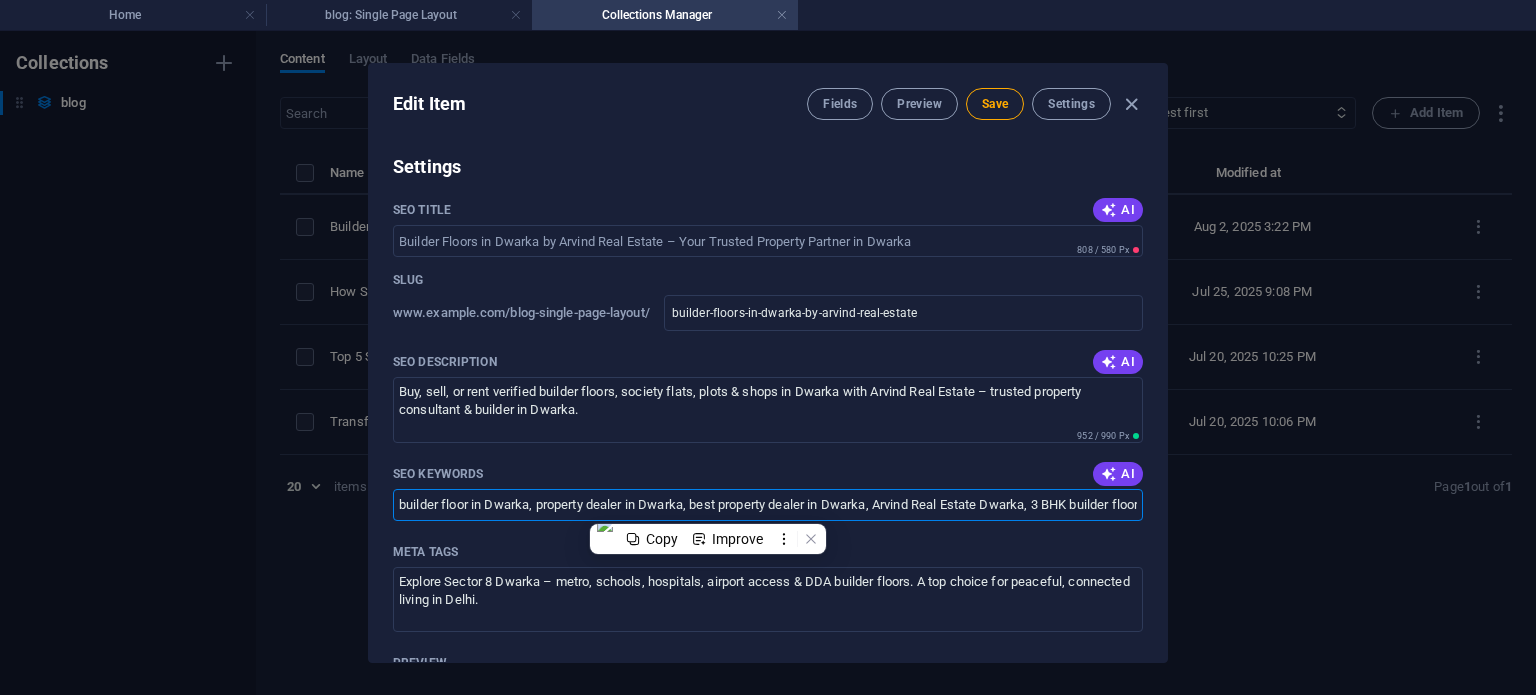 scroll, scrollTop: 0, scrollLeft: 1336, axis: horizontal 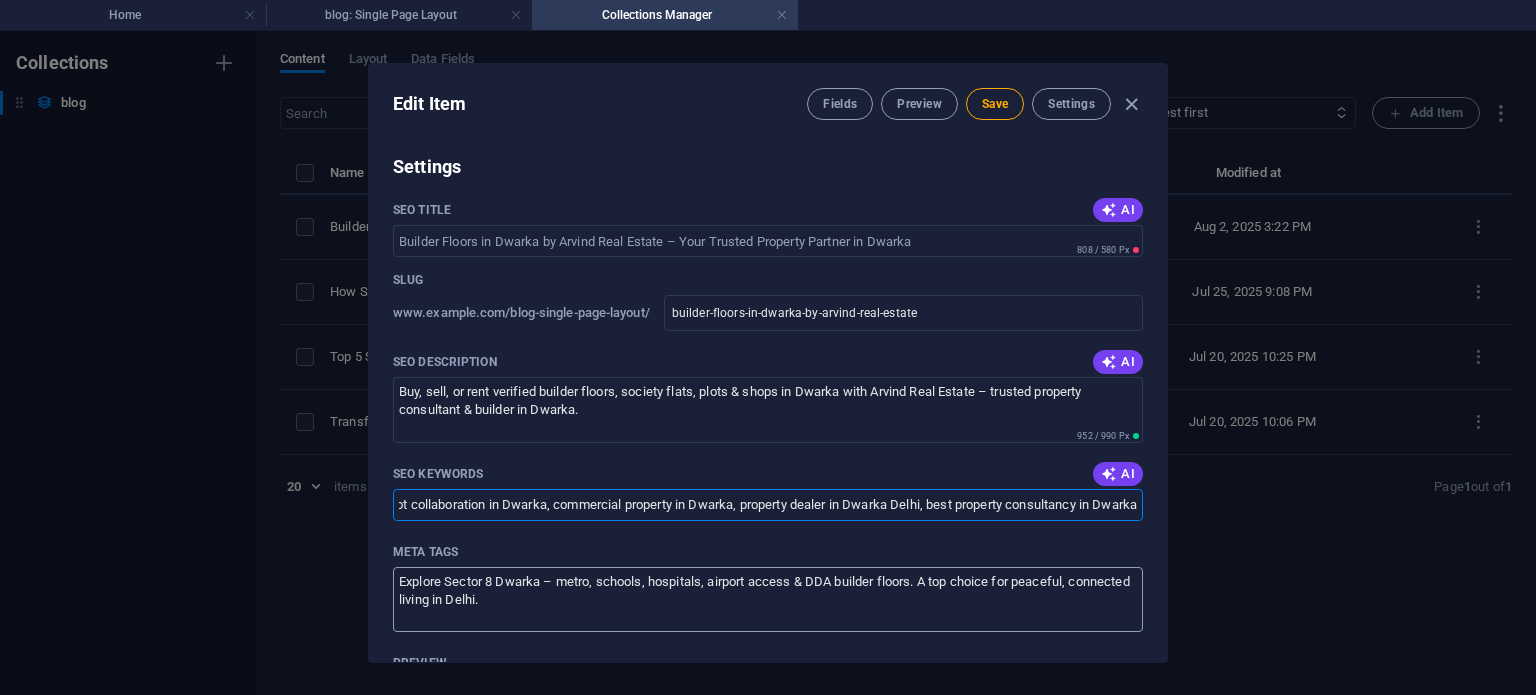 type on "builder floor in Dwarka, property dealer in Dwarka, best property dealer in Dwarka, Arvind Real Estate Dwarka, 3 BHK builder floor in Dwarka, 4 BHK builder floor in Dwarka, society flats in Dwarka, residential plots in Dwarka, plot collaboration in Dwarka, commercial property in Dwarka, property dealer in Dwarka Delhi, best property consultancy in Dwarka" 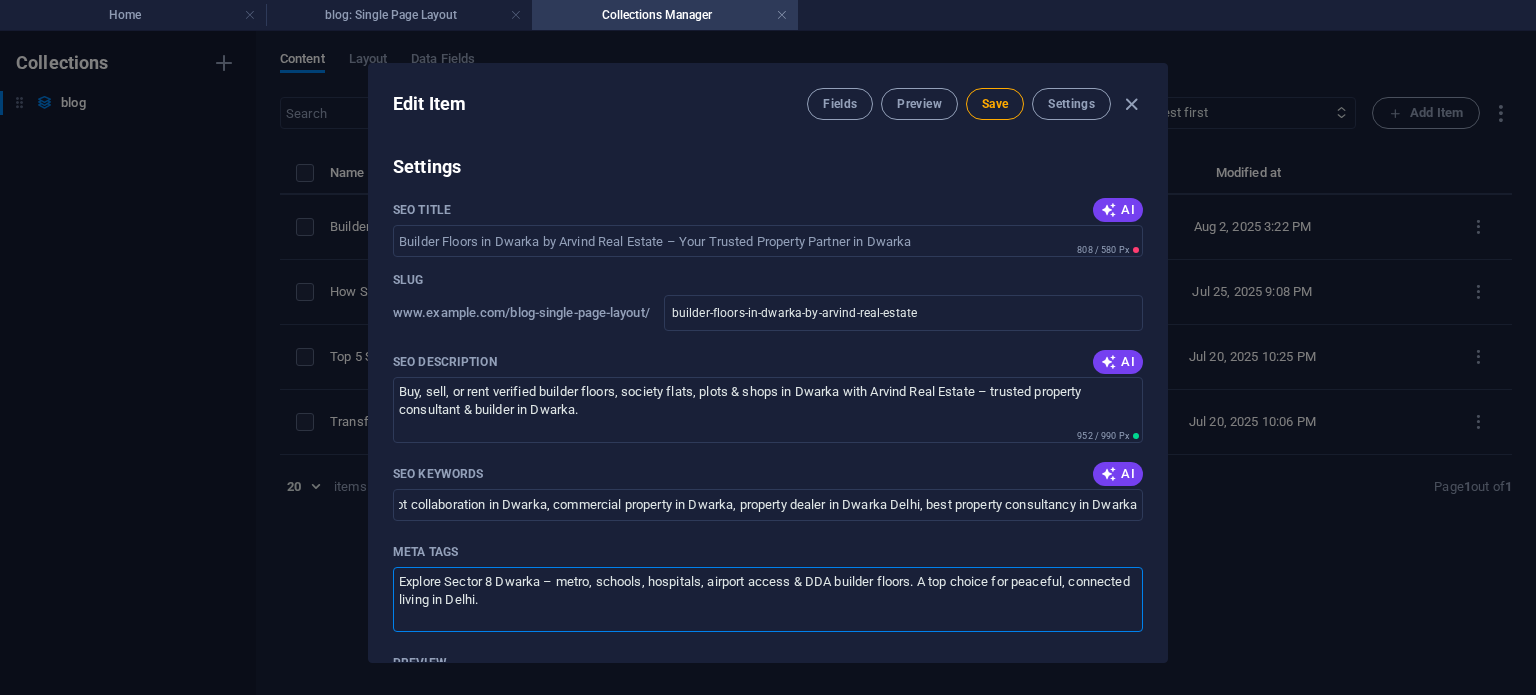 click on "Explore Sector 8 Dwarka – metro, schools, hospitals, airport access & DDA builder floors. A top choice for peaceful, connected living in Delhi." at bounding box center [768, 599] 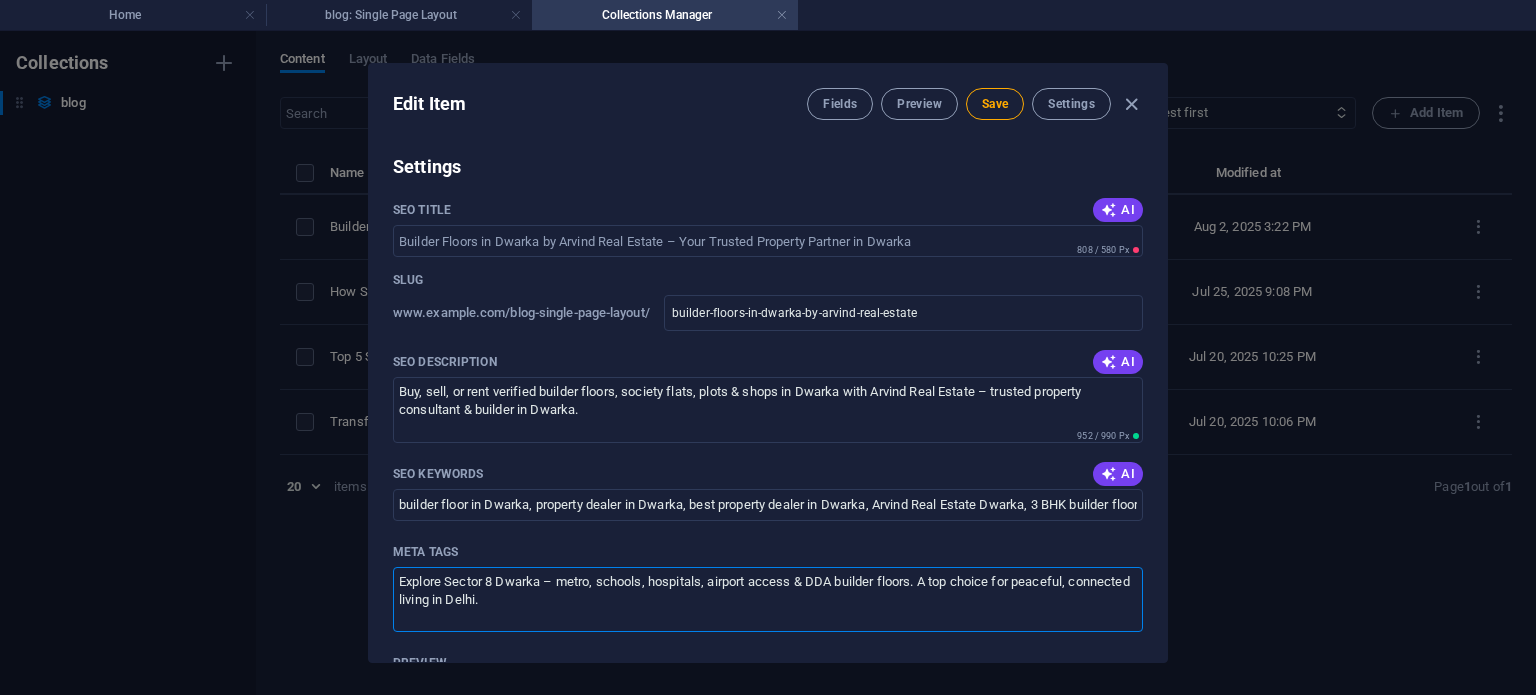 click on "Explore Sector 8 Dwarka – metro, schools, hospitals, airport access & DDA builder floors. A top choice for peaceful, connected living in Delhi." at bounding box center [768, 599] 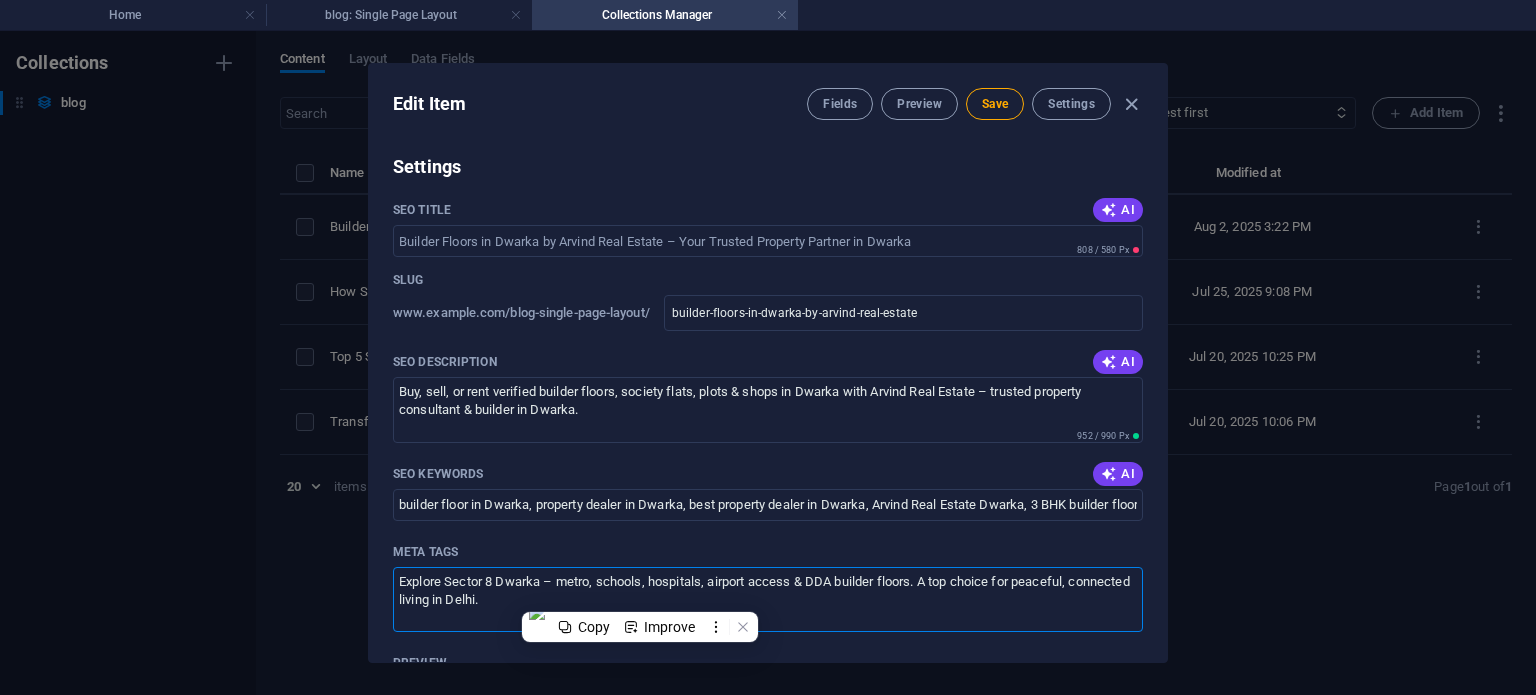 paste on "Builder Floors in Dwarka | Arvind Real Estate – Best Property Dealer" 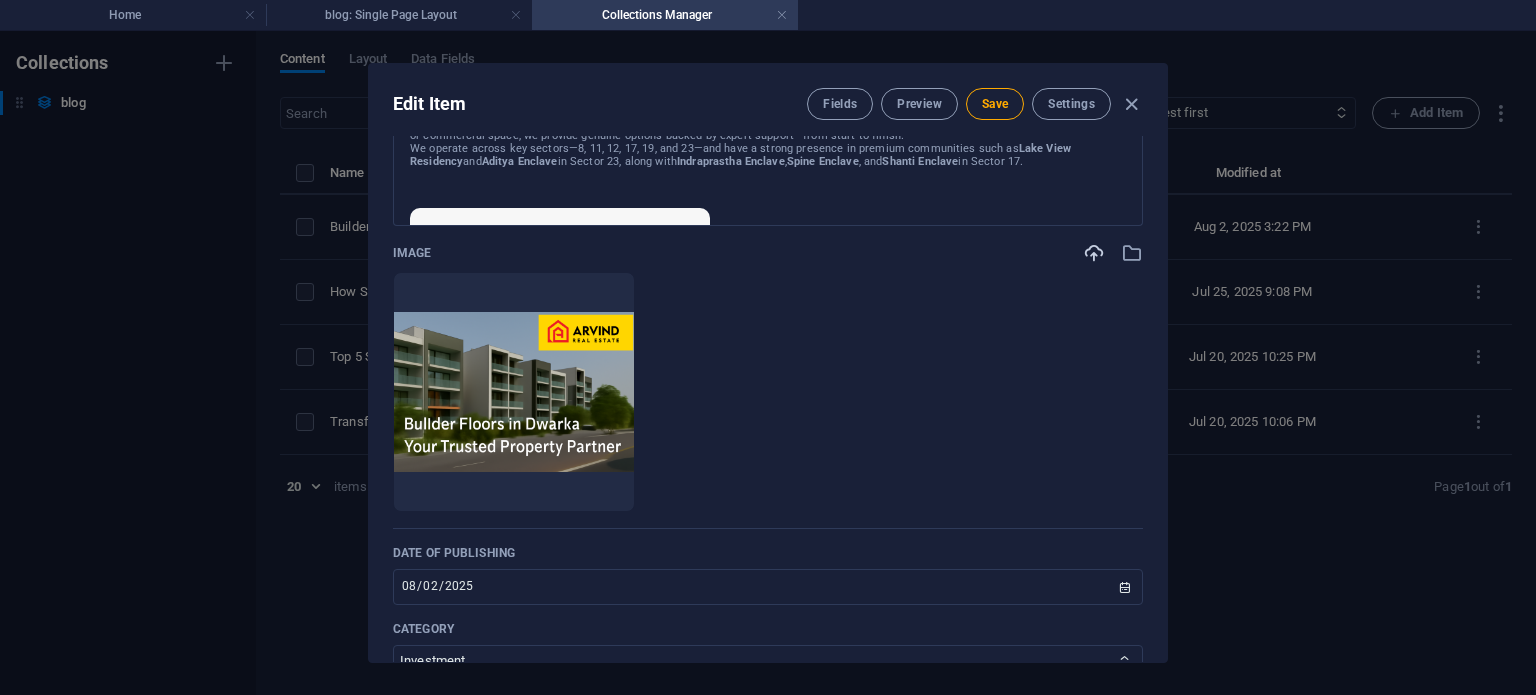 scroll, scrollTop: 0, scrollLeft: 0, axis: both 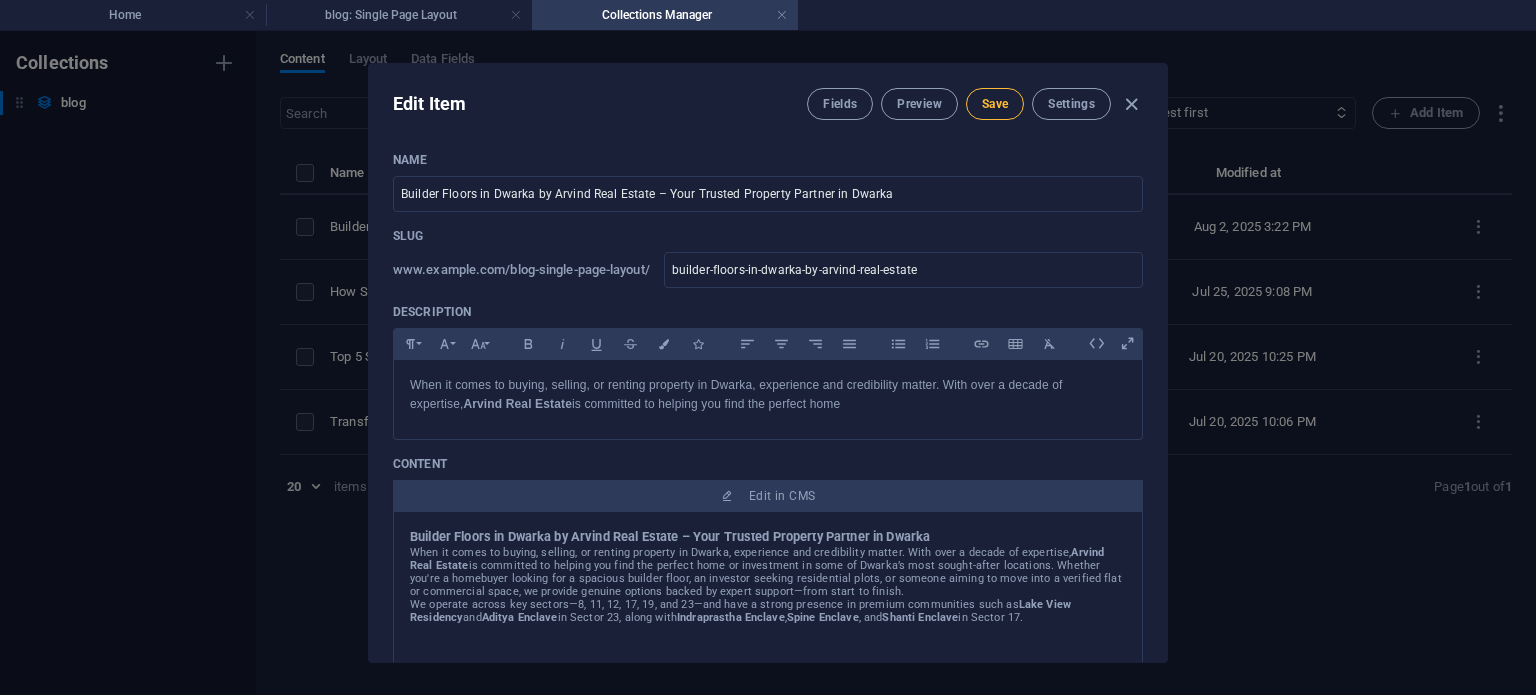 type on "Builder Floors in Dwarka | Arvind Real Estate – Best Property Dealer" 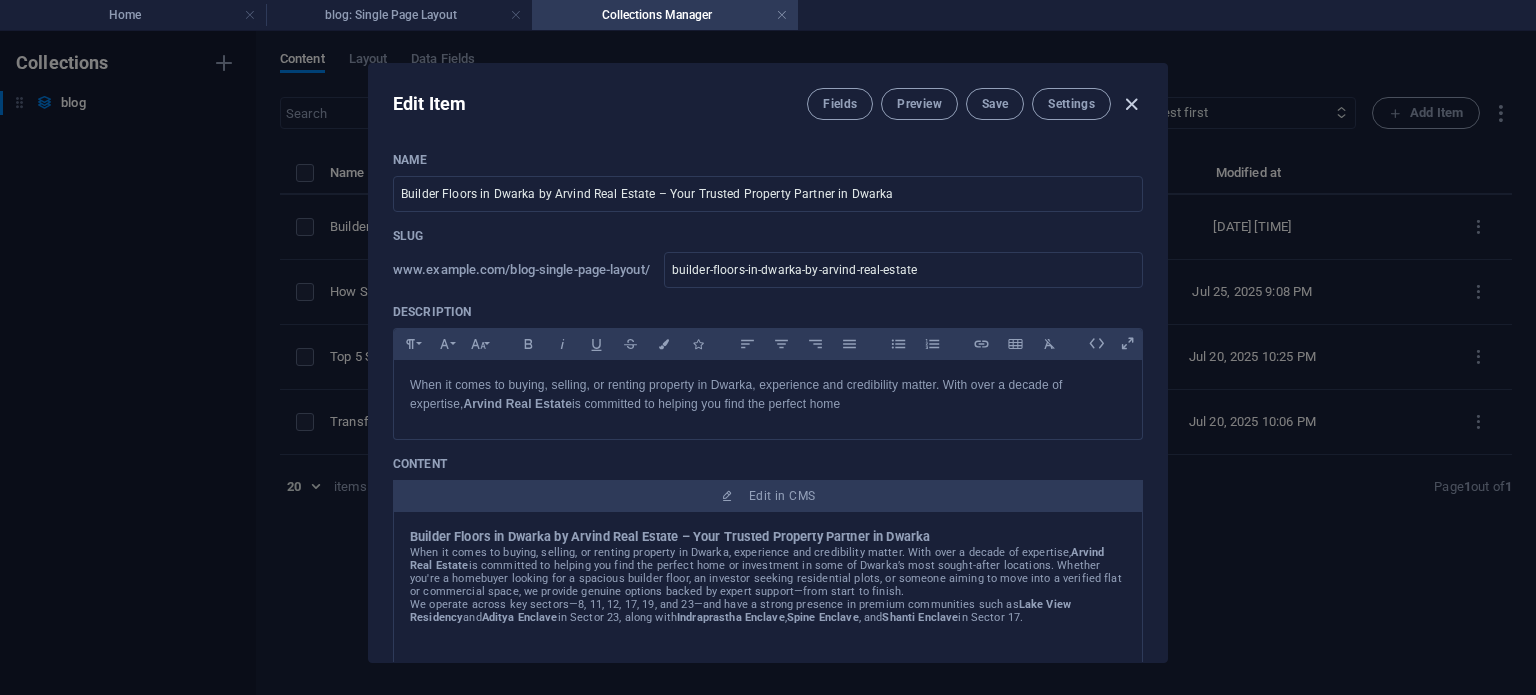 click at bounding box center (1131, 104) 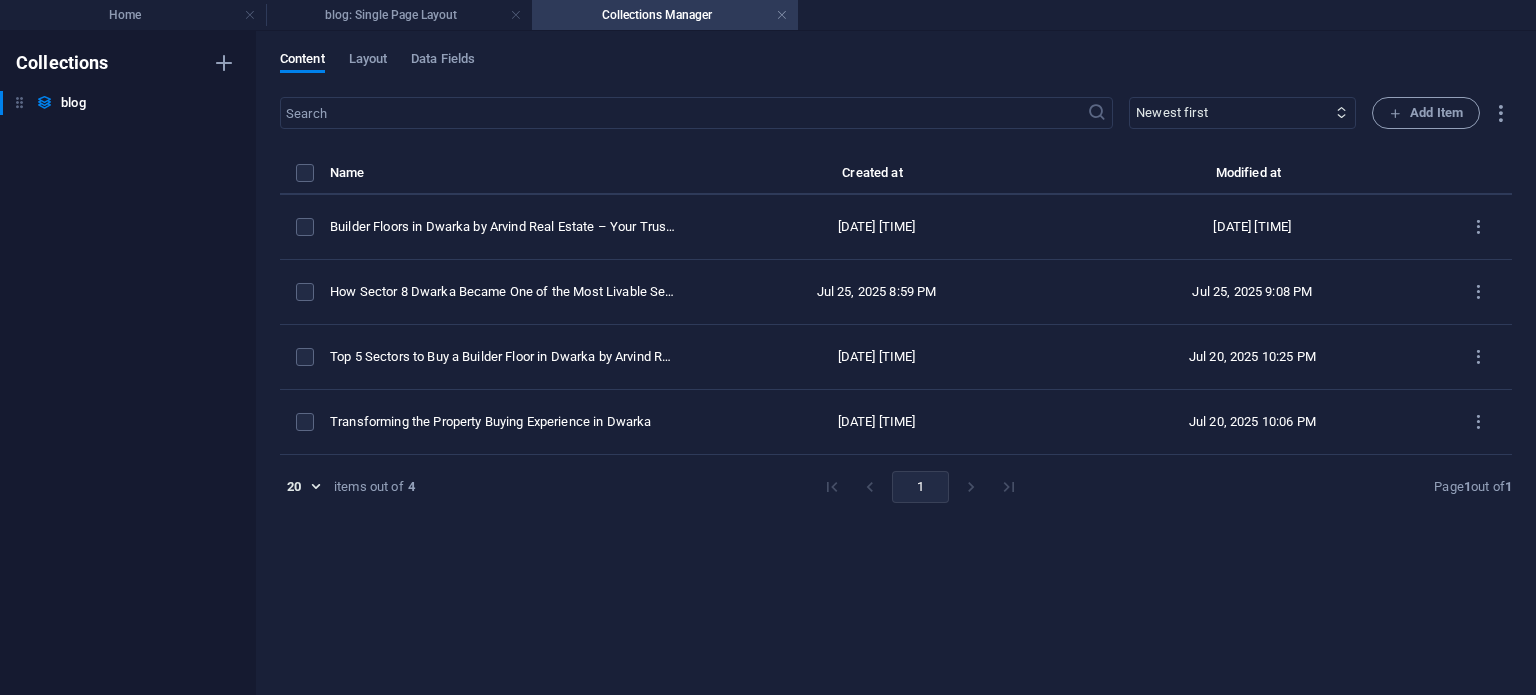 type on "builder-floors-in-dwarka-by-[first]-real-estate" 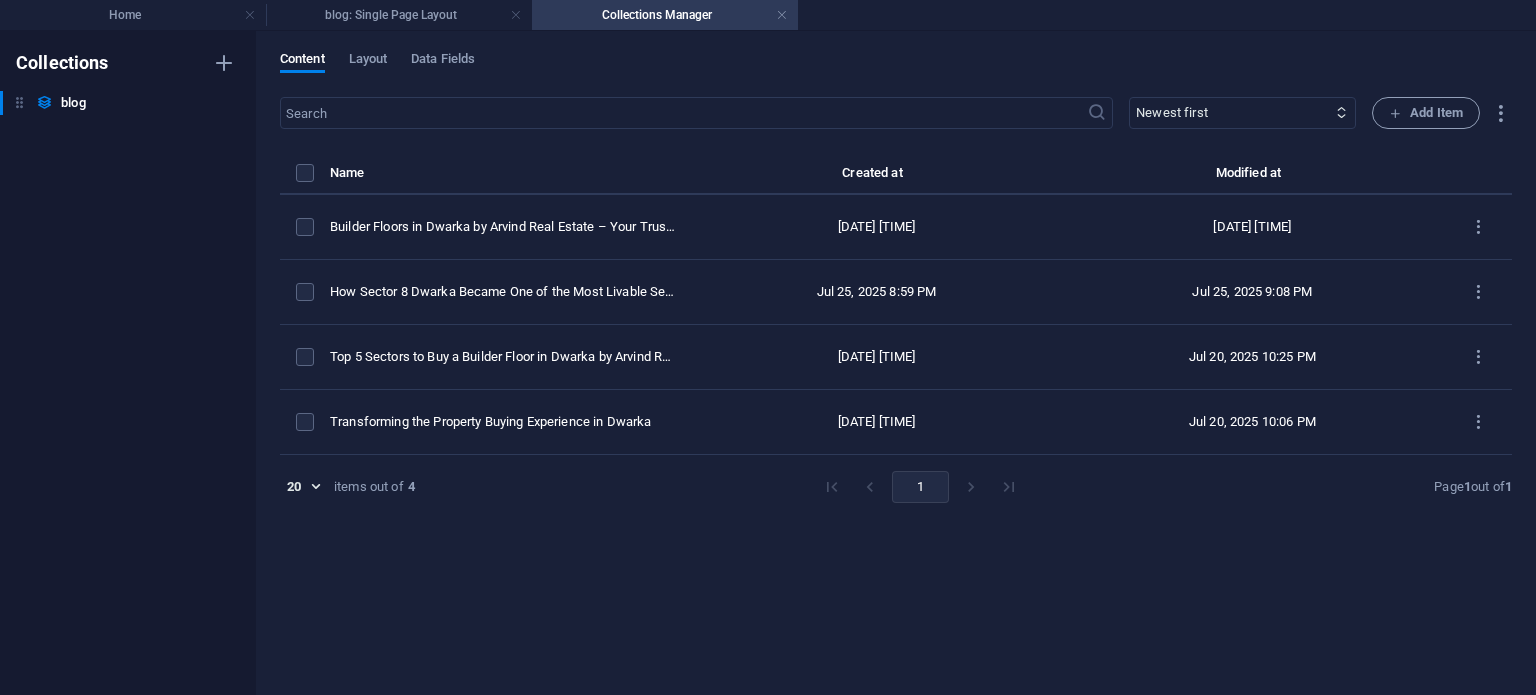 click on "Collections Manager" at bounding box center [665, 15] 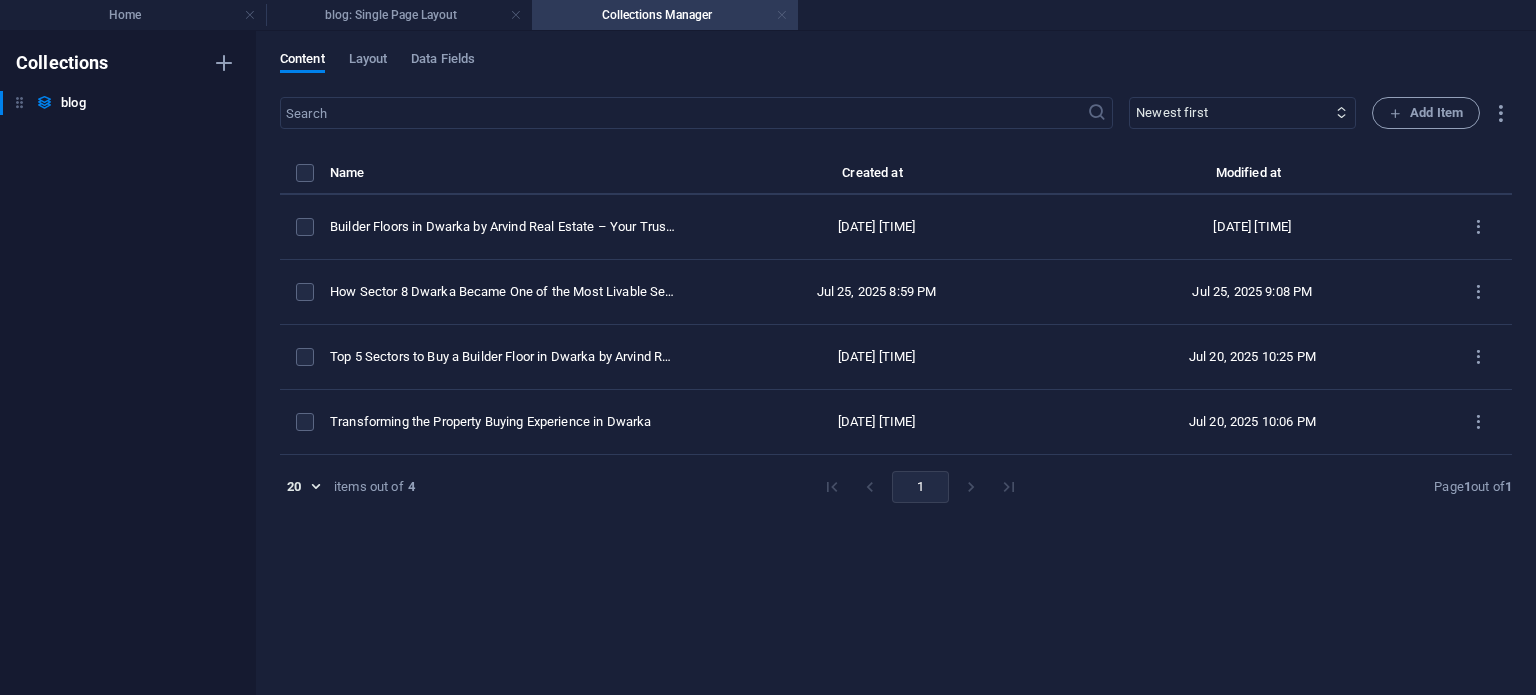 click at bounding box center (782, 15) 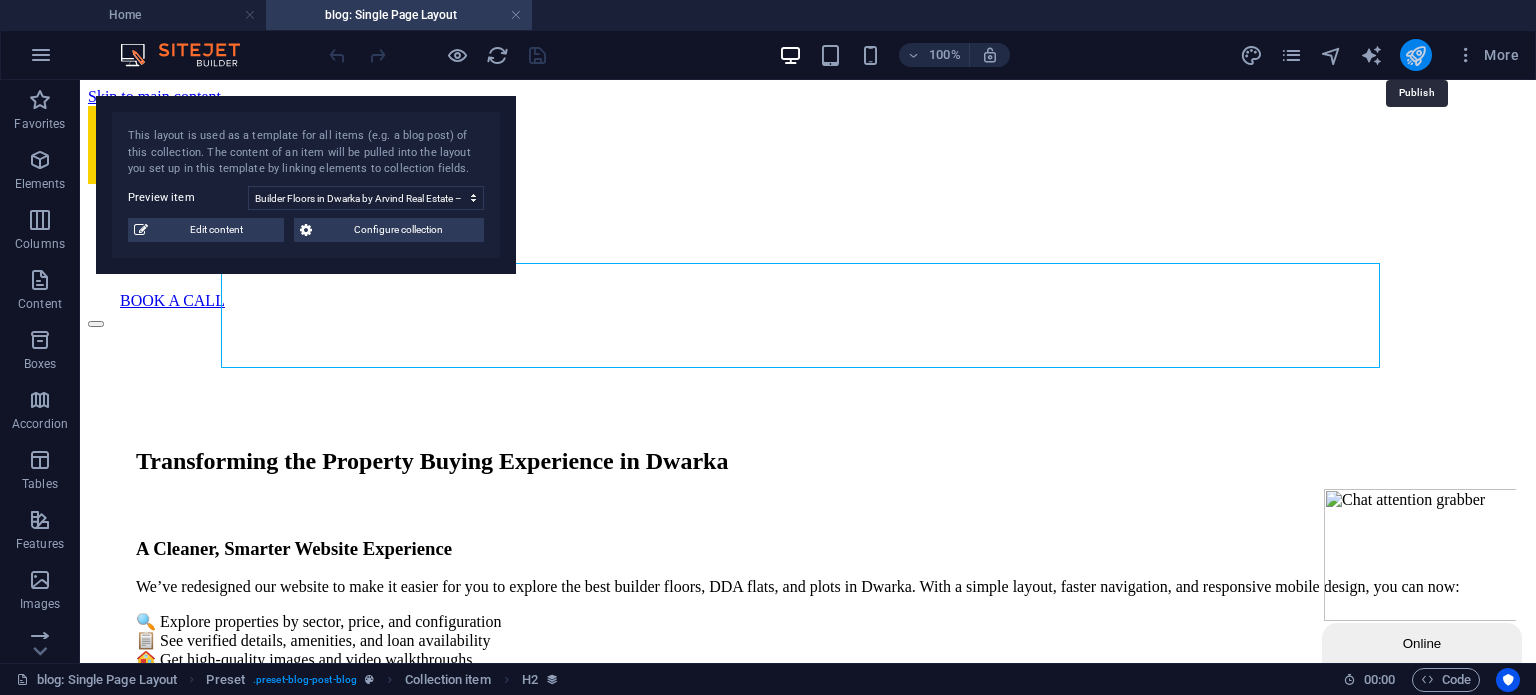 click at bounding box center (1415, 55) 